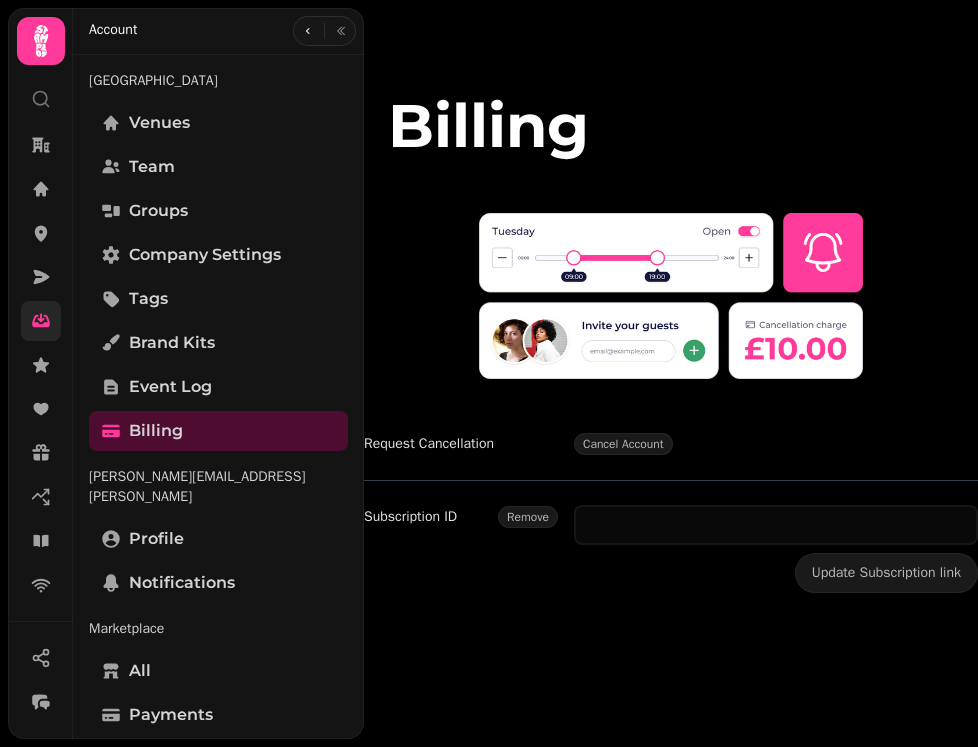scroll, scrollTop: 0, scrollLeft: 0, axis: both 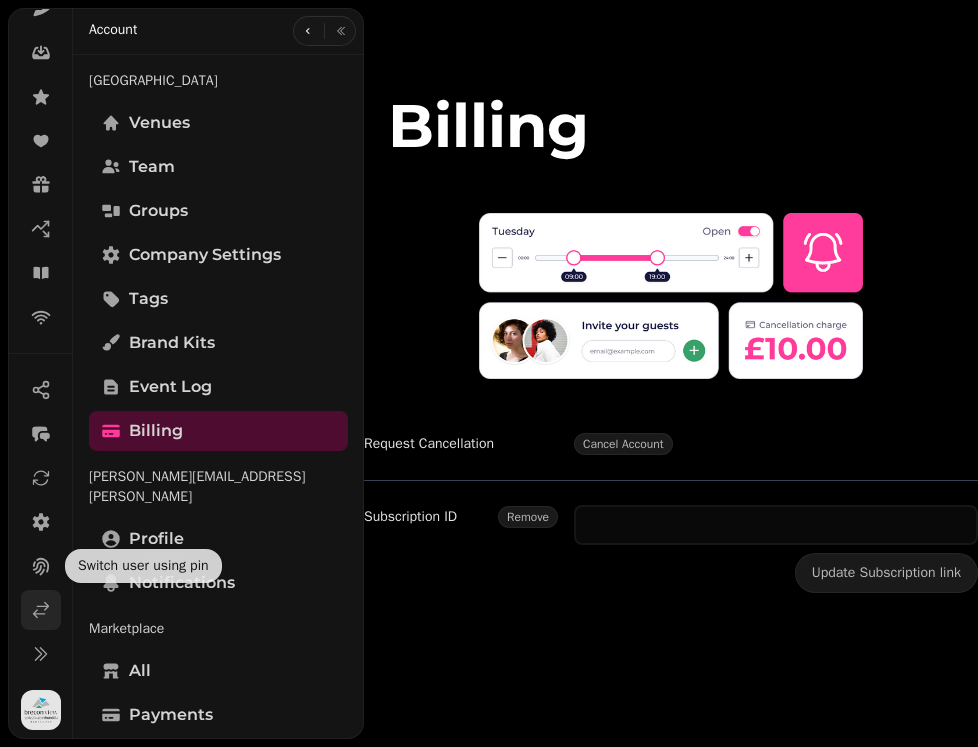 click 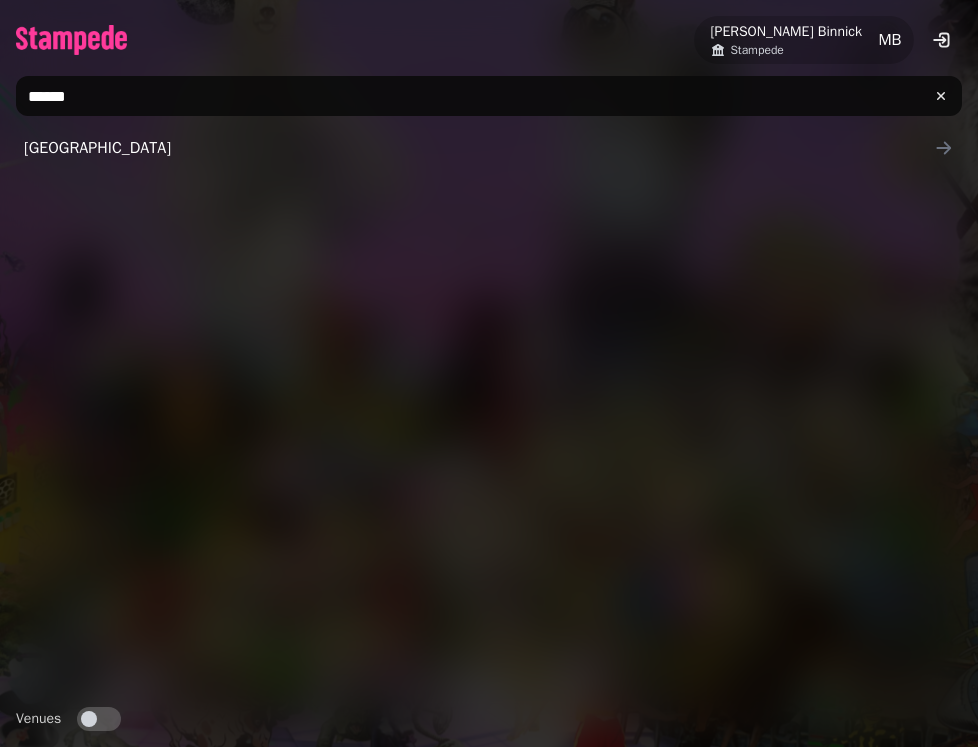 drag, startPoint x: 231, startPoint y: 98, endPoint x: 21, endPoint y: 98, distance: 210 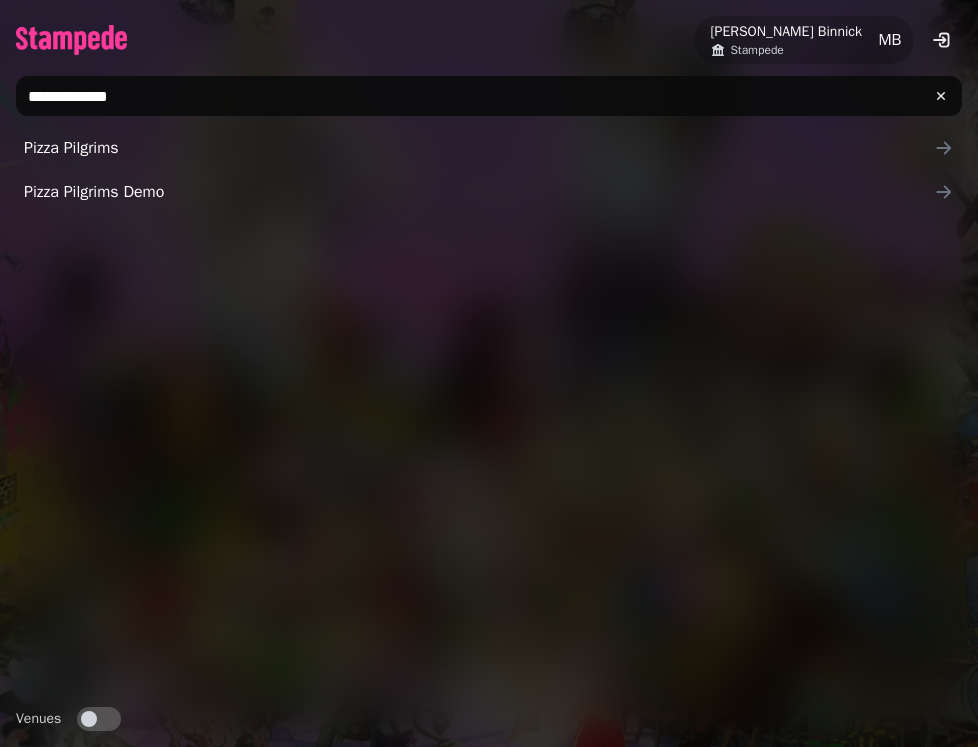 type on "**********" 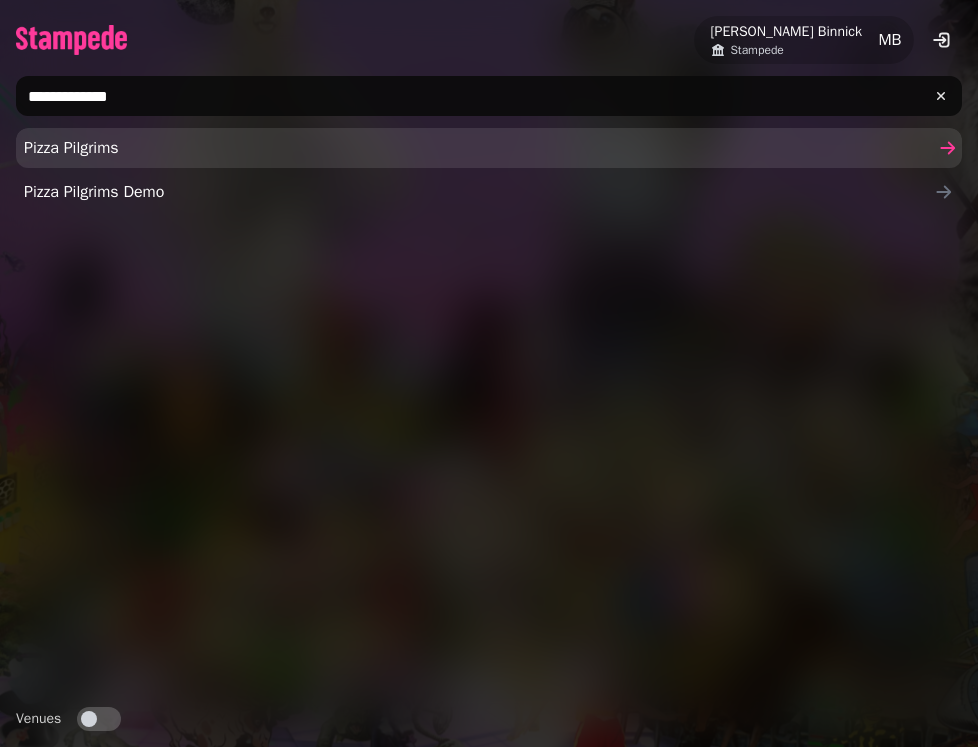 click on "Pizza Pilgrims" at bounding box center (489, 148) 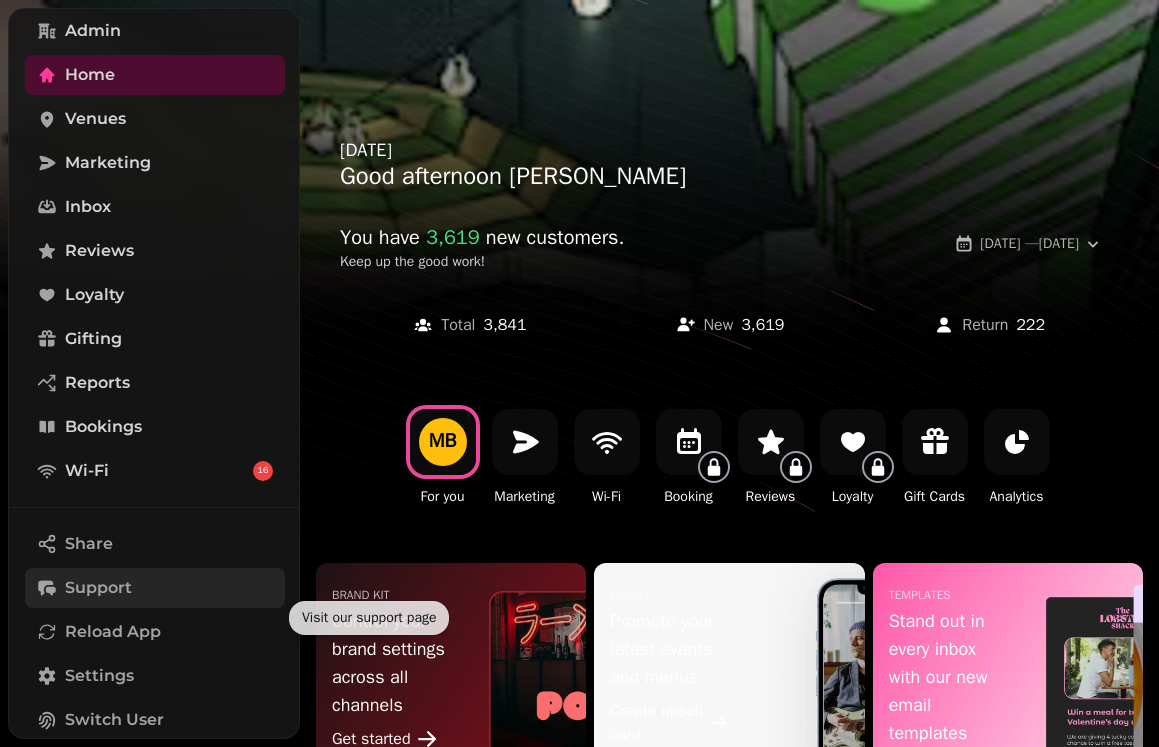 scroll, scrollTop: 129, scrollLeft: 0, axis: vertical 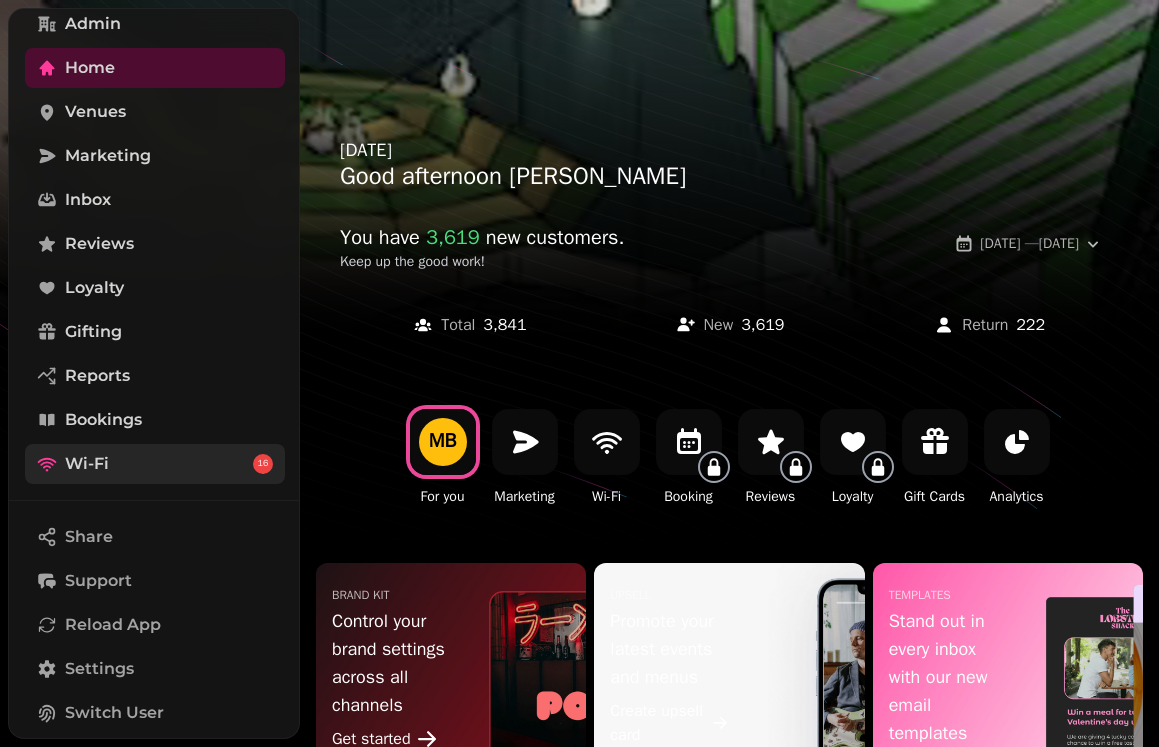 click on "Wi-Fi 16" at bounding box center [155, 464] 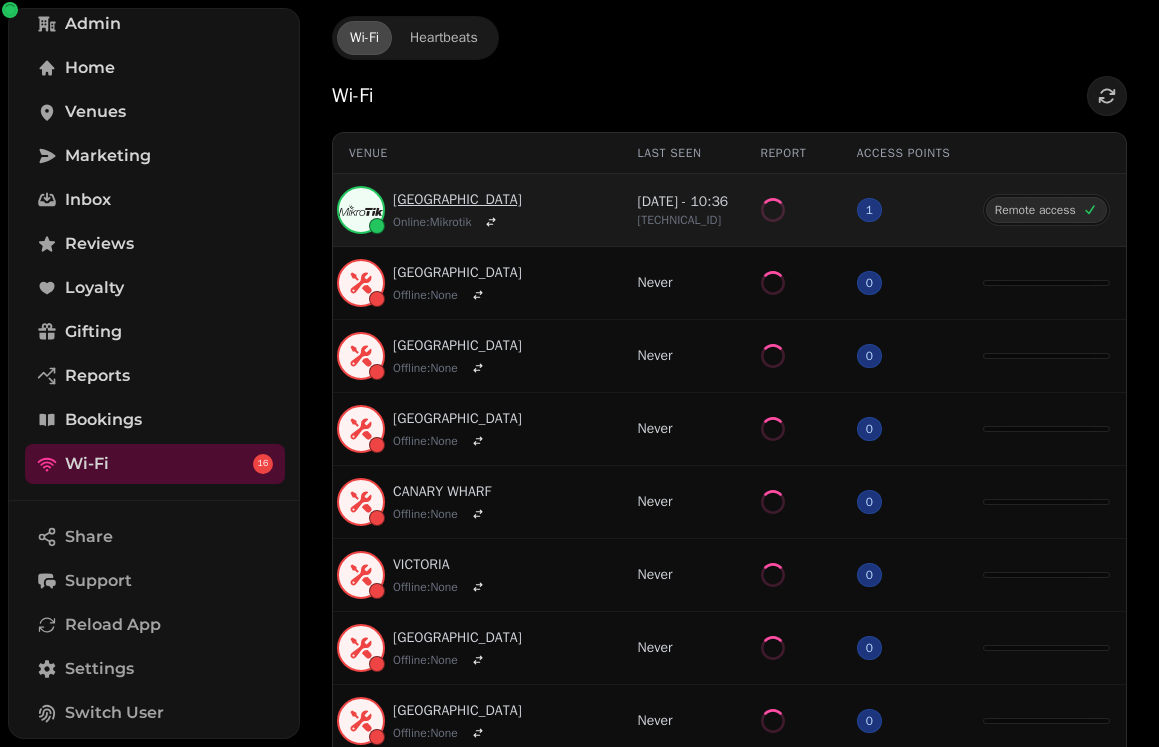 click on "[GEOGRAPHIC_DATA]" at bounding box center (457, 200) 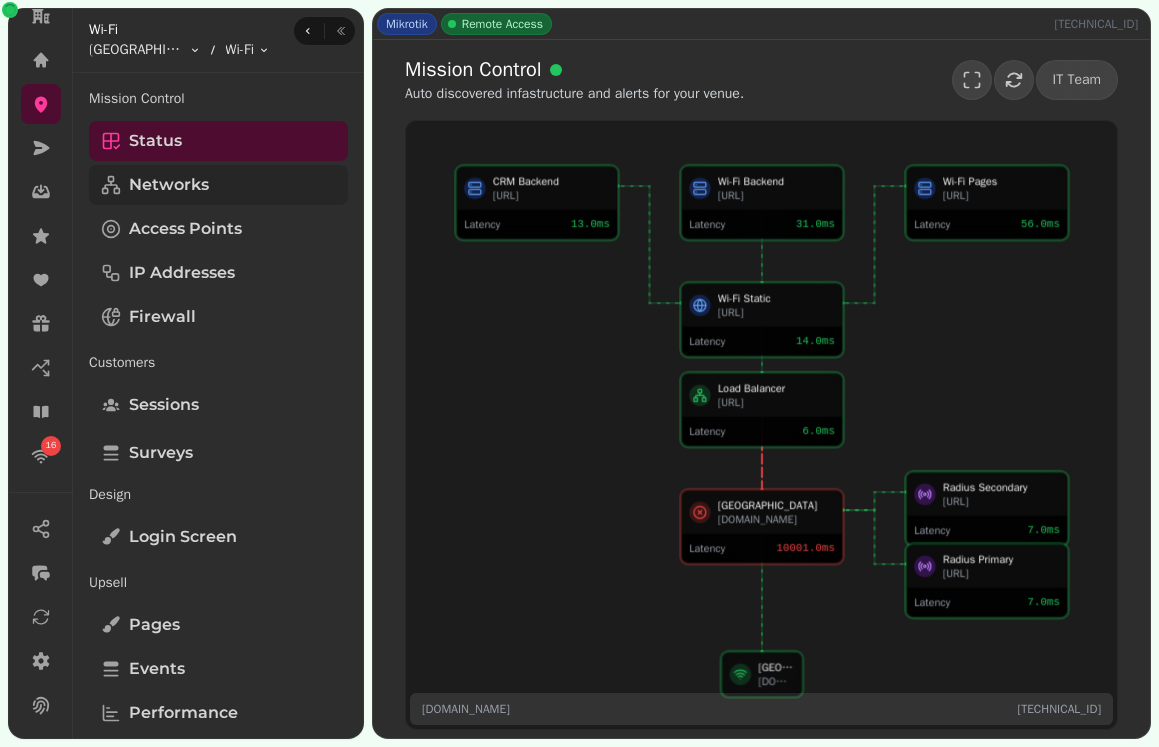 click on "Networks" at bounding box center [218, 185] 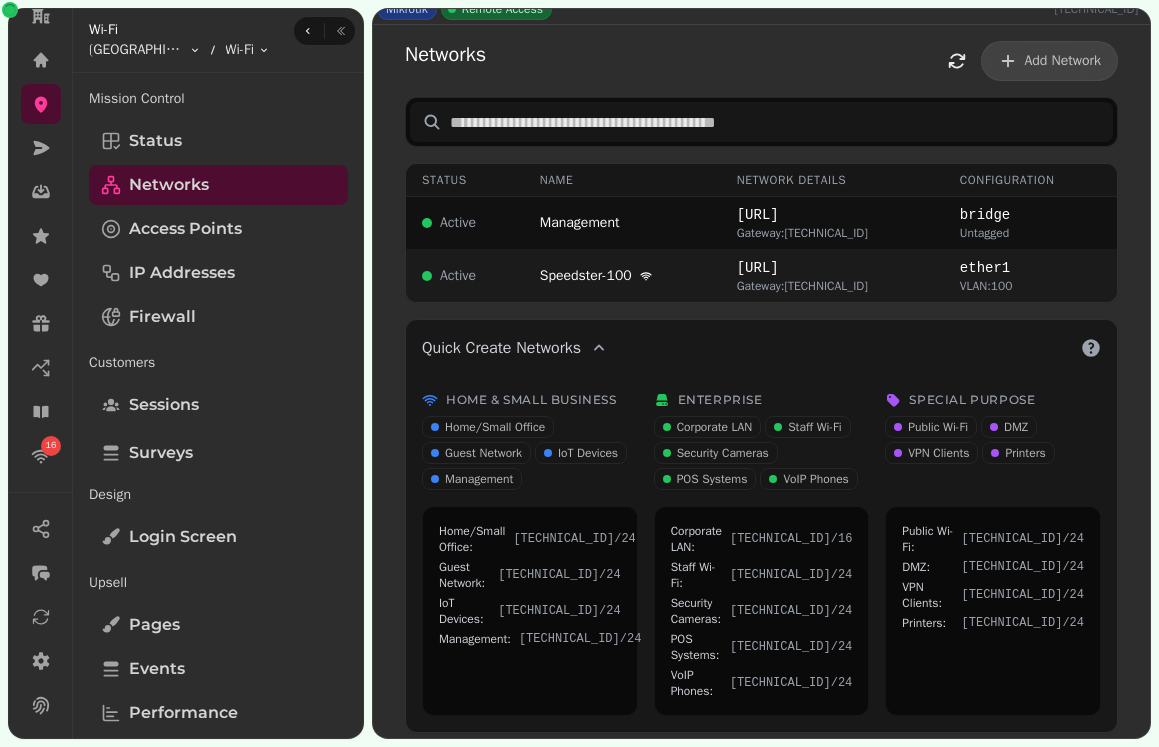 scroll, scrollTop: 18, scrollLeft: 0, axis: vertical 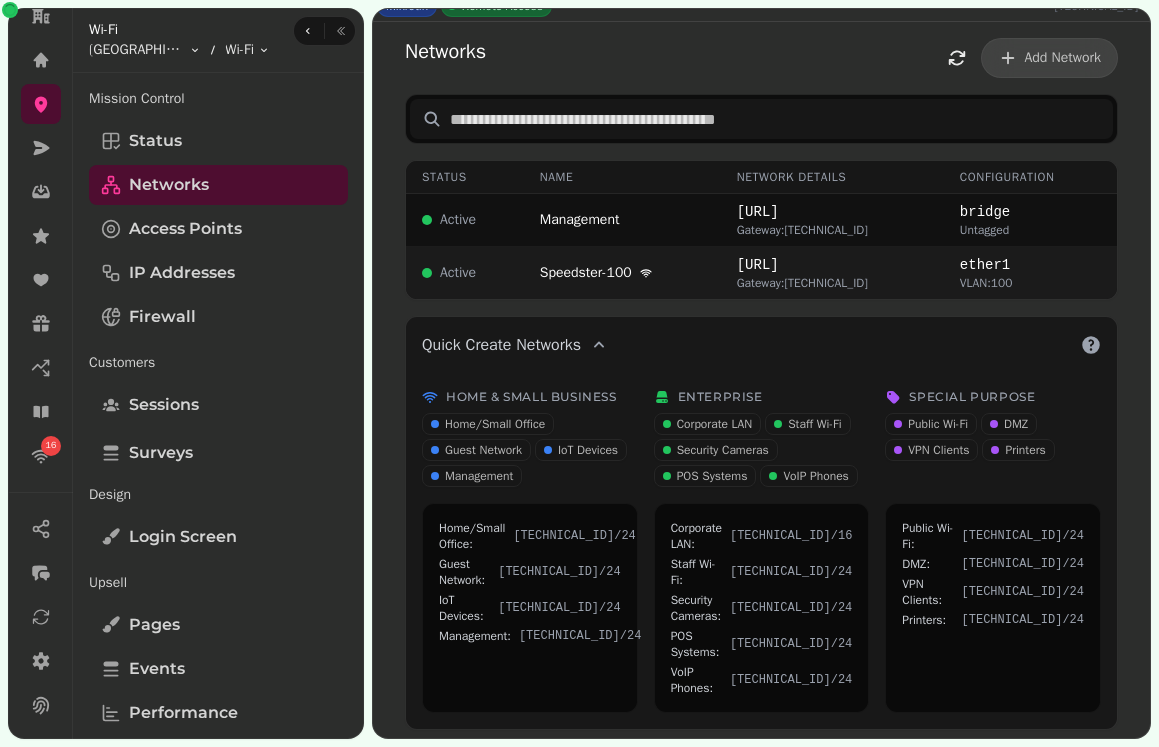 click on "[URL]" at bounding box center (832, 265) 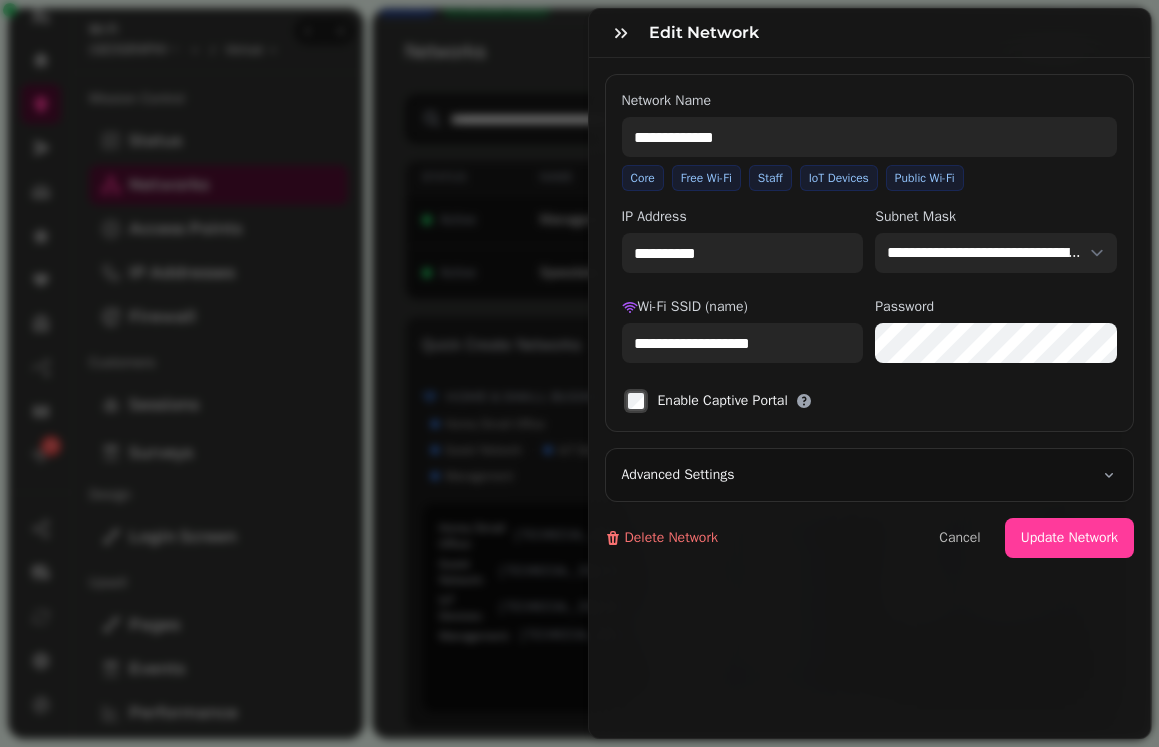 click on "**********" at bounding box center (579, 389) 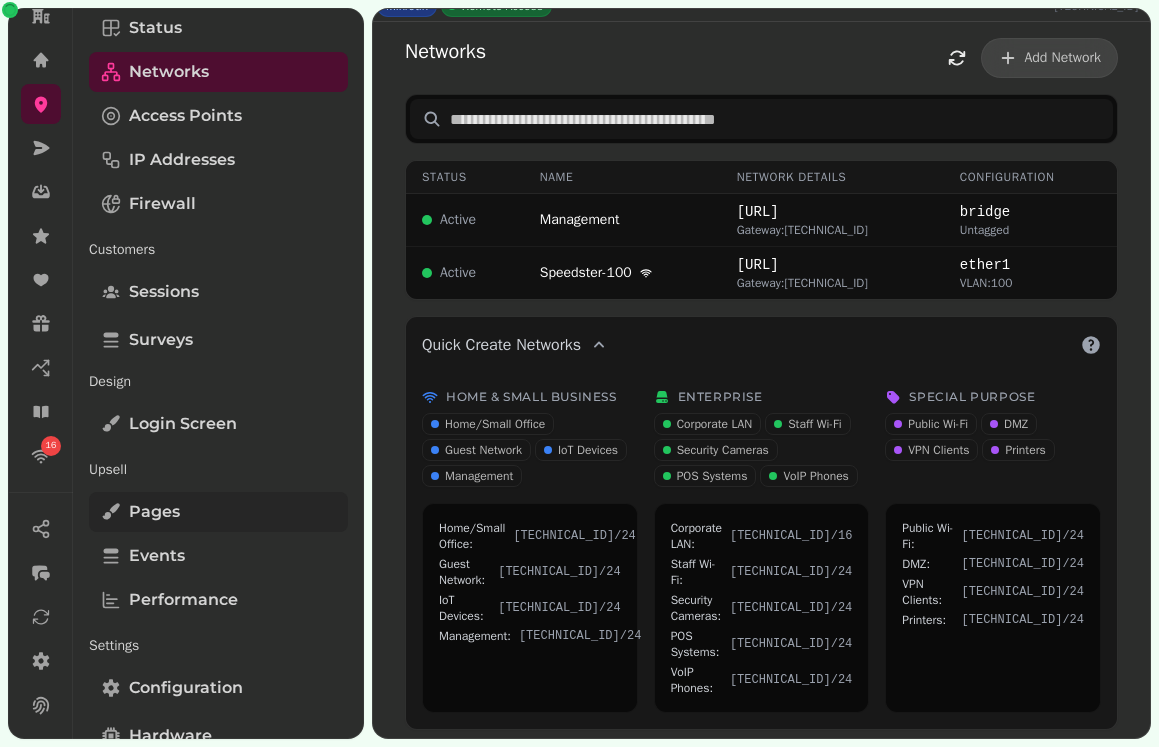 scroll, scrollTop: 250, scrollLeft: 0, axis: vertical 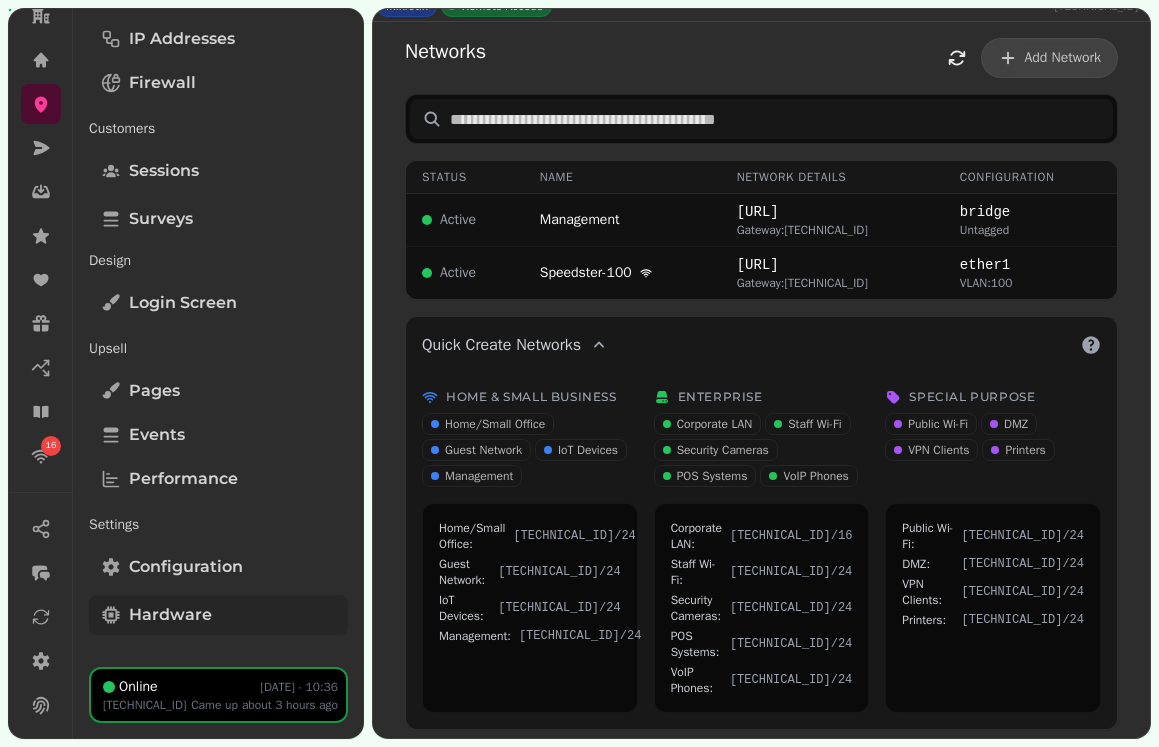 click on "Hardware" at bounding box center [170, 615] 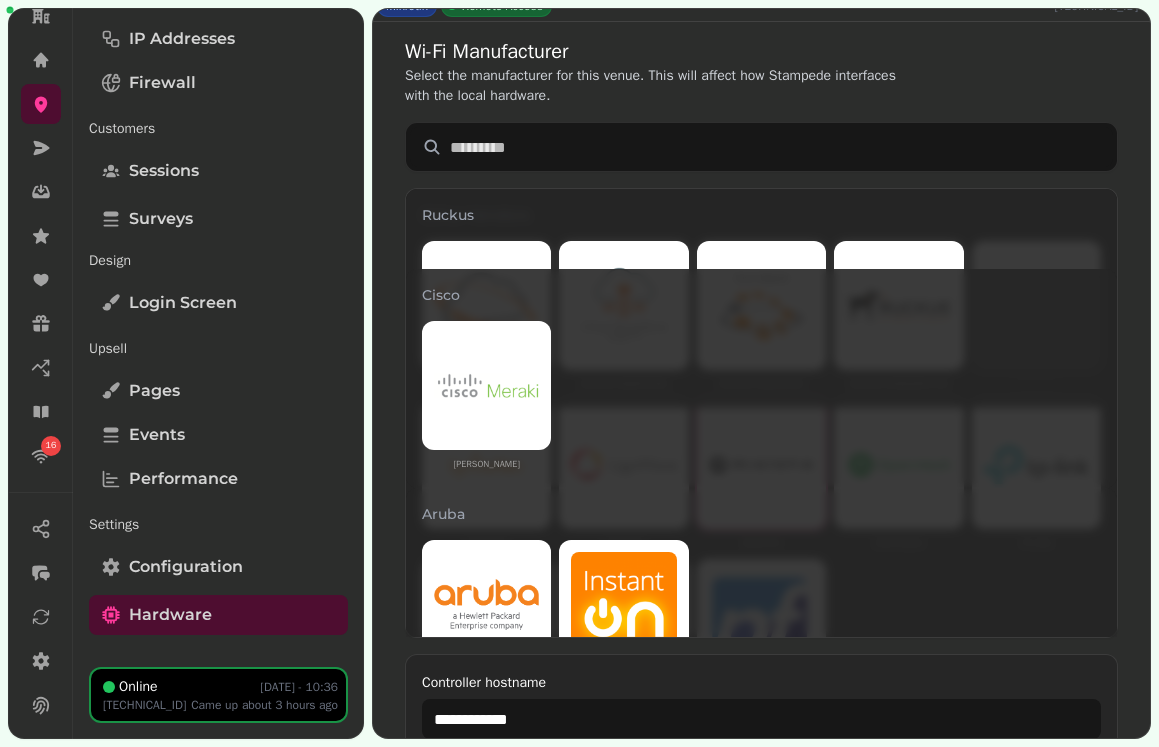 scroll, scrollTop: 964, scrollLeft: 0, axis: vertical 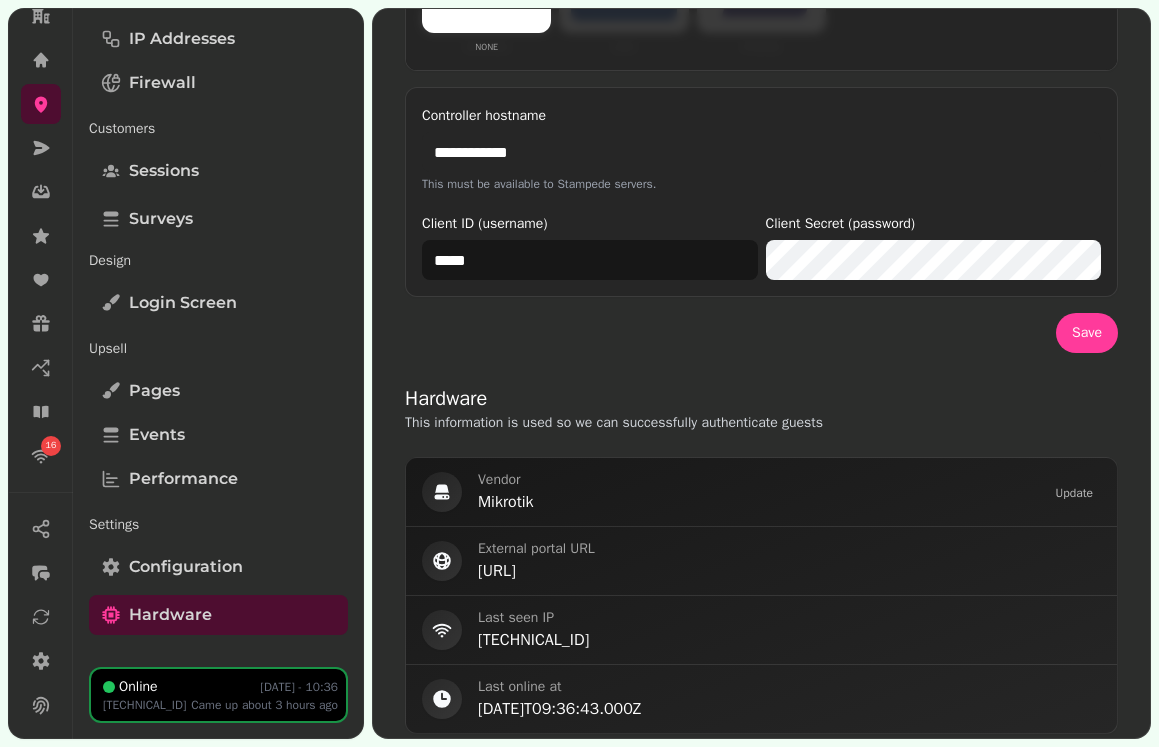 drag, startPoint x: 573, startPoint y: 149, endPoint x: 379, endPoint y: 149, distance: 194 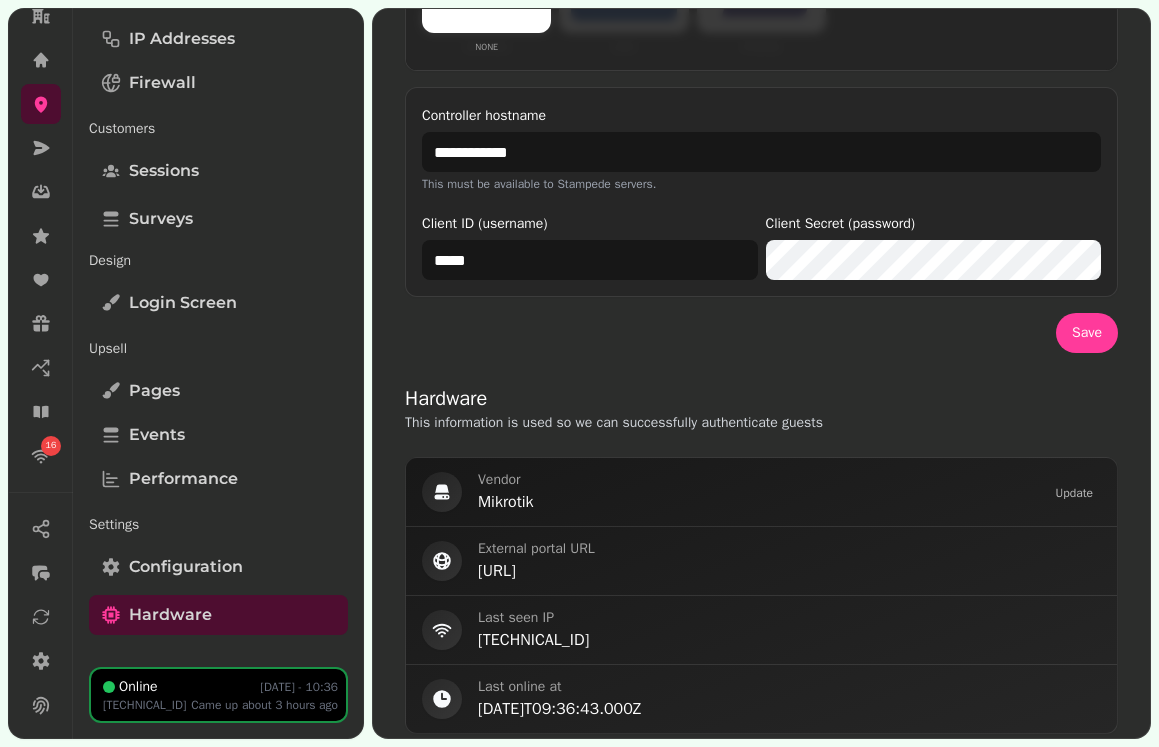 click on "**********" at bounding box center [761, -46] 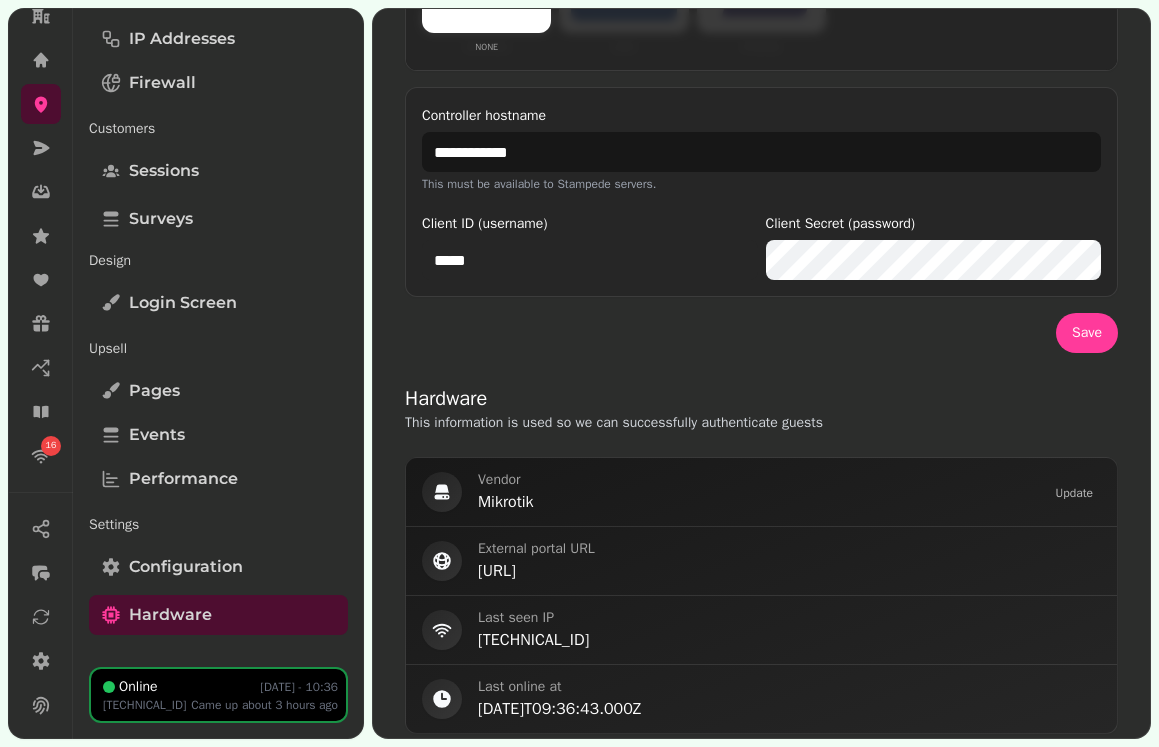drag, startPoint x: 574, startPoint y: 266, endPoint x: 352, endPoint y: 257, distance: 222.18236 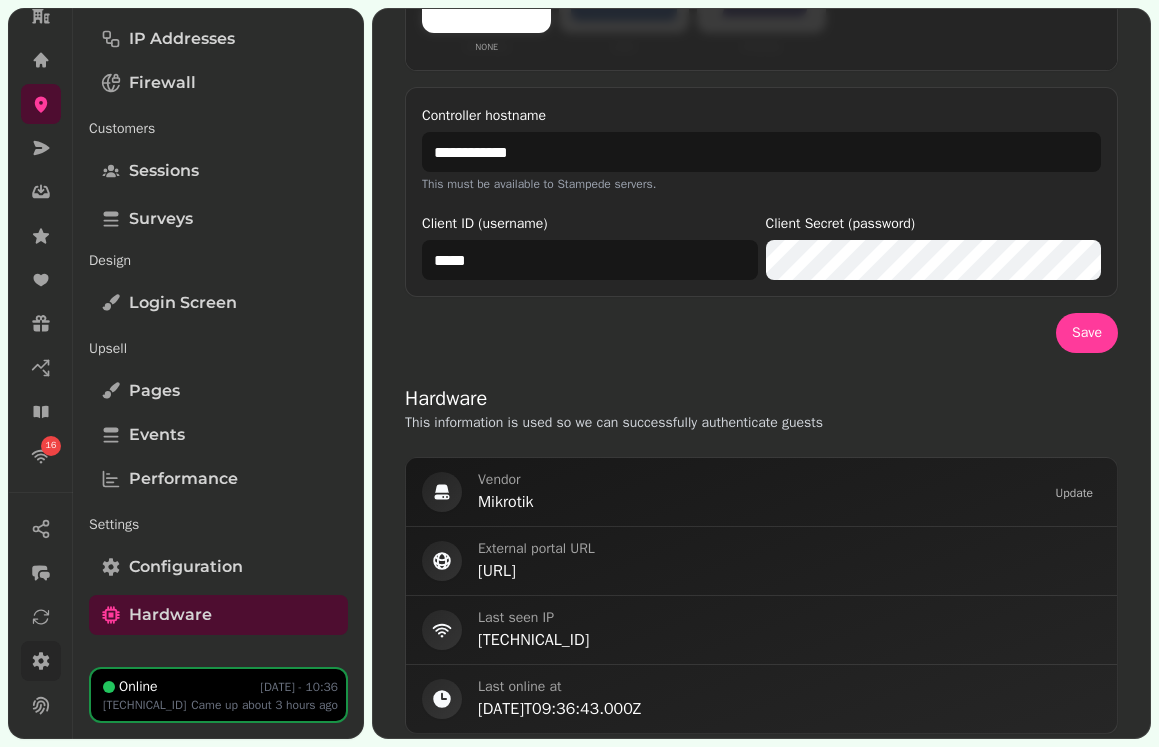 click 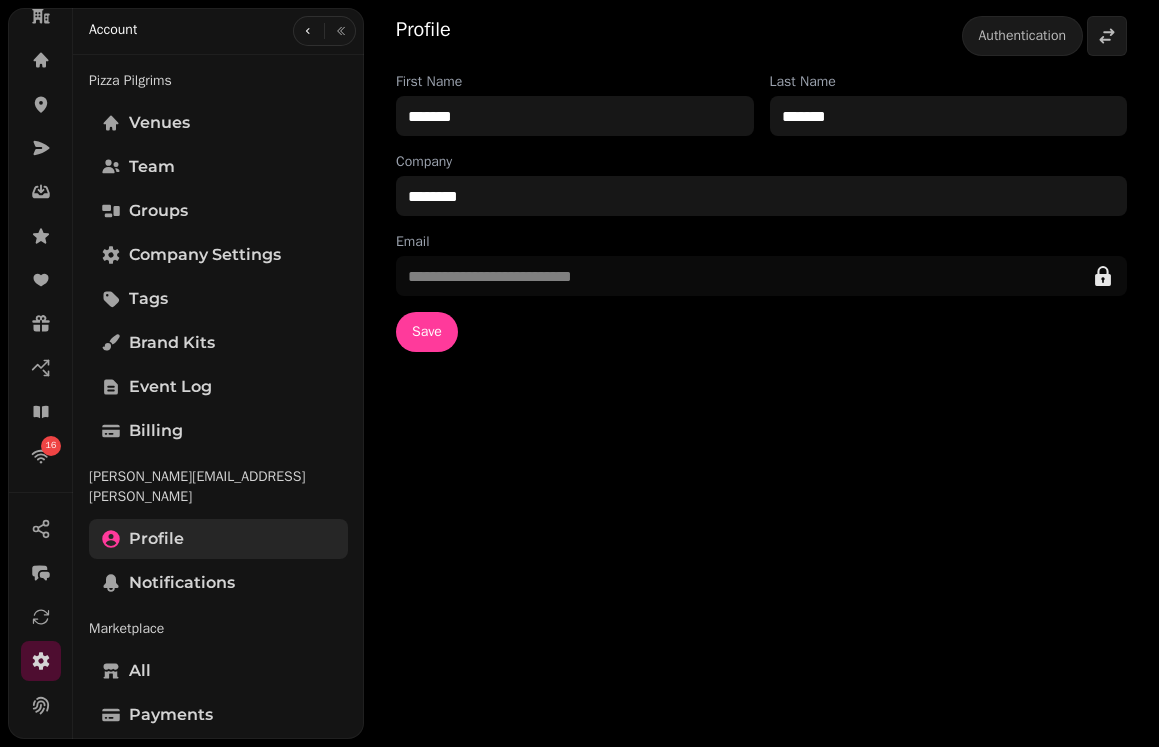 scroll, scrollTop: 132, scrollLeft: 0, axis: vertical 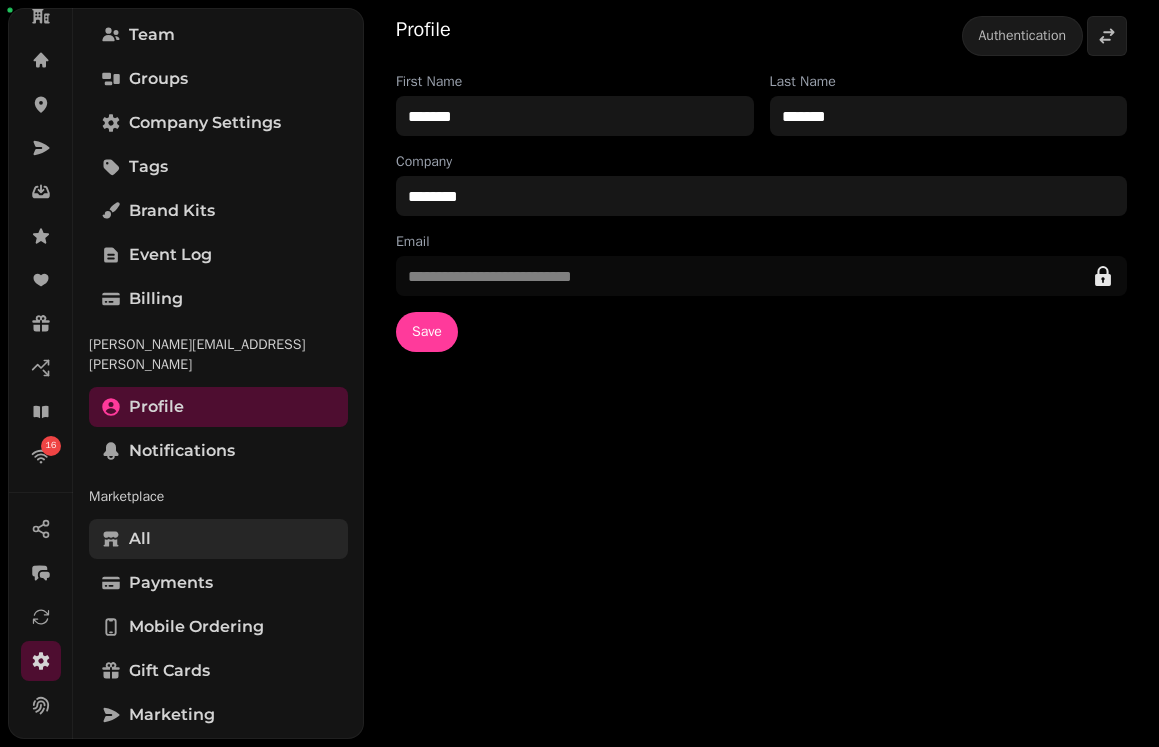 click on "All" at bounding box center [218, 539] 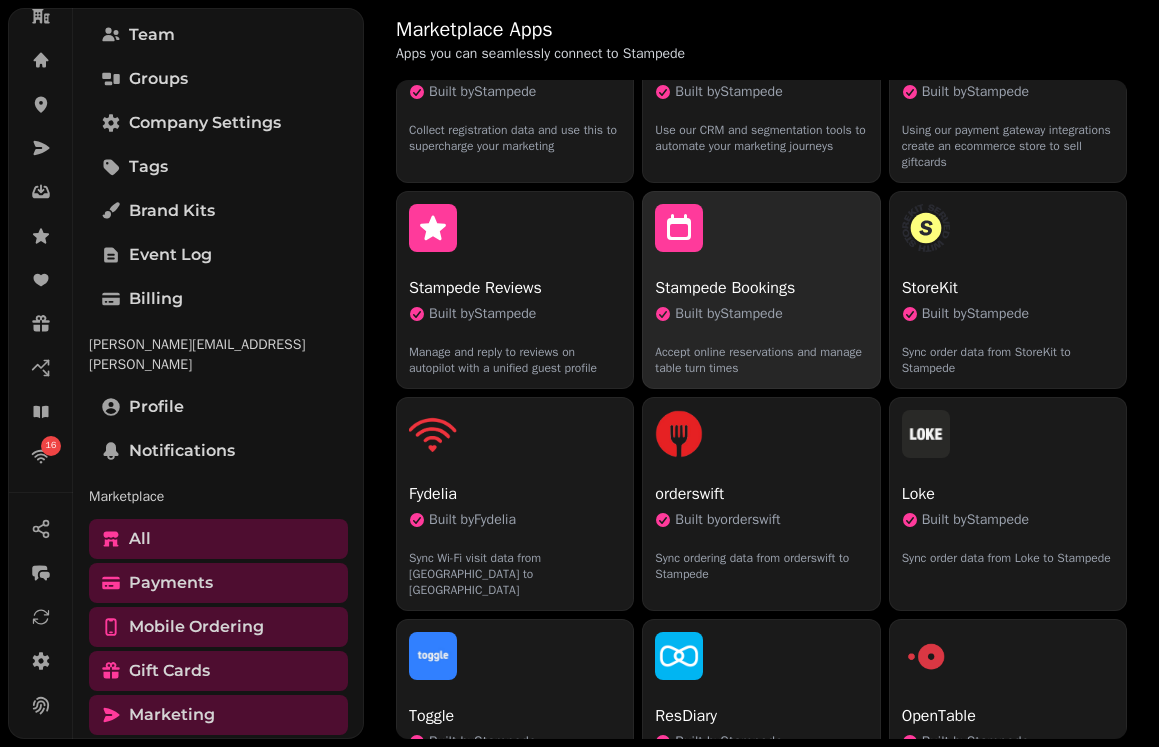 scroll, scrollTop: 0, scrollLeft: 0, axis: both 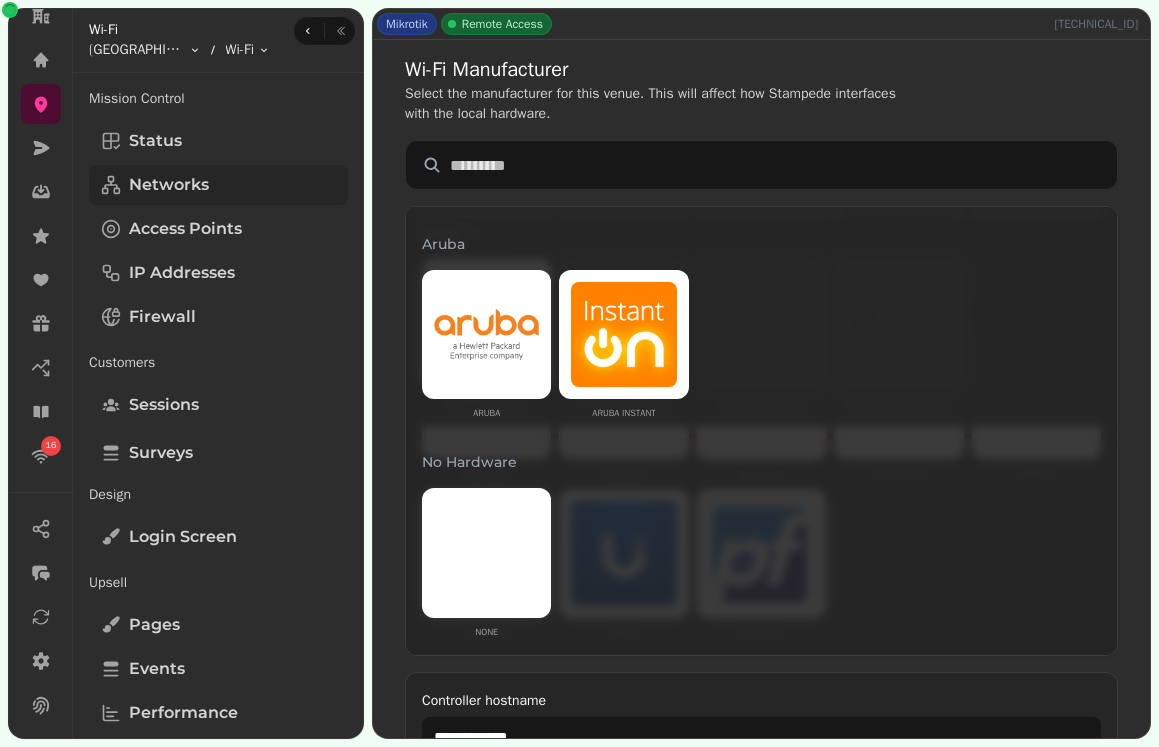 click on "Networks" at bounding box center (169, 185) 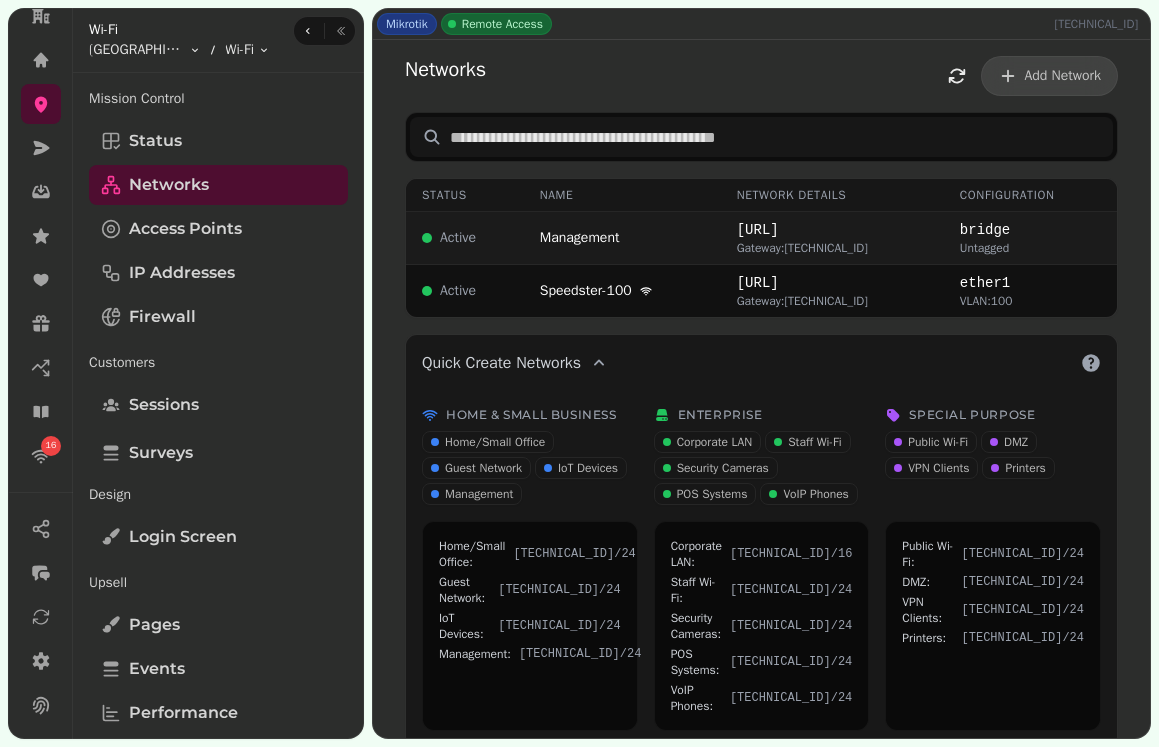 click on "Active" at bounding box center (465, 238) 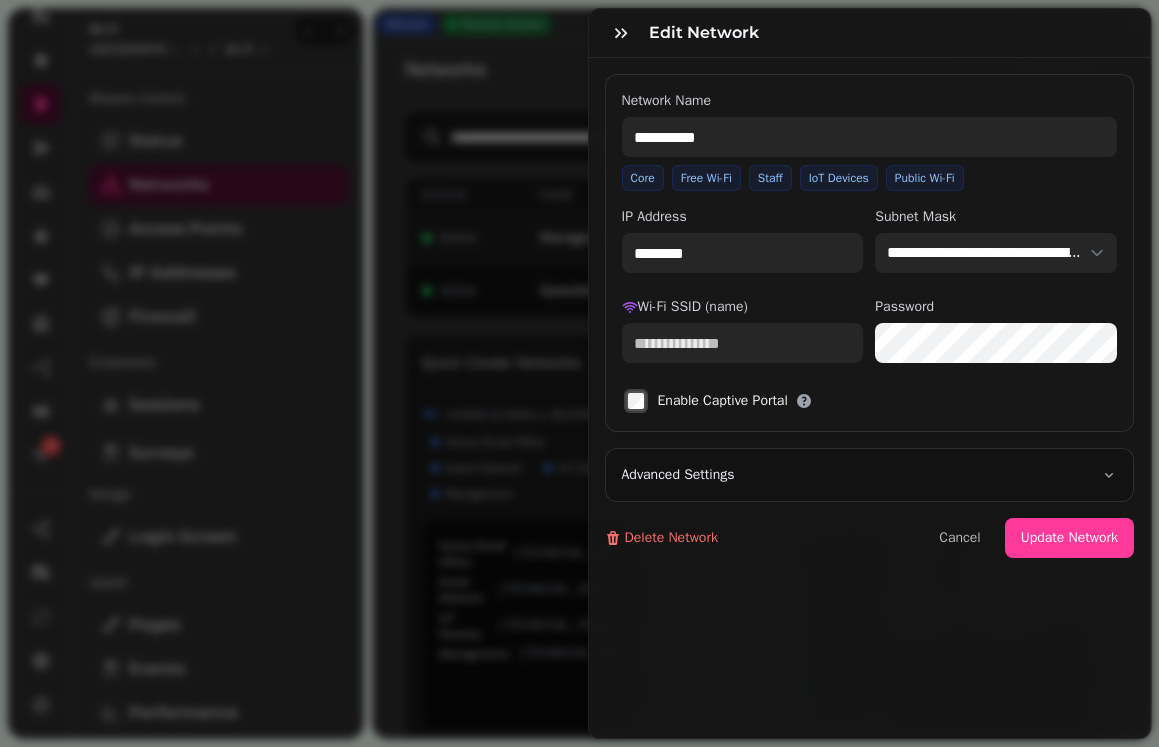 type on "*******" 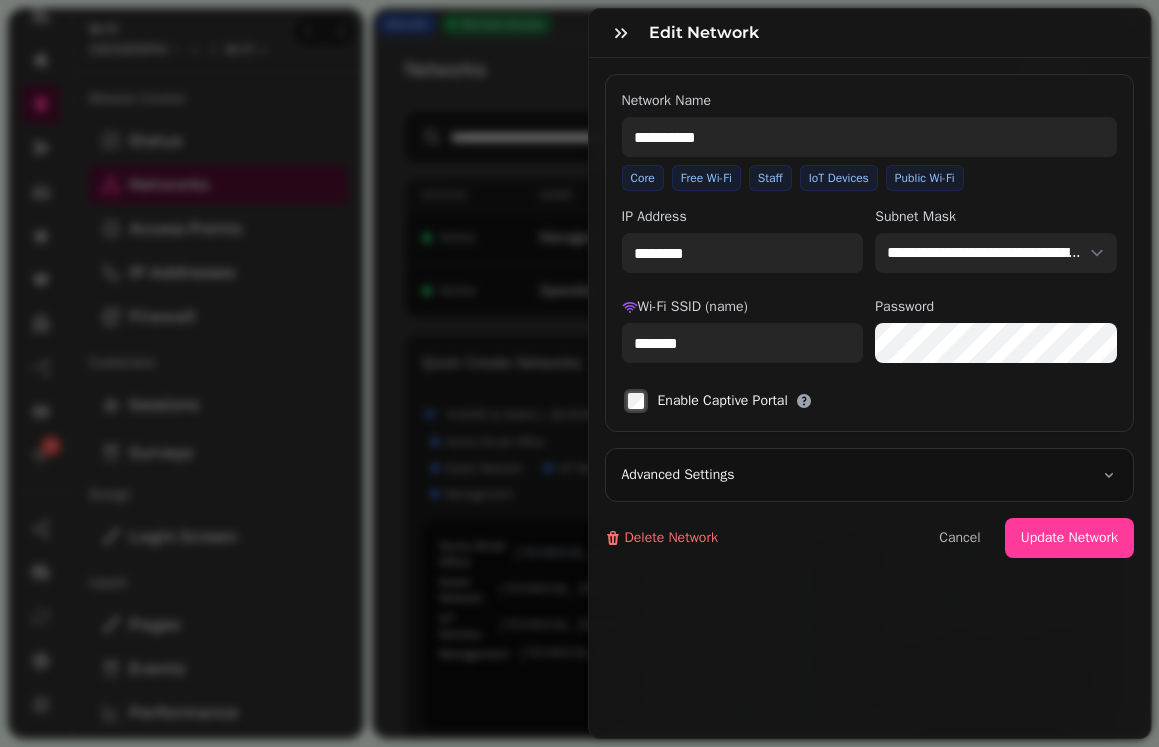 click on "Advanced Settings" at bounding box center [870, 475] 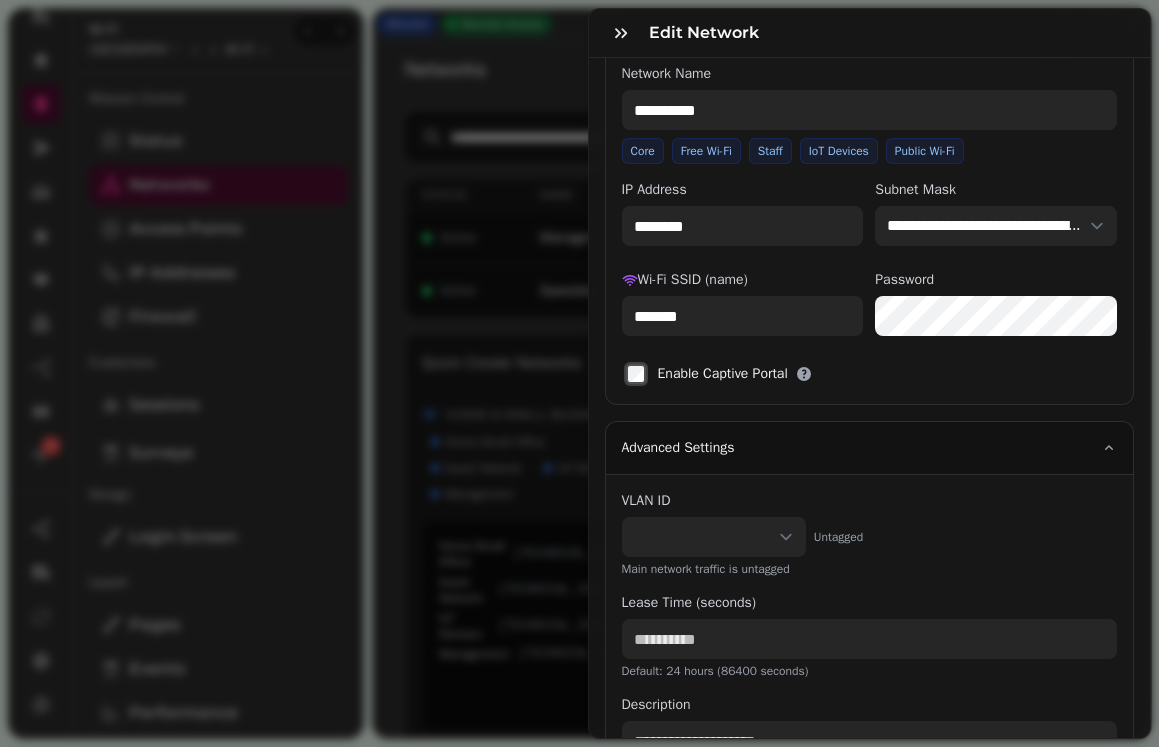 scroll, scrollTop: 0, scrollLeft: 0, axis: both 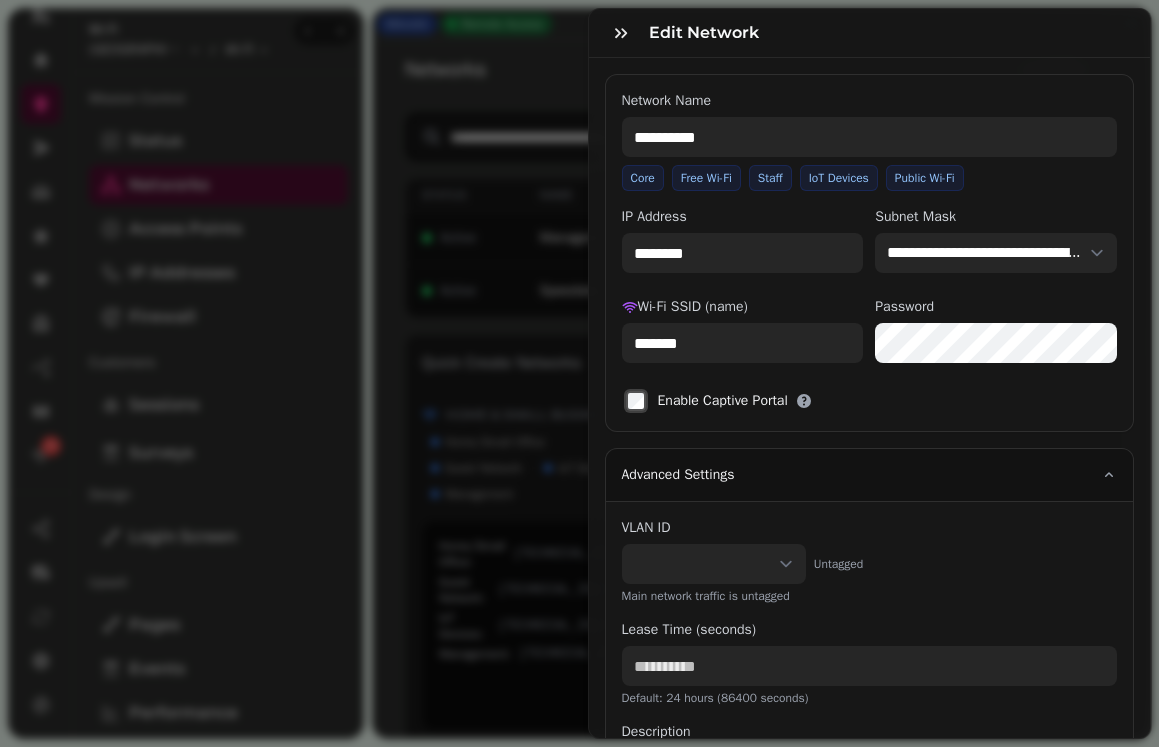 type 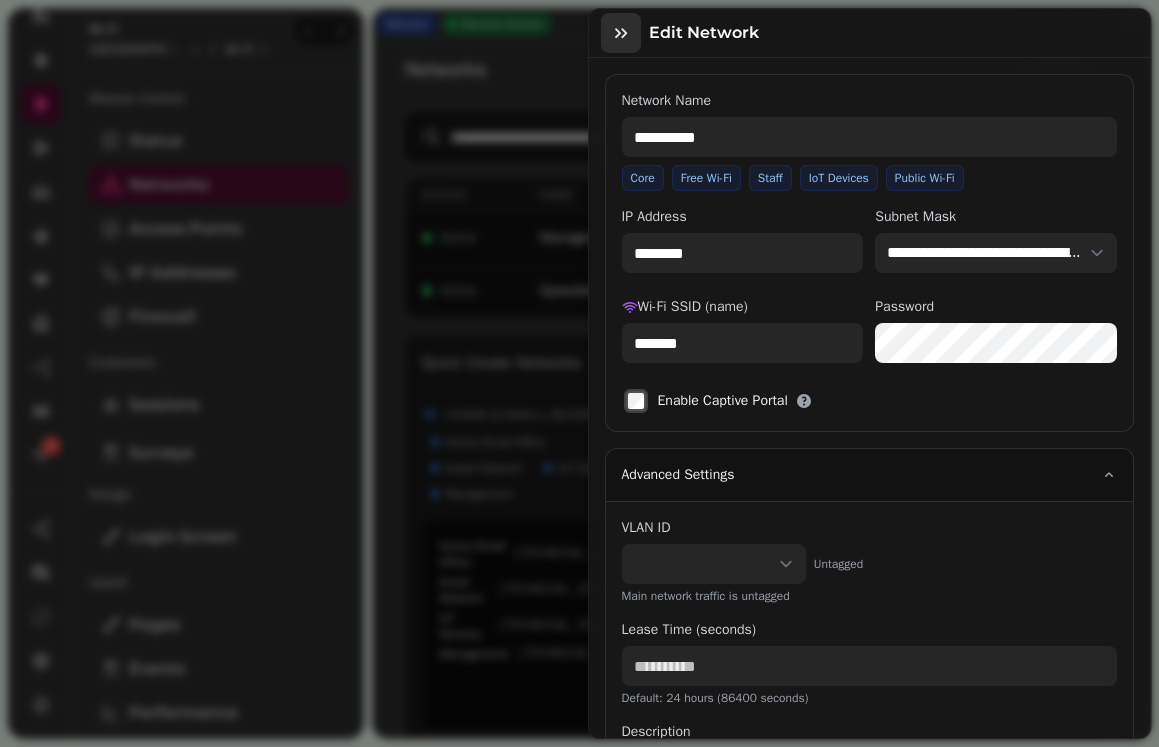 click at bounding box center [621, 33] 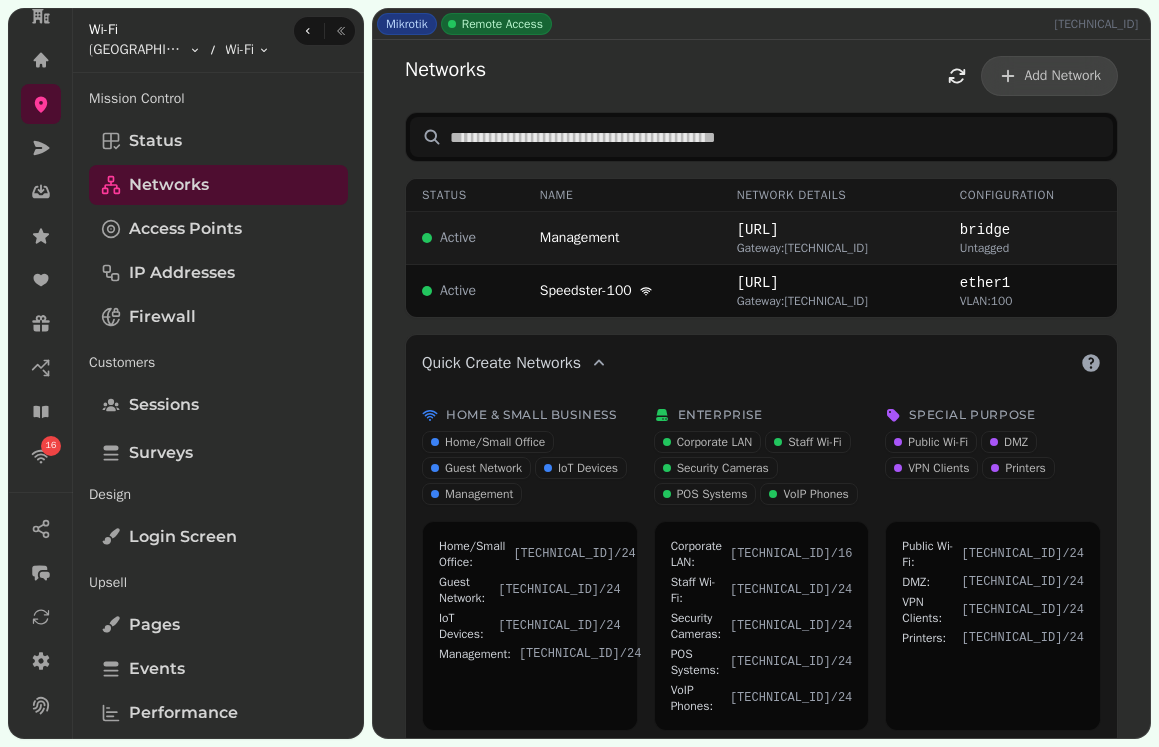 click on "Management" at bounding box center [580, 238] 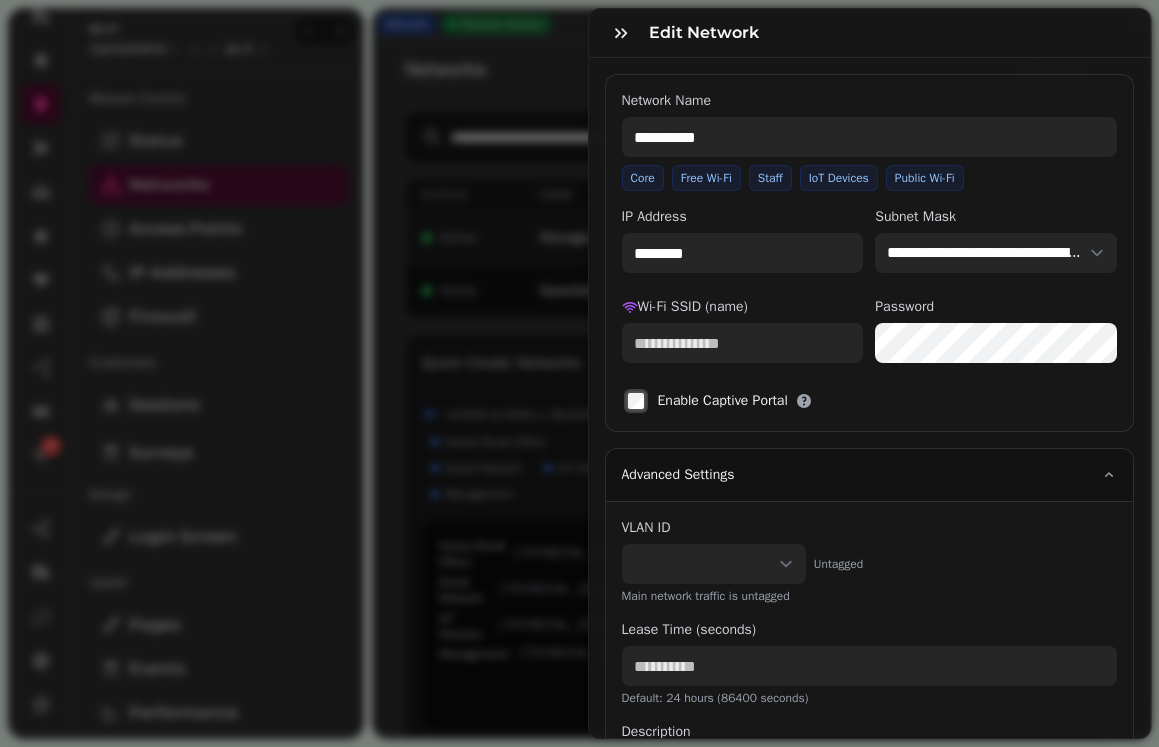type on "*******" 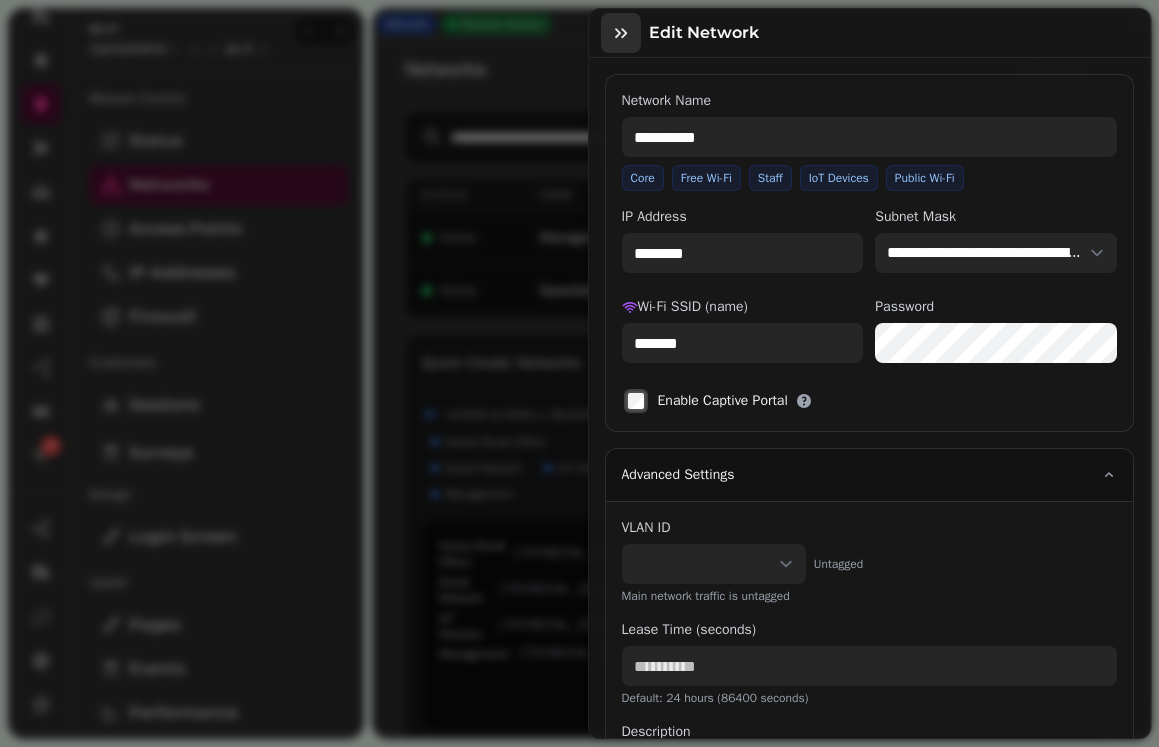 click 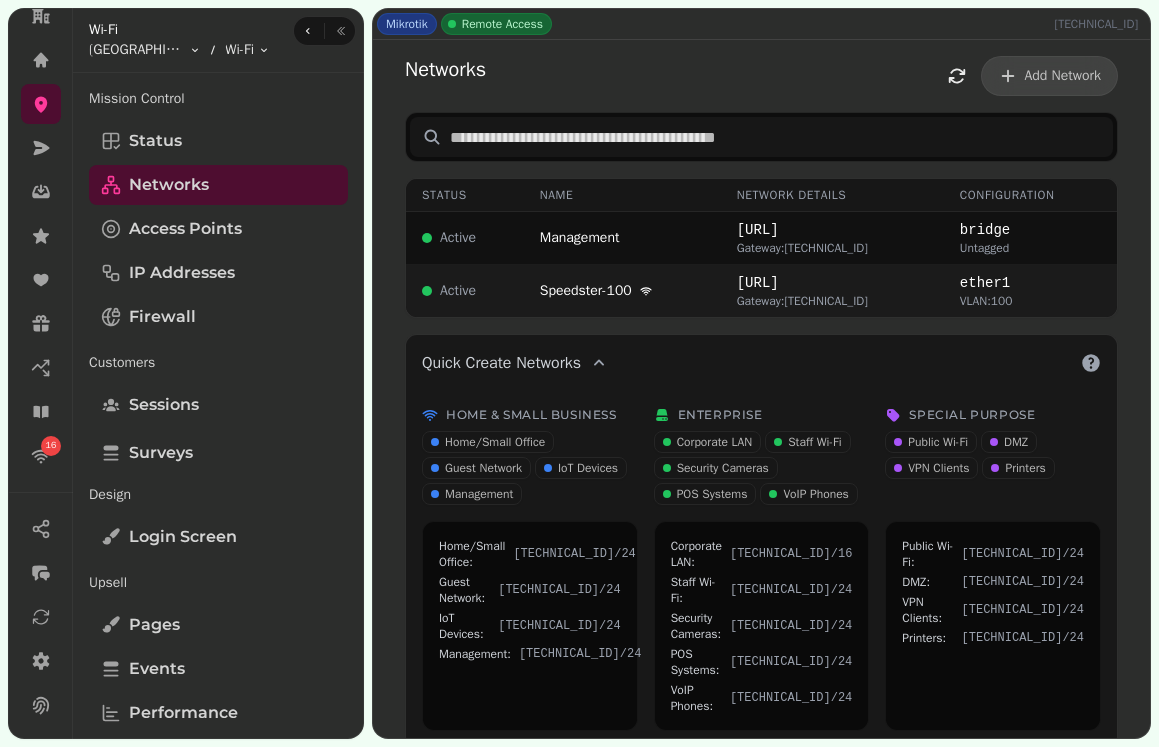 click on "Speedster-100" at bounding box center (586, 291) 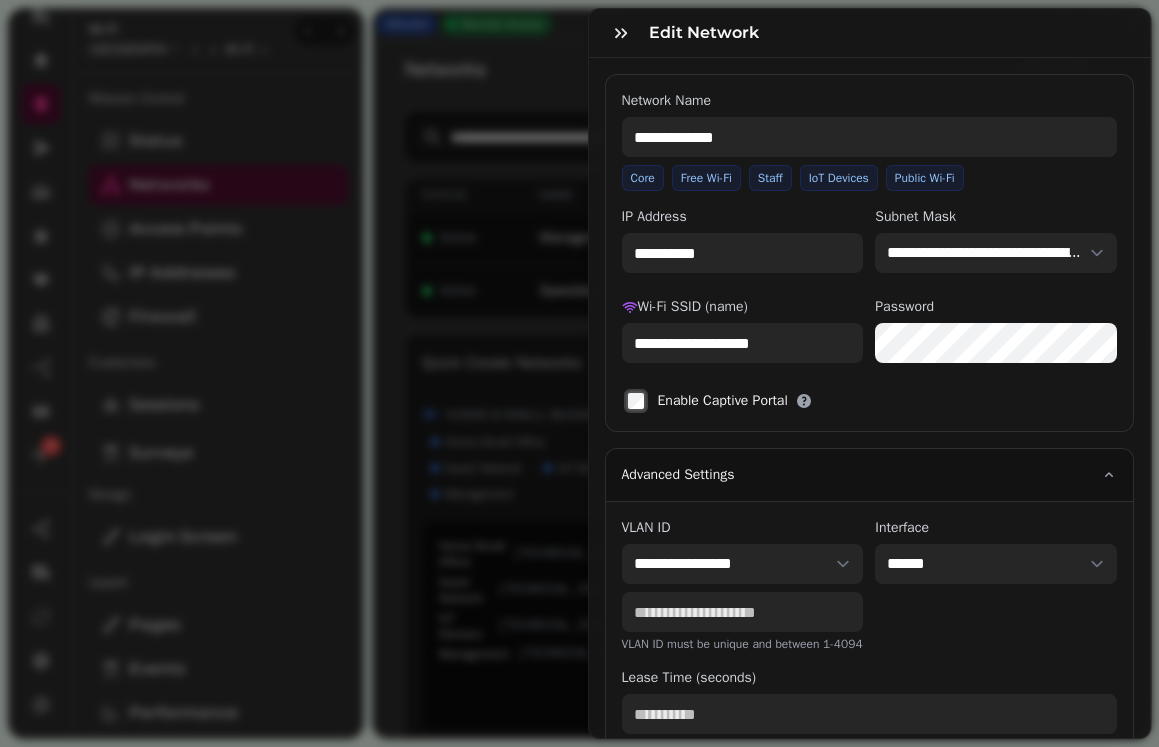 drag, startPoint x: 762, startPoint y: 257, endPoint x: 616, endPoint y: 257, distance: 146 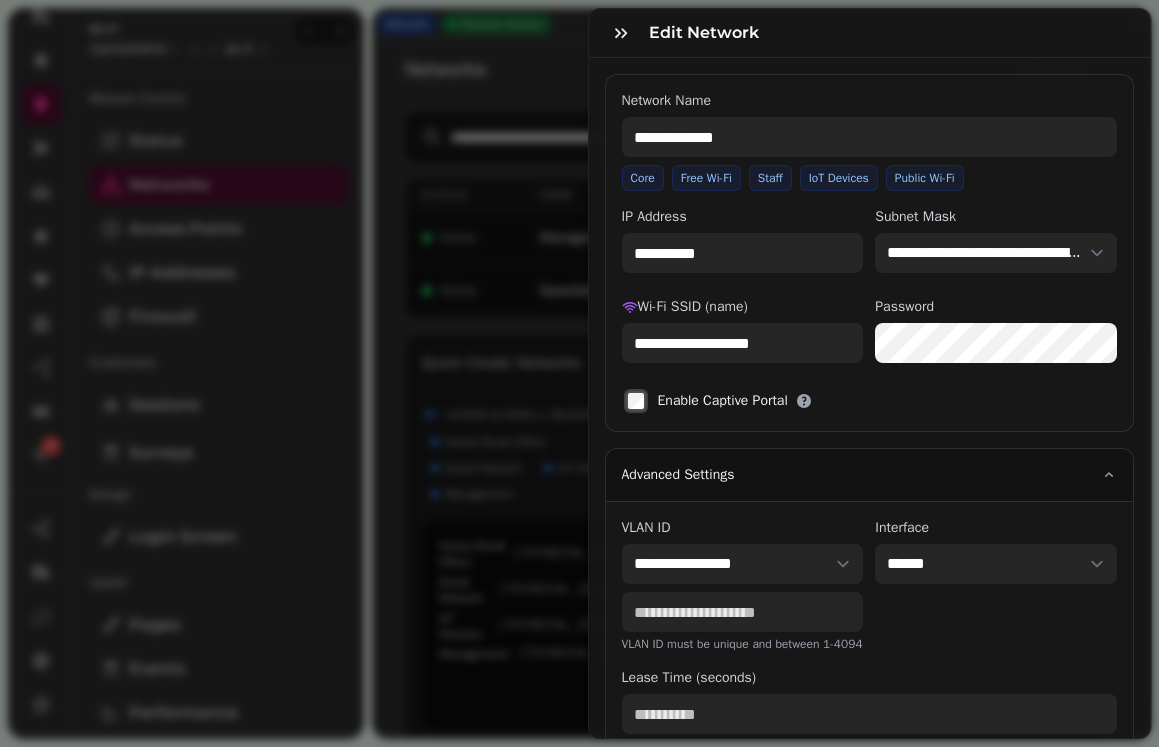 click on "**********" at bounding box center [870, 253] 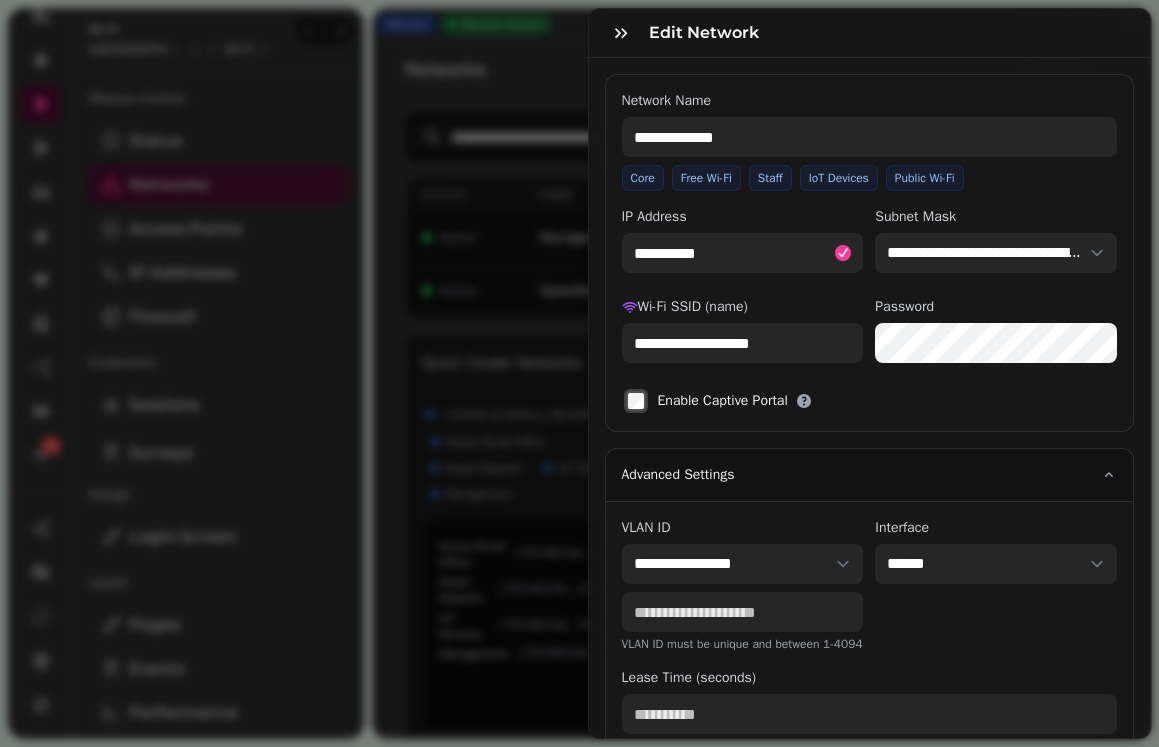 drag, startPoint x: 812, startPoint y: 345, endPoint x: 543, endPoint y: 347, distance: 269.00745 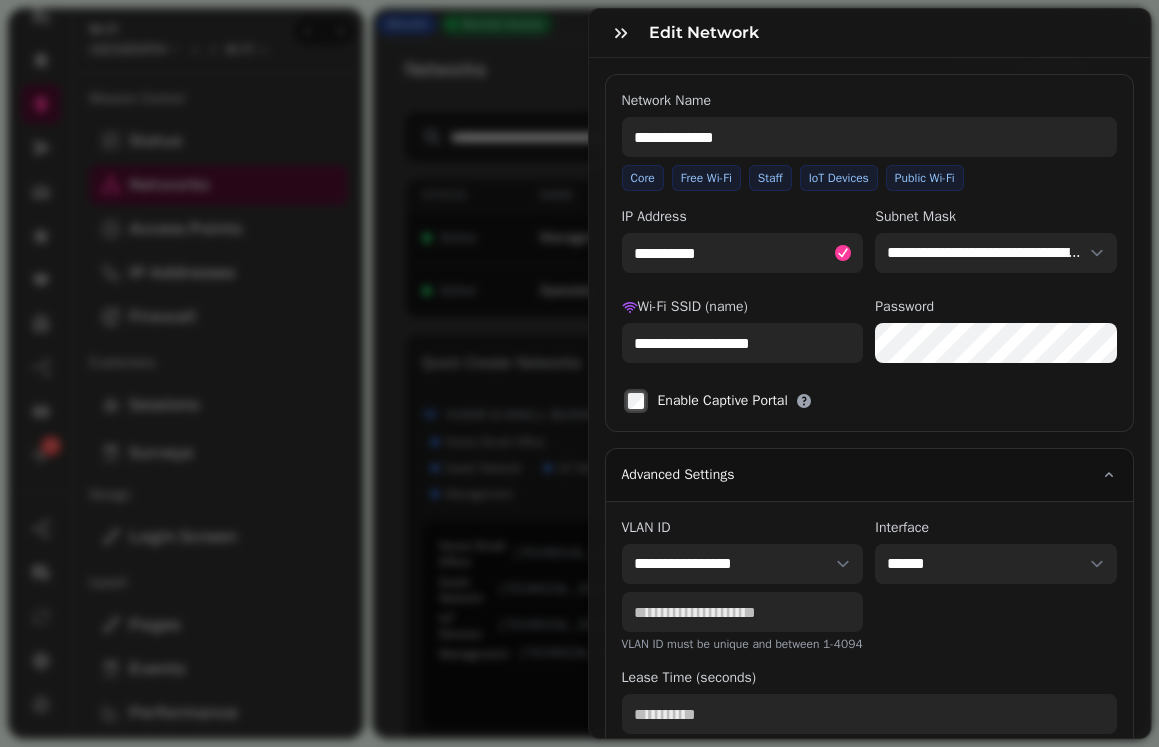 click on "**********" at bounding box center [579, 389] 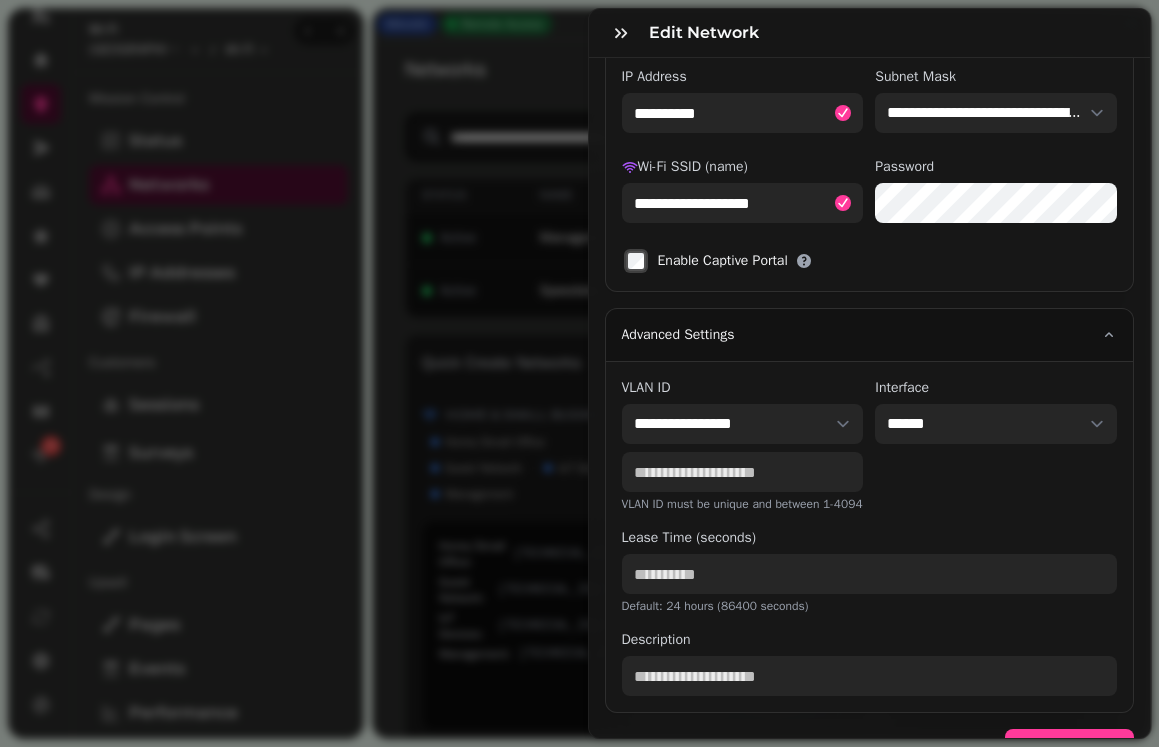scroll, scrollTop: 174, scrollLeft: 0, axis: vertical 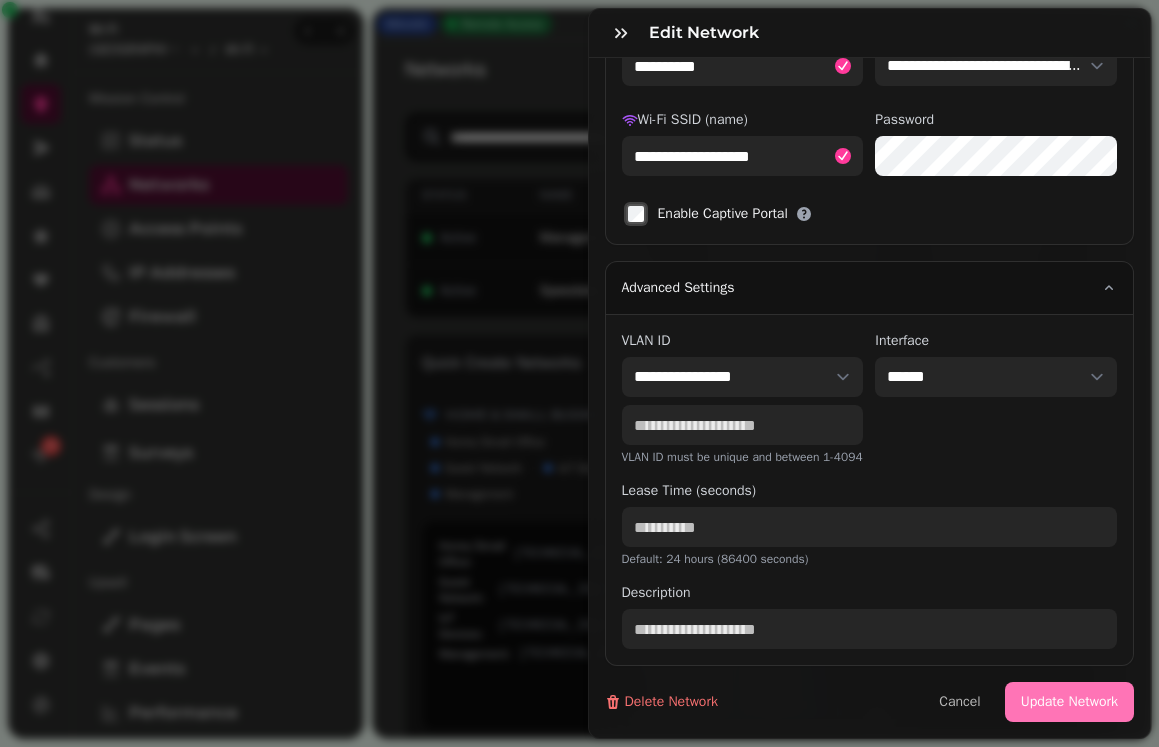 click on "Update Network" at bounding box center (1069, 702) 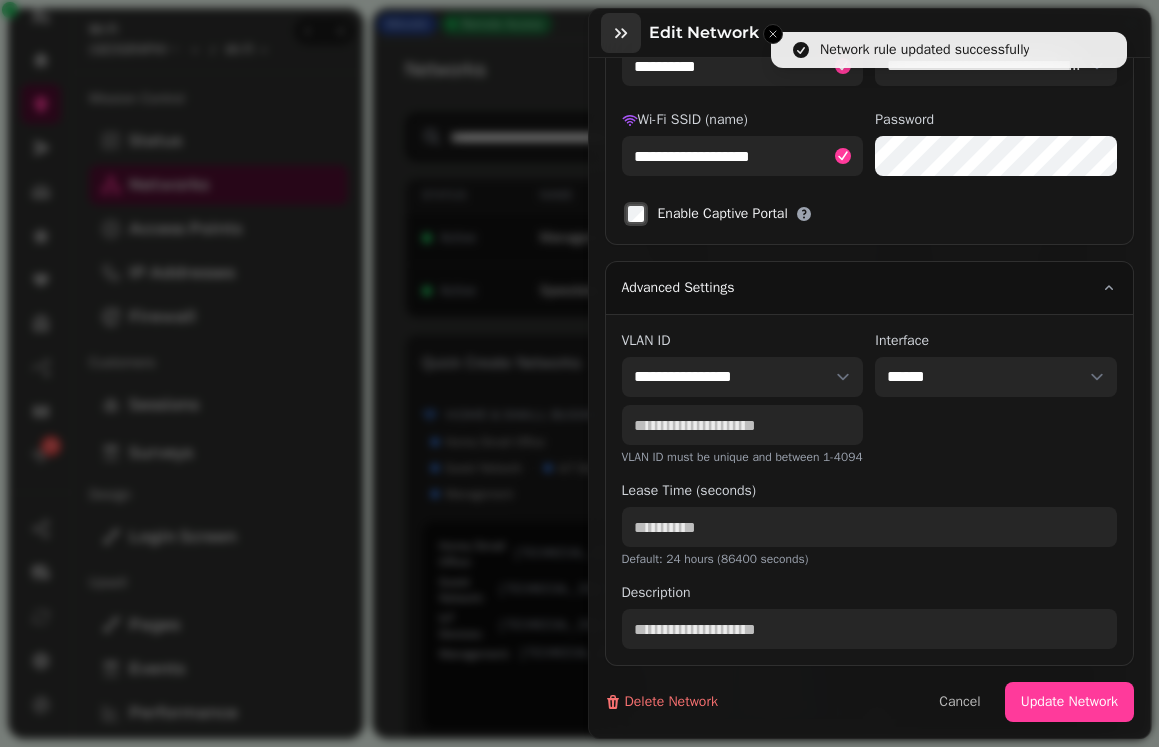 type 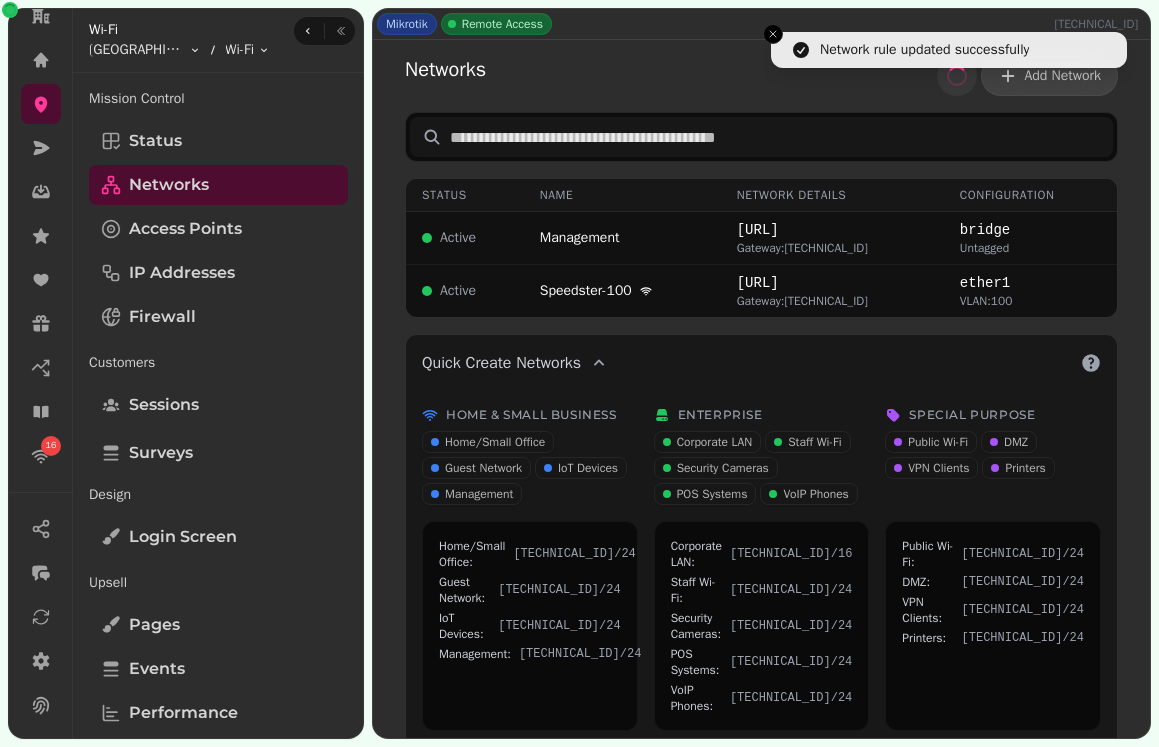 click on "Networks Add Network Status Name Network Details Configuration Active Management   10.0.0.0/24 Gateway:  10.0.0.1 bridge Untagged Active Speedster-100   172.15.0.0/24 Gateway:  172.15.0.1 ether1 VLAN:  100 Quick Create Networks Home & Small Business Home/Small Office Guest Network IoT Devices Management Enterprise Corporate LAN Staff Wi-Fi Security Cameras POS Systems VoIP Phones Special Purpose Public Wi-Fi DMZ VPN Clients Printers Home/Small Office :   192.168.1.0 /24 Guest Network :   192.168.10.0 /24 IoT Devices :   192.168.20.0 /24 Management :   10.0.0.0 /24 Corporate LAN :   10.1.0.0 /16 Staff Wi-Fi :   10.10.0.0 /24 Security Cameras :   10.20.0.0 /24 POS Systems :   10.30.0.0 /24 VoIP Phones :   10.40.0.0 /24 Public Wi-Fi :   172.16.0.0 /24 DMZ :   172.20.0.0 /24 VPN Clients :   172.30.0.0 /24 Printers :   192.168.50.0 /24" at bounding box center (761, 398) 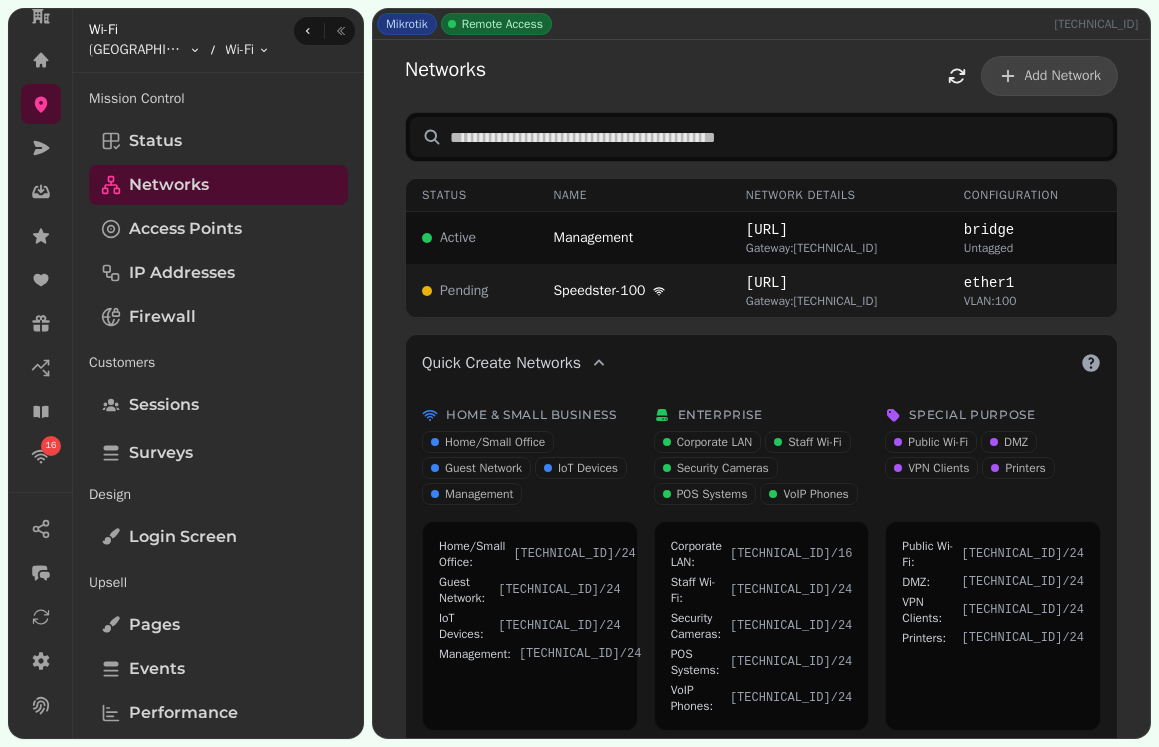 click on "Pending" at bounding box center [464, 291] 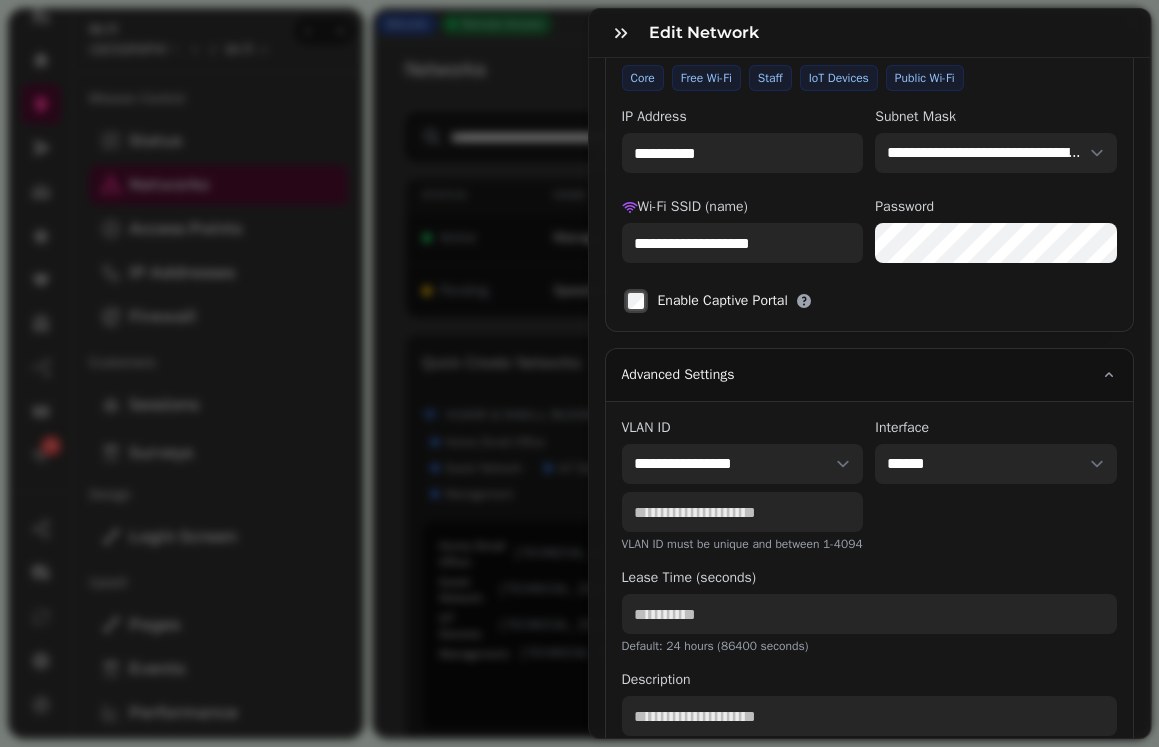 scroll, scrollTop: 0, scrollLeft: 0, axis: both 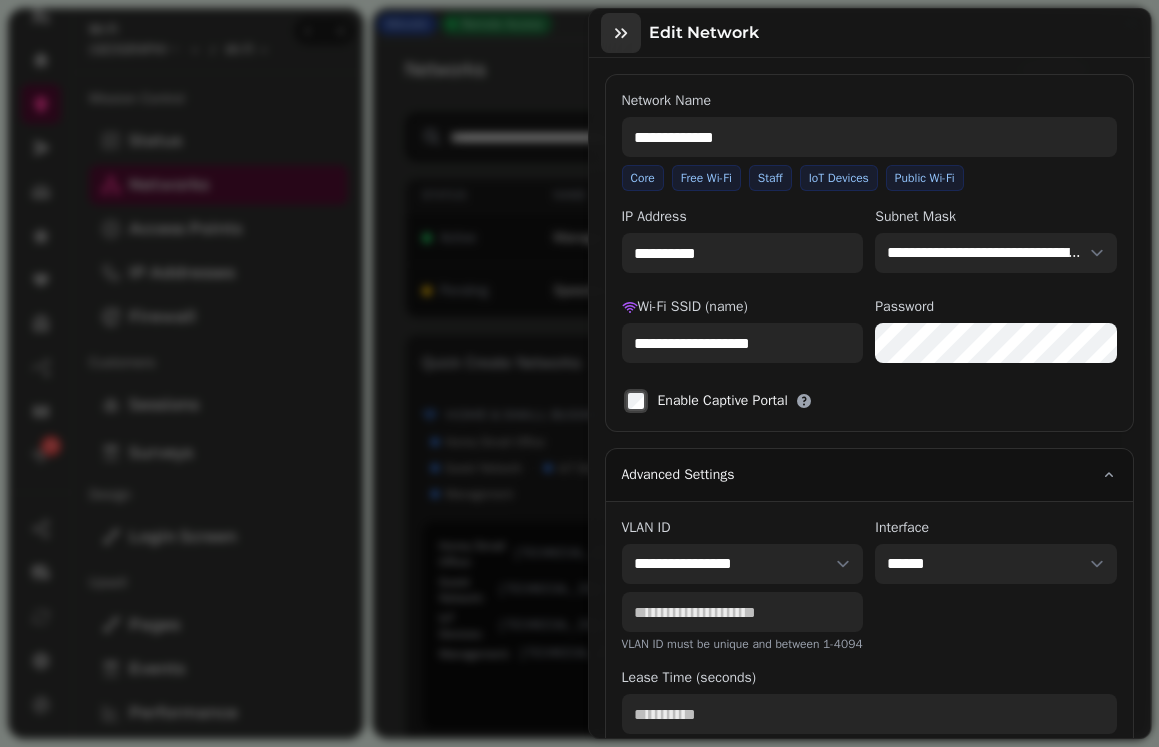 click 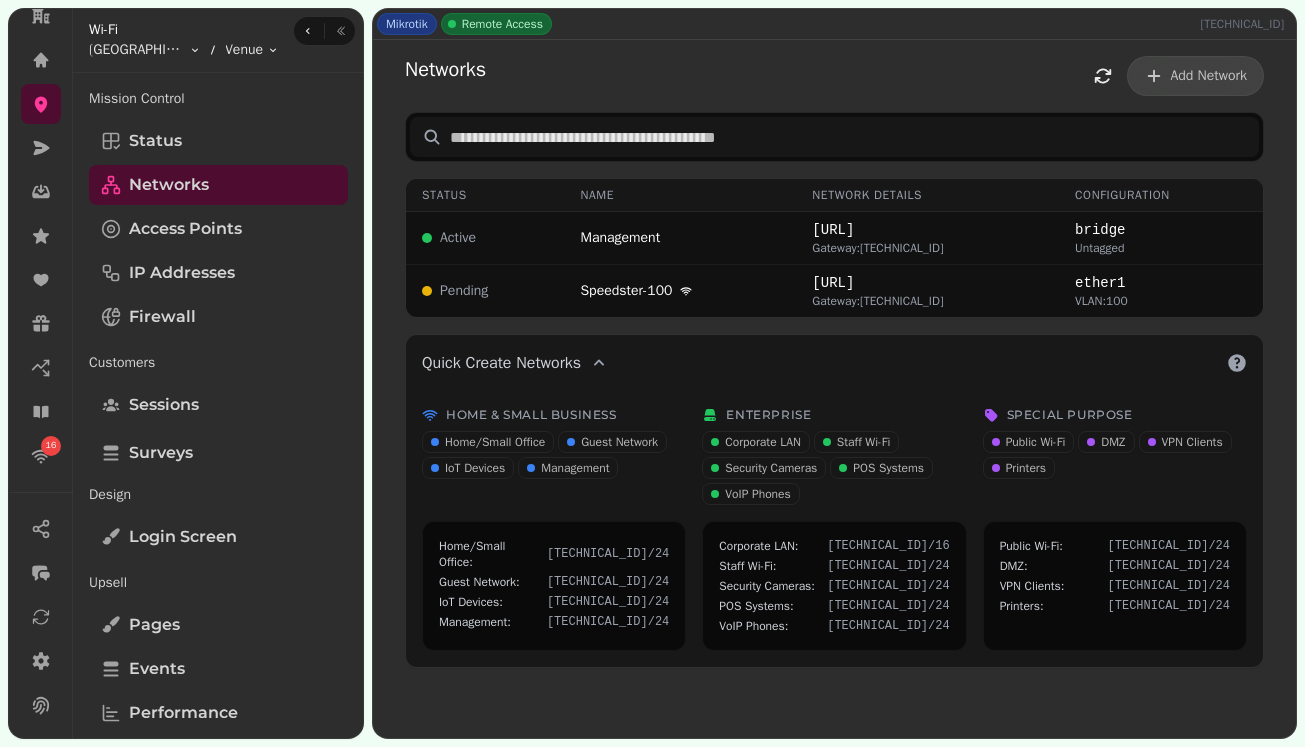 scroll, scrollTop: 0, scrollLeft: 0, axis: both 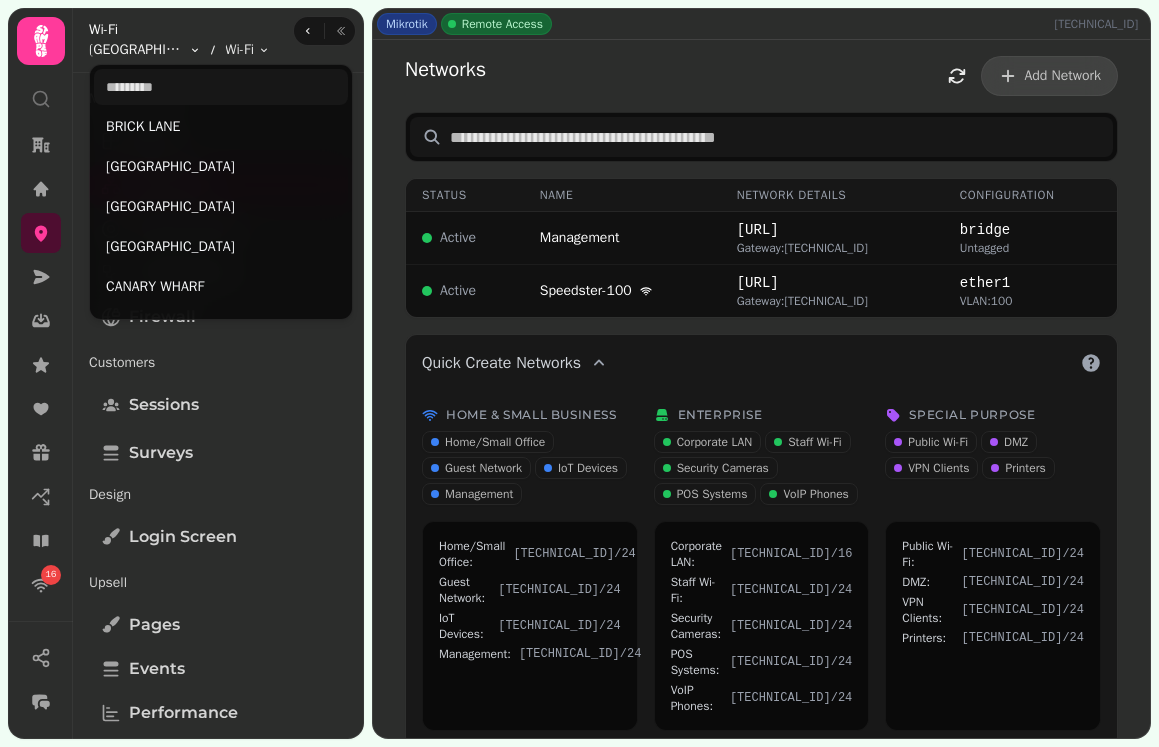 click on "16 Mikrotik Remote Access 62.64.184.66 Networks Add Network Status Name Network Details Configuration Active Management   10.0.0.0/24 Gateway:  10.0.0.1 bridge Untagged Active Speedster-100   172.15.0.0/24 Gateway:  172.15.0.1 ether1 VLAN:  100 Quick Create Networks Home & Small Business Home/Small Office Guest Network IoT Devices Management Enterprise Corporate LAN Staff Wi-Fi Security Cameras POS Systems VoIP Phones Special Purpose Public Wi-Fi DMZ VPN Clients Printers Home/Small Office :   192.168.1.0 /24 Guest Network :   192.168.10.0 /24 IoT Devices :   192.168.20.0 /24 Management :   10.0.0.0 /24 Corporate LAN :   10.1.0.0 /16 Staff Wi-Fi :   10.10.0.0 /24 Security Cameras :   10.20.0.0 /24 POS Systems :   10.30.0.0 /24 VoIP Phones :   10.40.0.0 /24 Public Wi-Fi :   172.16.0.0 /24 DMZ :   172.20.0.0 /24 VPN Clients :   172.30.0.0 /24 Printers :   192.168.50.0 /24
Wi-Fi Edinburgh Toggle menu Wi-Fi Toggle menu Mission Control Status Networks Access Points IP Addresses Firewall" at bounding box center [579, 373] 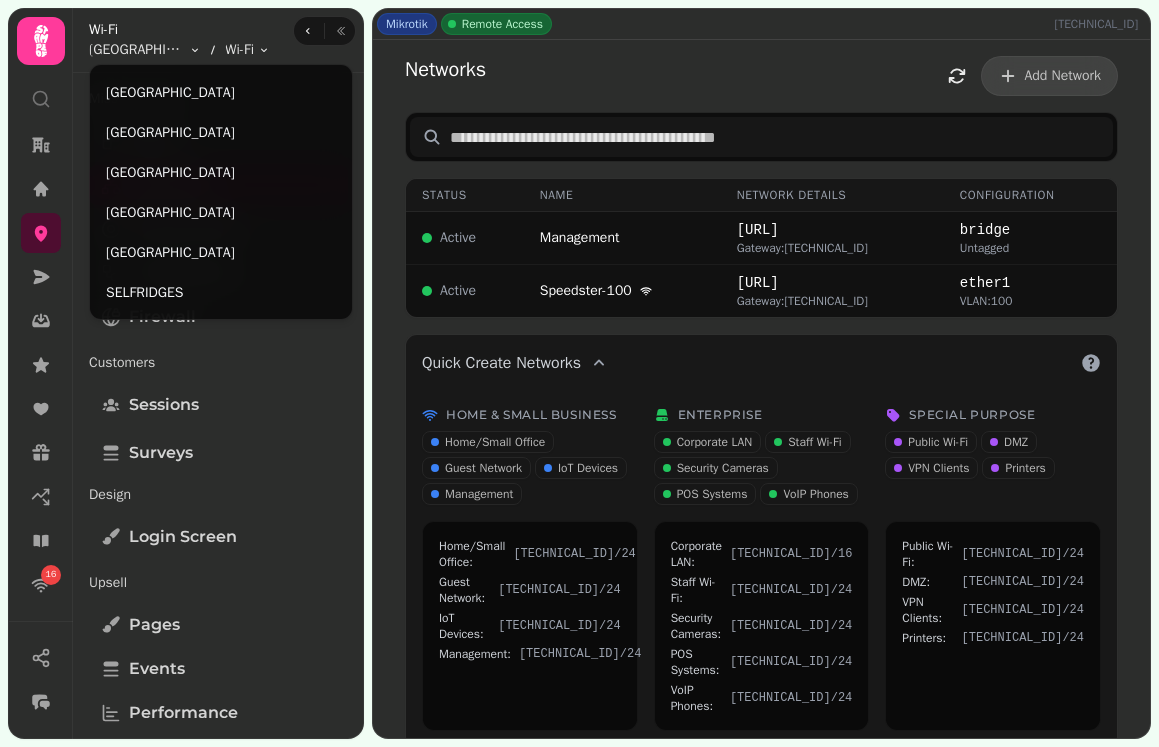 scroll, scrollTop: 675, scrollLeft: 0, axis: vertical 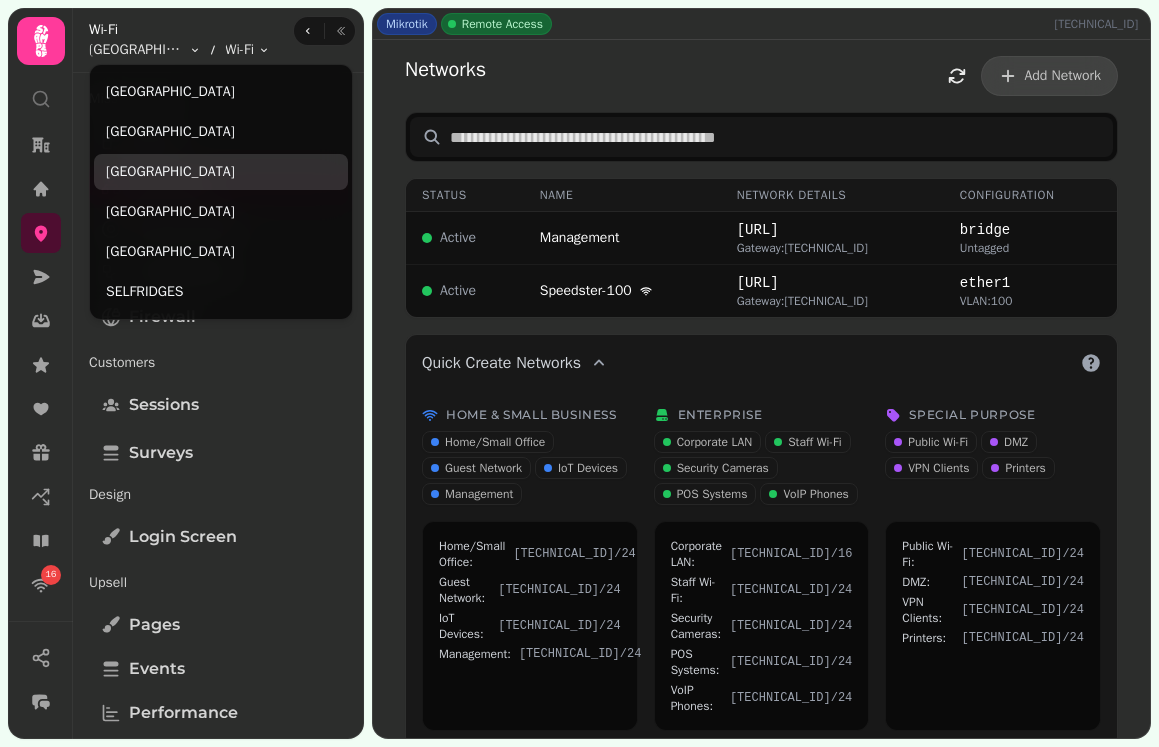 click on "[GEOGRAPHIC_DATA]" at bounding box center (221, 172) 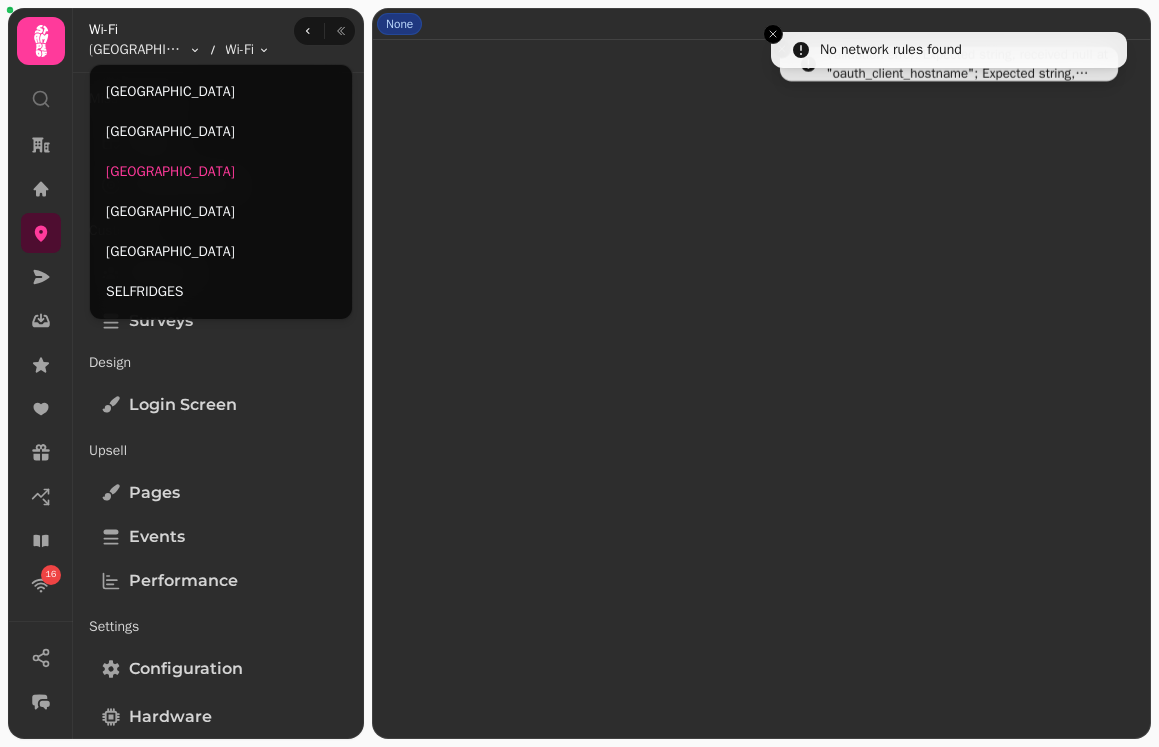 click on "No network rules found Validation error: Expected string, received null at "oauth_client_hostname"; Expected string, received null at "oauth_client_id"; Expected string, received null at "oauth_client_secret" 16 None
Wi-Fi MANCHESTER Toggle menu Wi-Fi Toggle menu Mission Control Status Access Points Customers Sessions Surveys Design Login screen Upsell Pages Events Performance Settings Configuration Hardware Offline 0.0.0.0 Went down Never BRICK LANE BRIGHTON CAMBRIDGE CAMDEN CANARY WHARF CARDIFF CARNABY CHELSEA COVENT GARDEN Edinburgh EUSTON EXMOUTH MARKET FINSBURY PARK ❌(Now Closed) HYDE PARK HYDE PARK (Not in Use) LEEDS LIVERPOOL STREET LONDON BRIDGE MANCHESTER NOTTINGHAM QUEENS PARK SELFRIDGES SHOREDITCH SOHO SWINGERS CITY SWINGERS WEST END VICTORIA WATERLOO WESTFIELD" at bounding box center (579, 373) 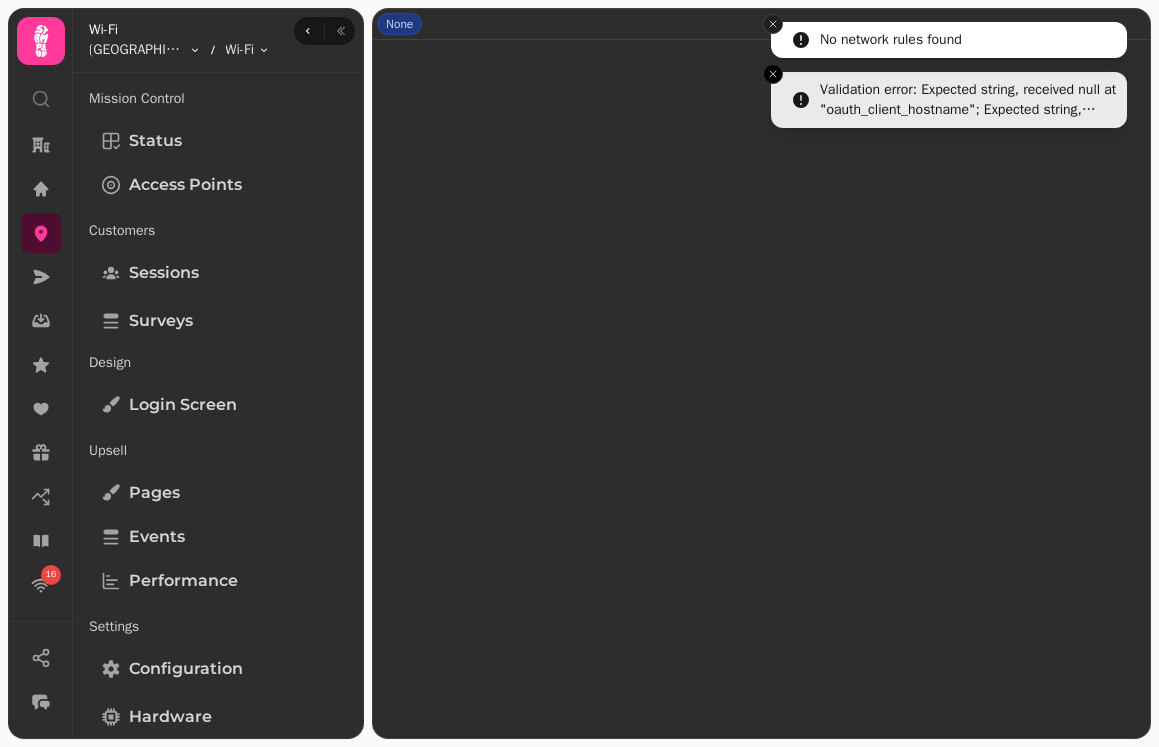 click 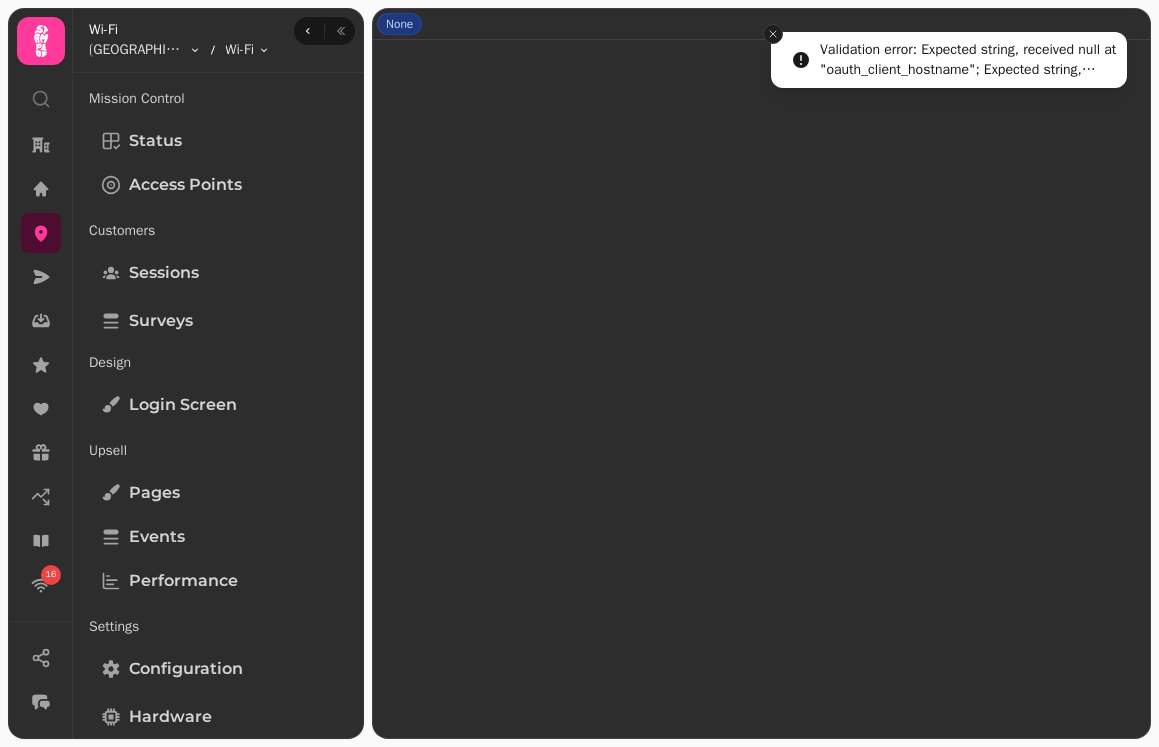 click at bounding box center (773, 34) 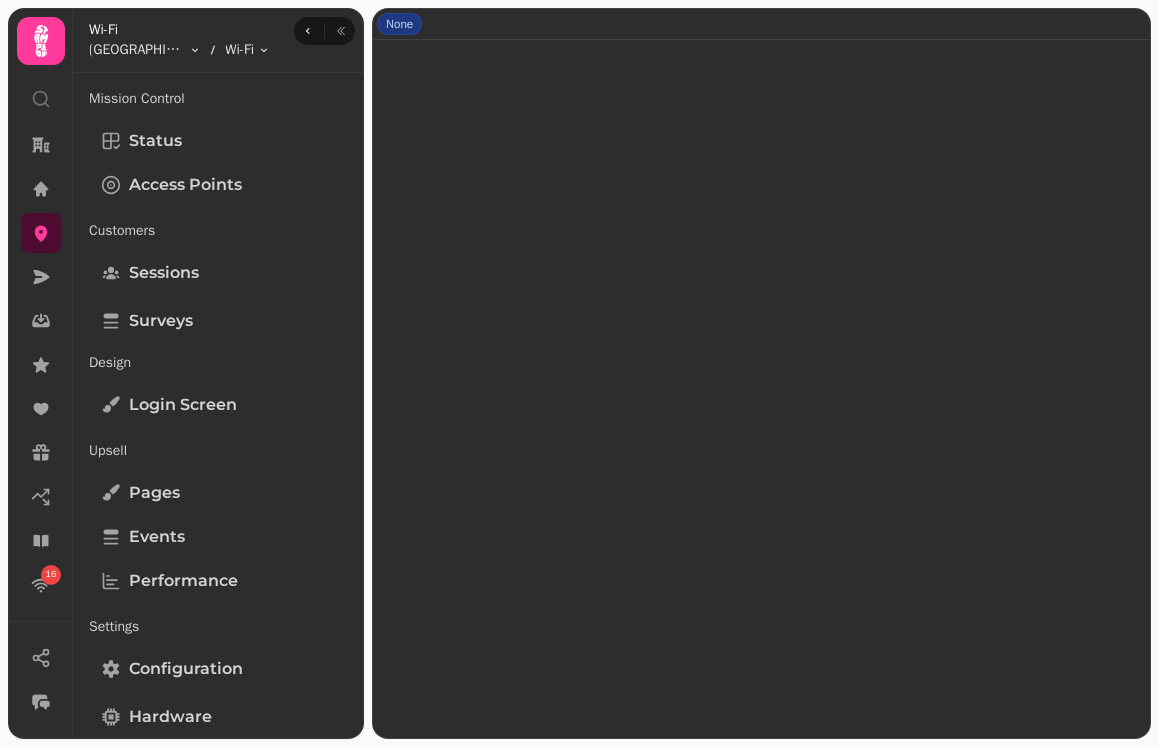 scroll, scrollTop: 102, scrollLeft: 0, axis: vertical 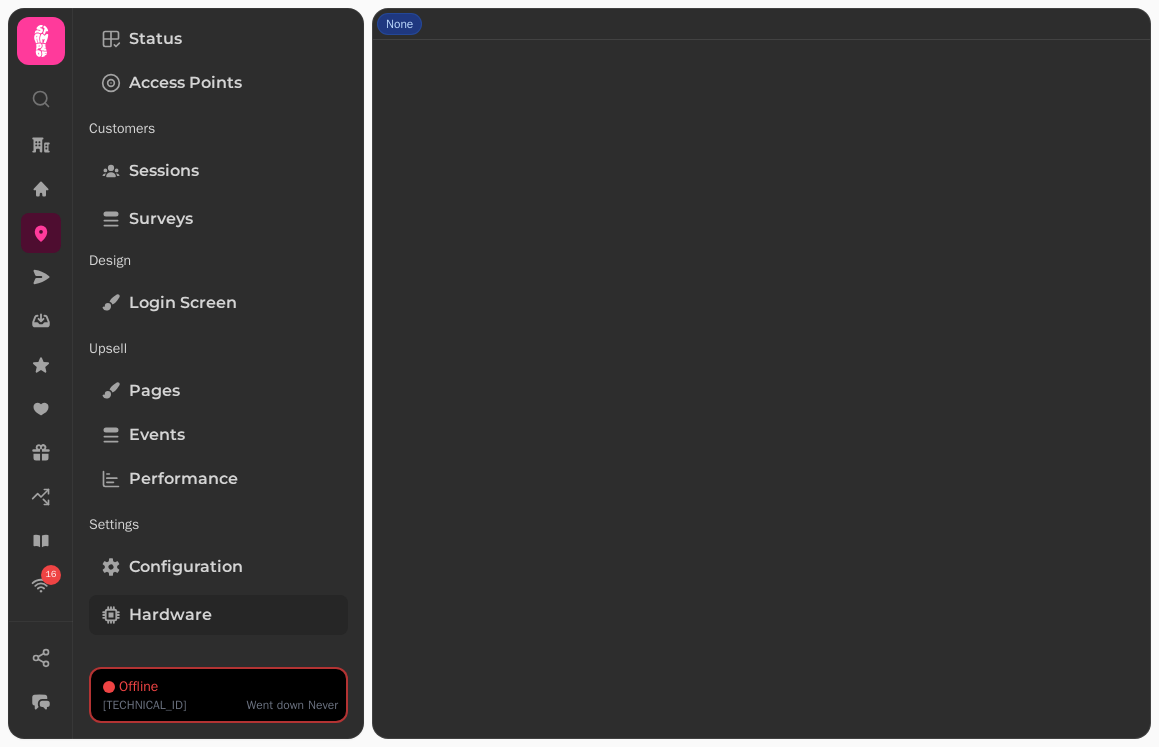 click on "Hardware" at bounding box center [170, 615] 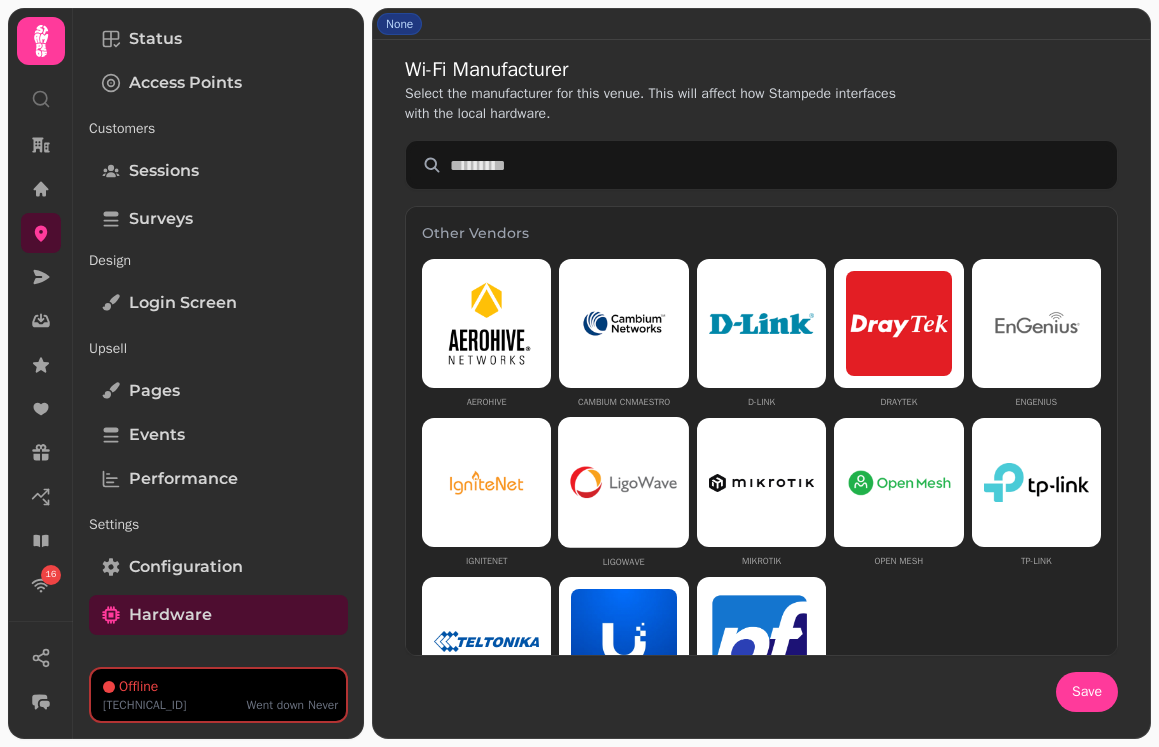 scroll, scrollTop: 0, scrollLeft: 0, axis: both 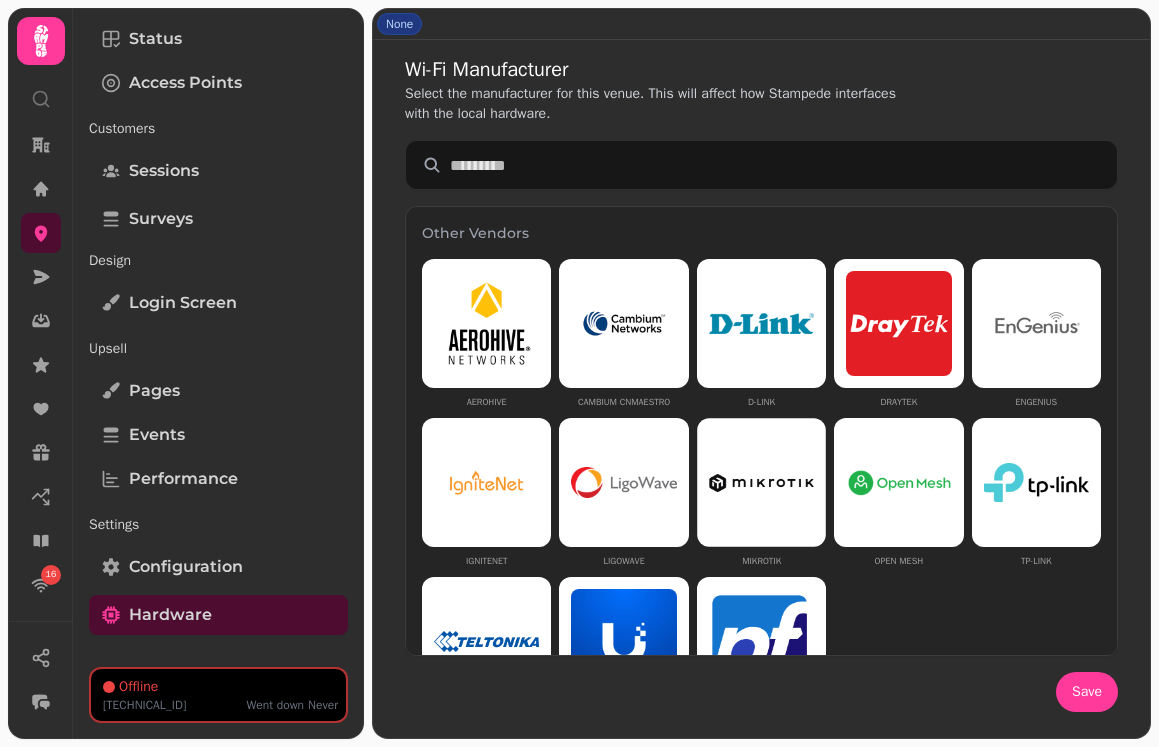 click at bounding box center [761, 482] 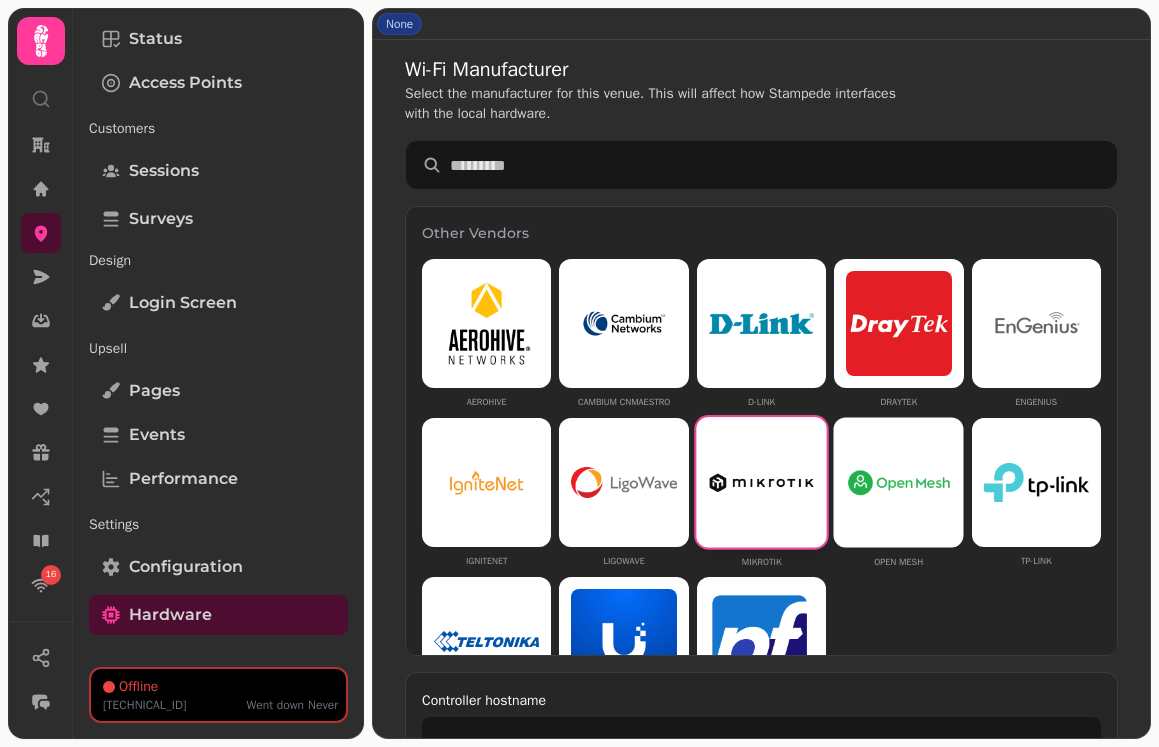 type on "*******" 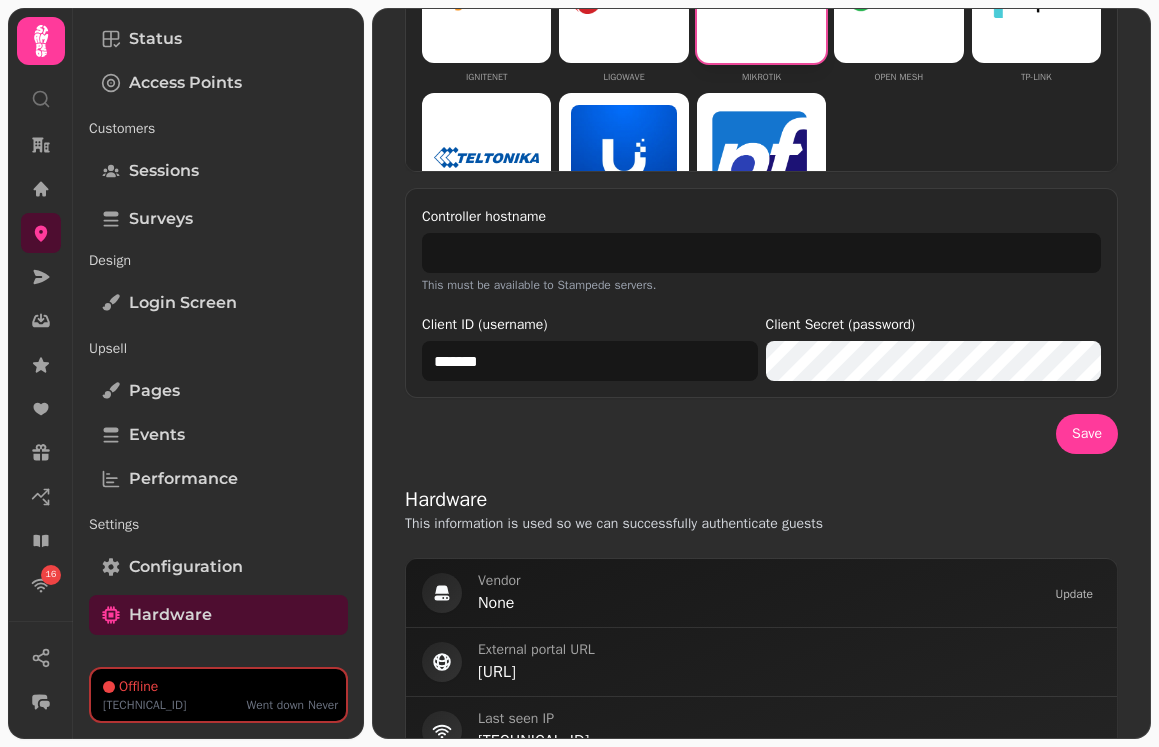scroll, scrollTop: 487, scrollLeft: 0, axis: vertical 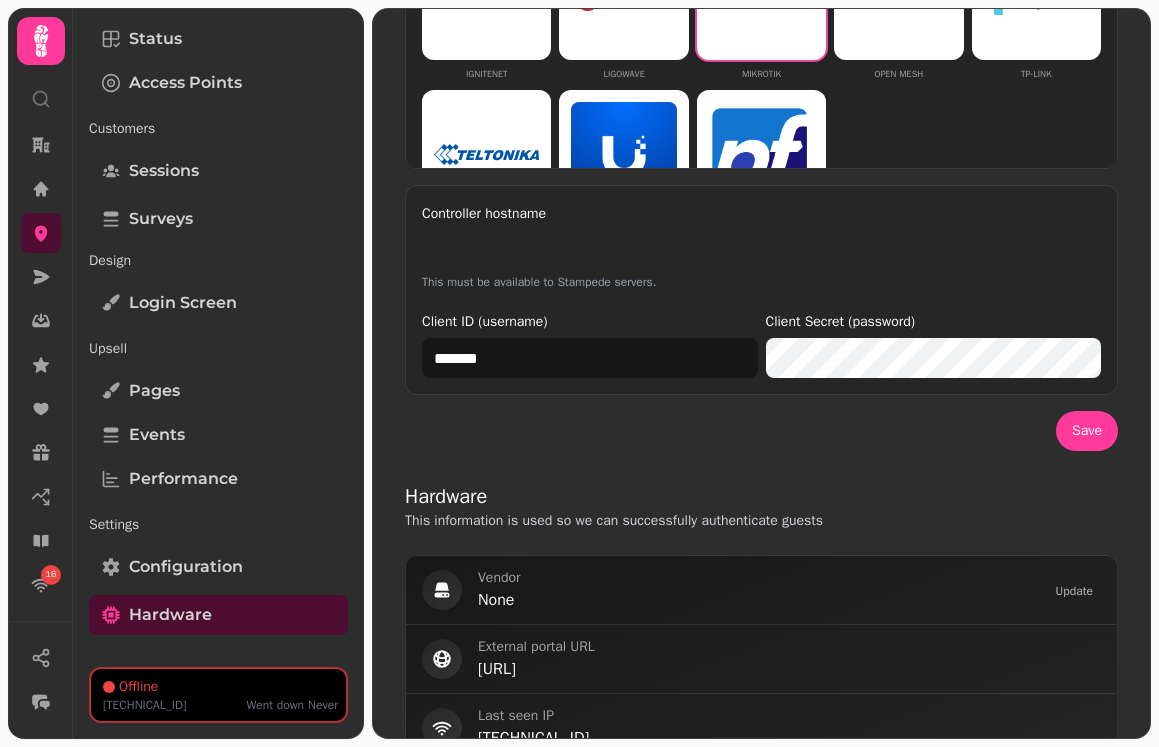 click on "Controller hostname" at bounding box center [761, 250] 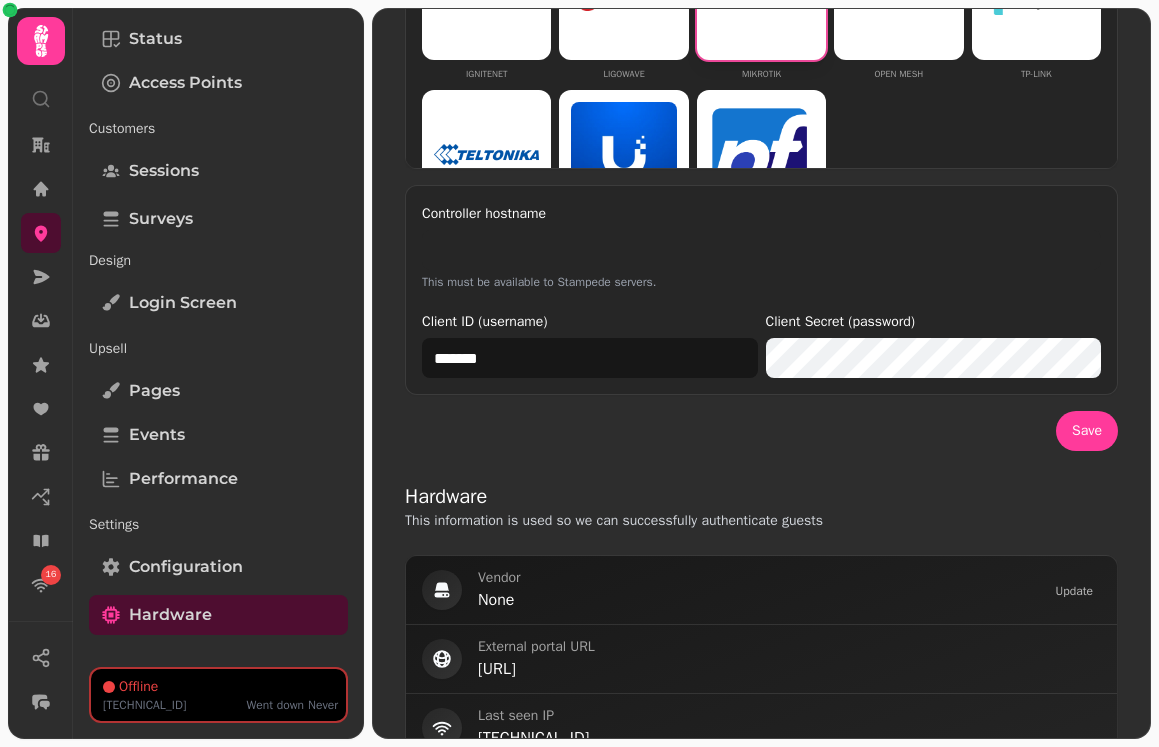 paste on "**********" 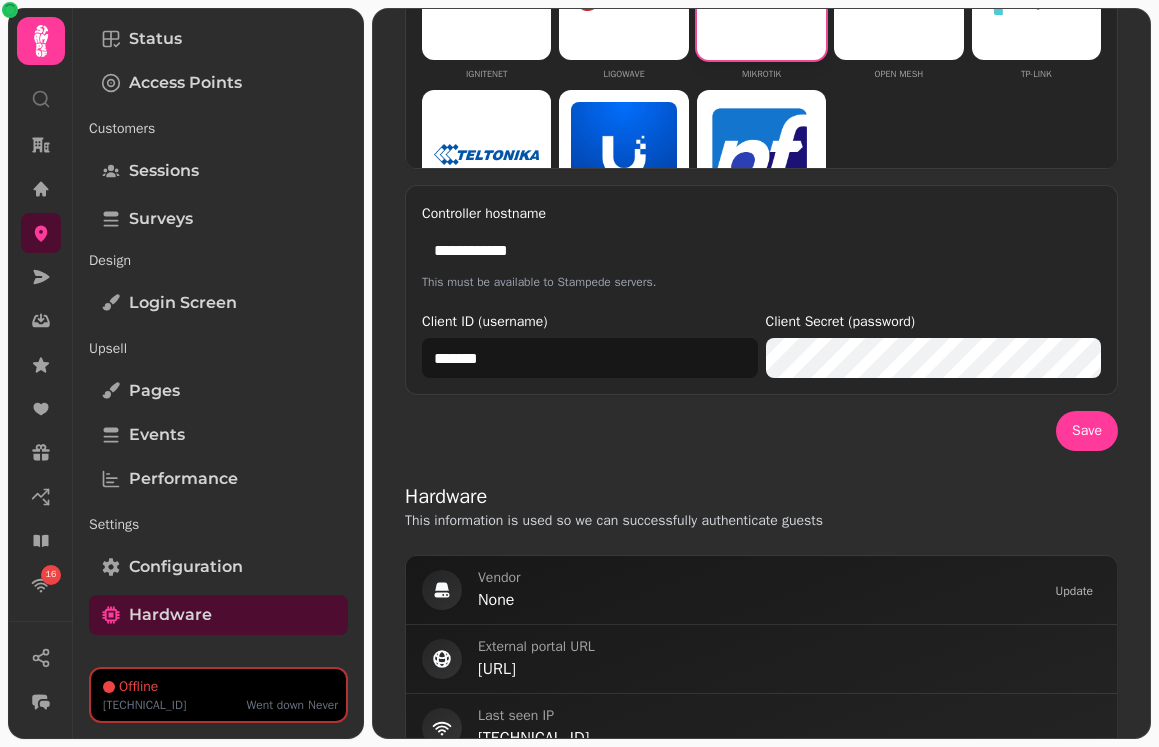 type on "**********" 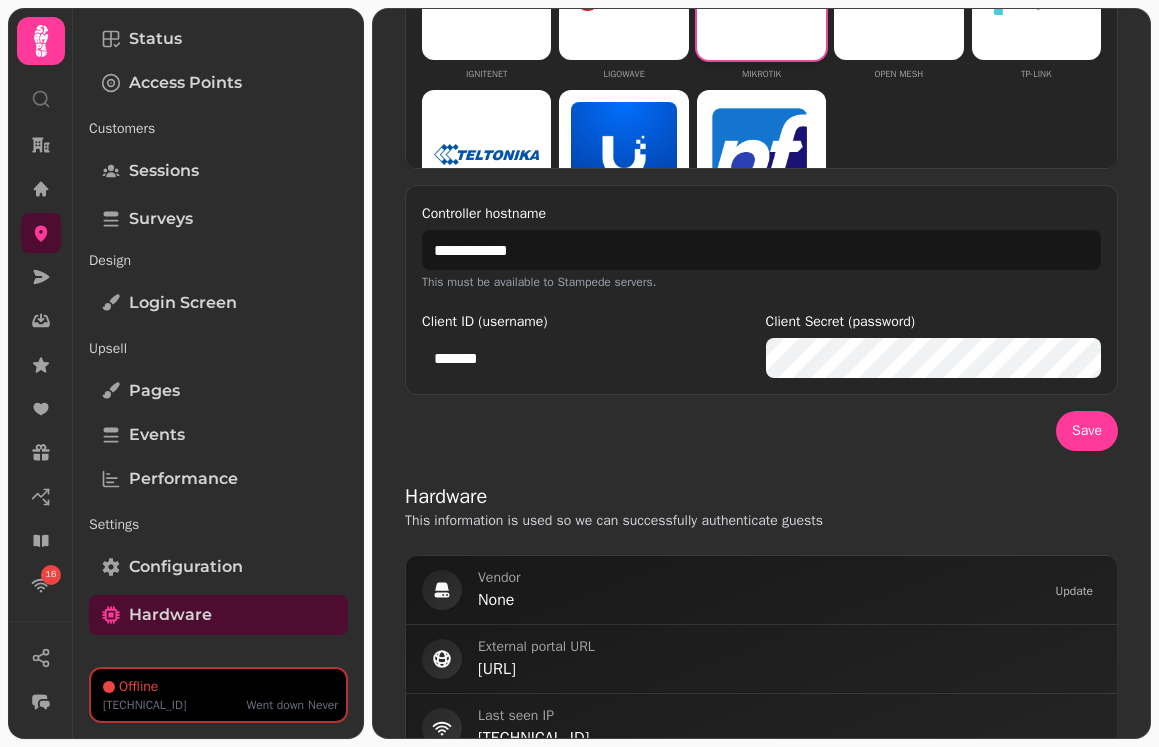 drag, startPoint x: 522, startPoint y: 362, endPoint x: 380, endPoint y: 362, distance: 142 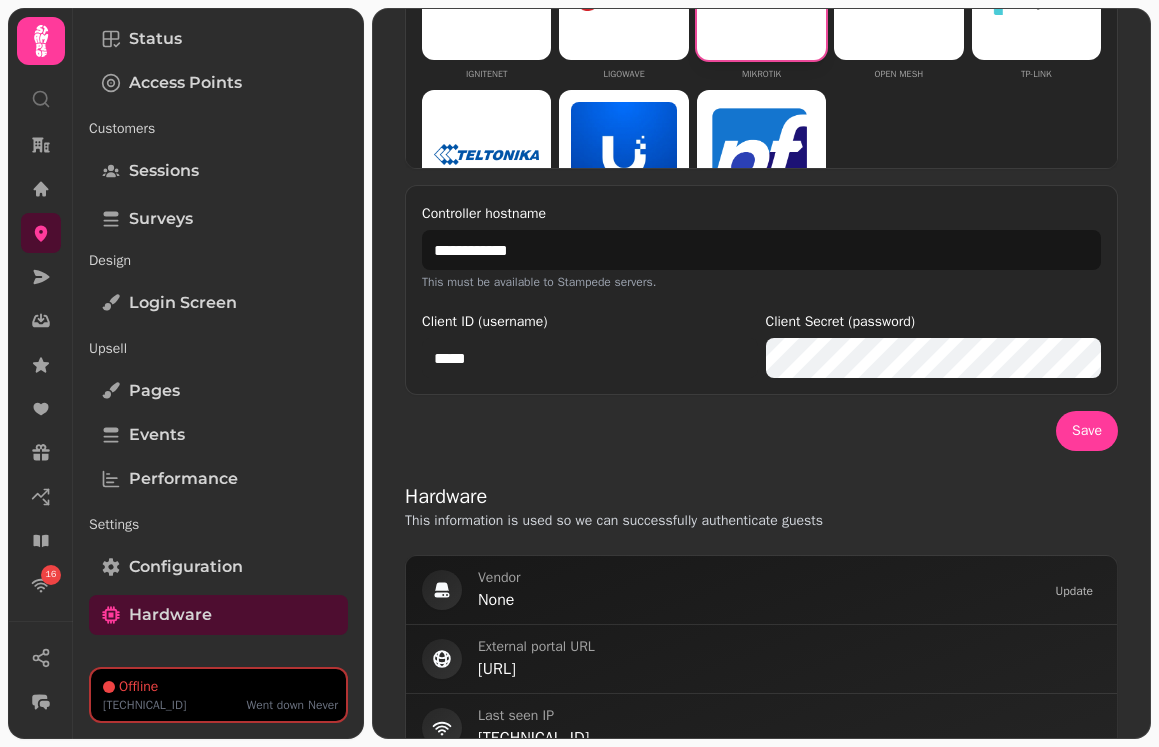 type on "*****" 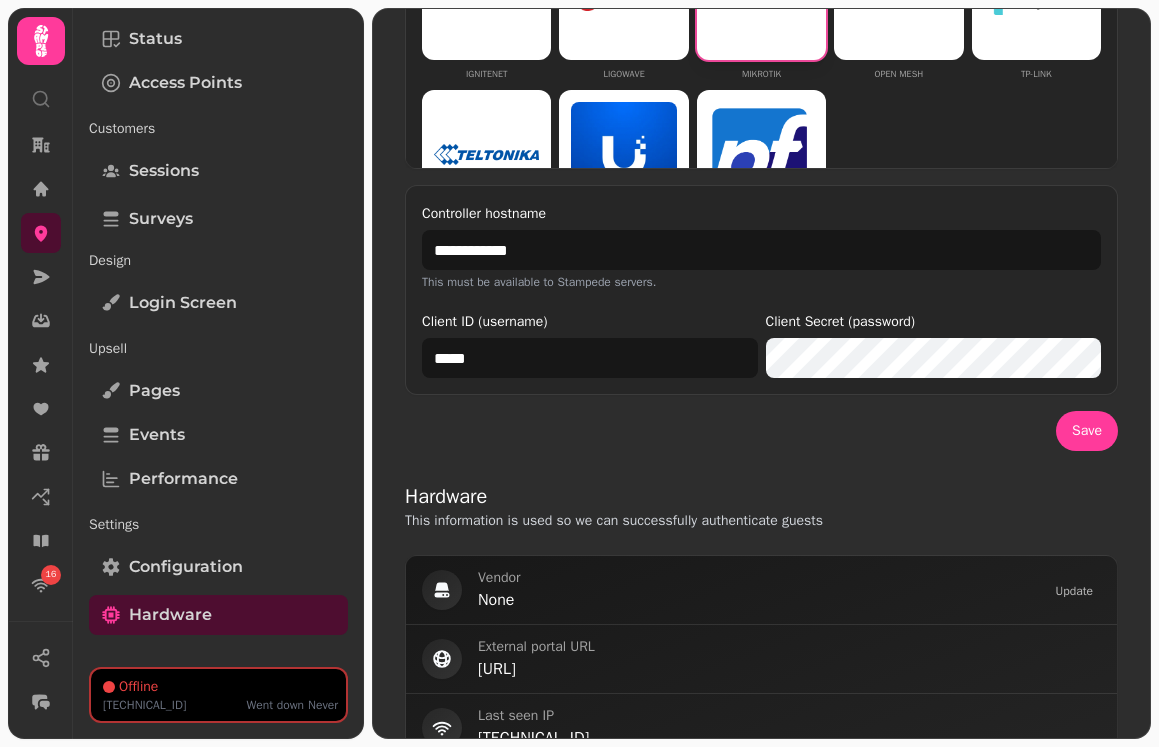 click on "Client ID (username) ***** Client Secret (password)" at bounding box center (761, 344) 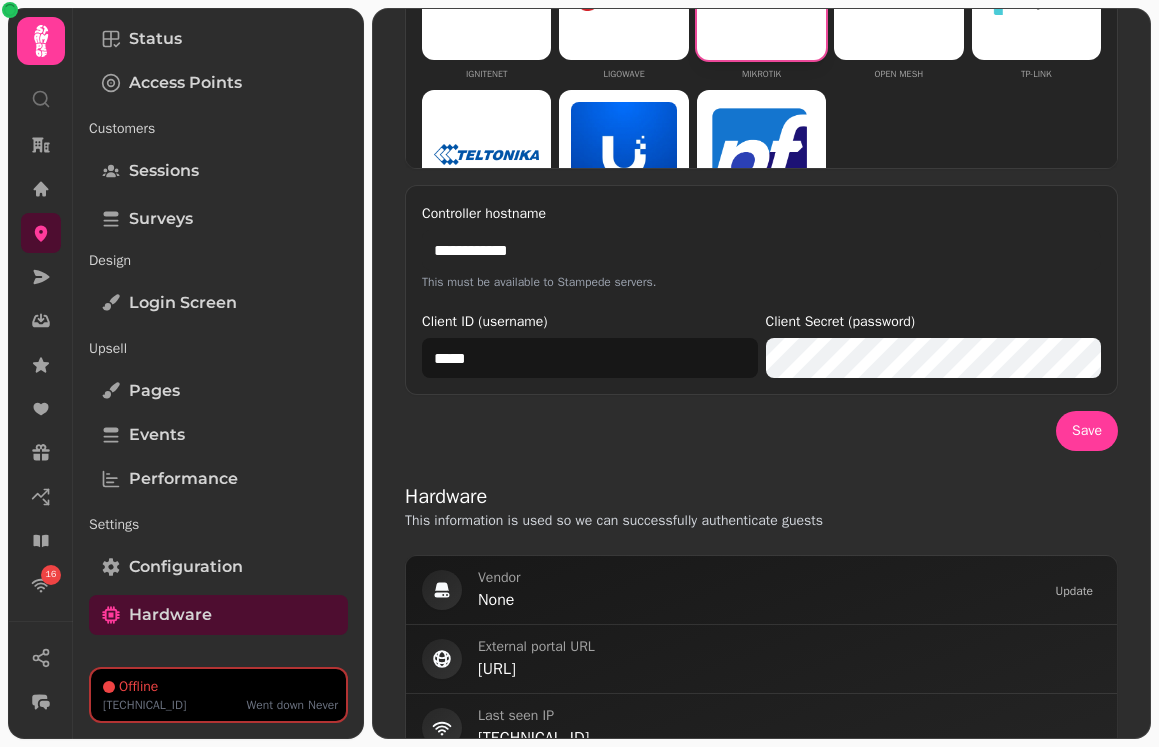 drag, startPoint x: 609, startPoint y: 269, endPoint x: 346, endPoint y: 252, distance: 263.54886 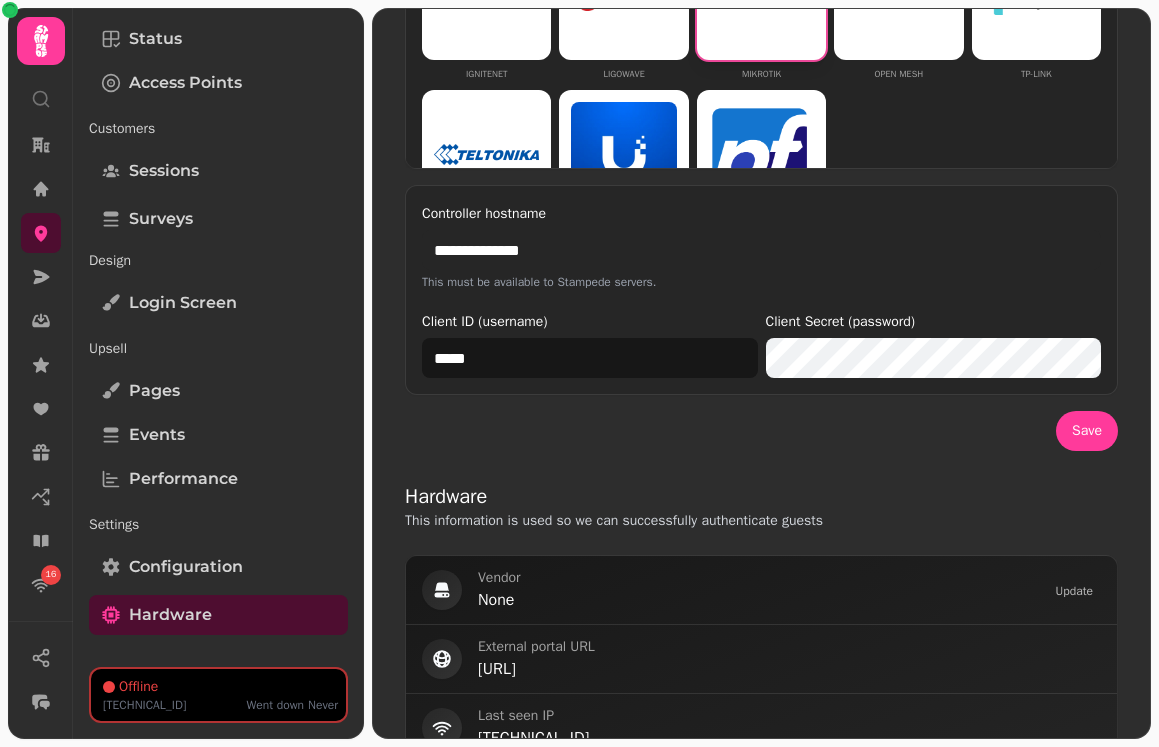 type on "**********" 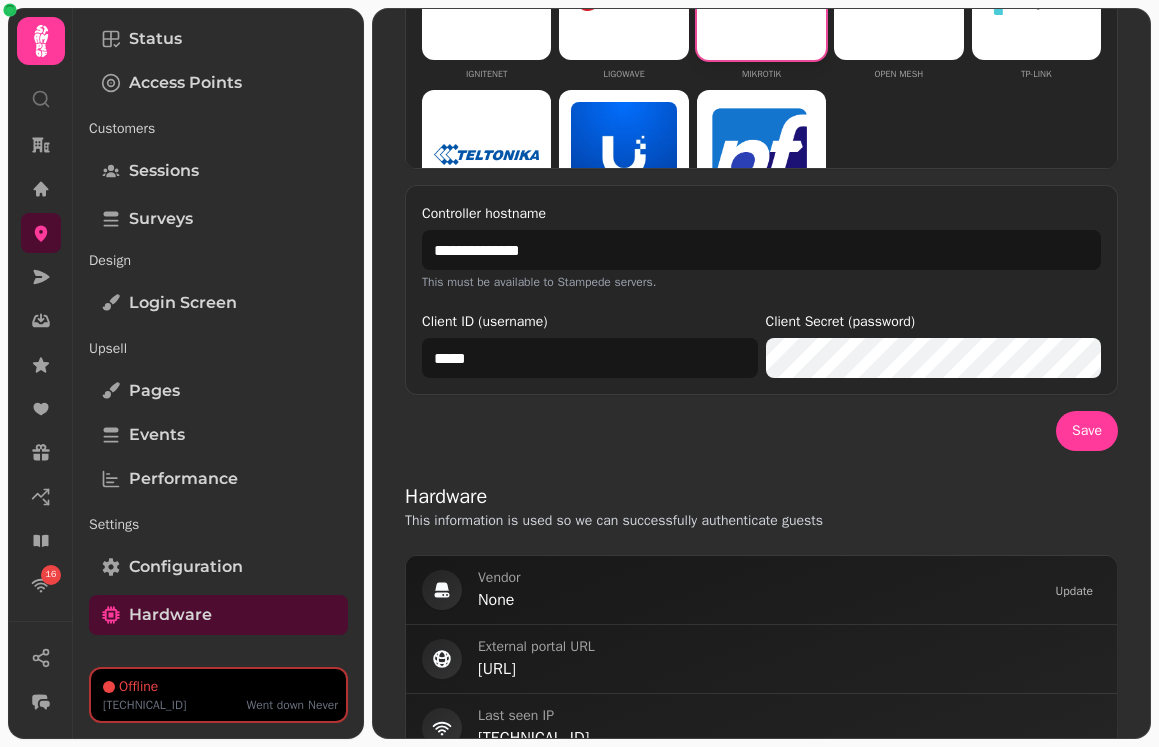 click on "**********" at bounding box center [761, 290] 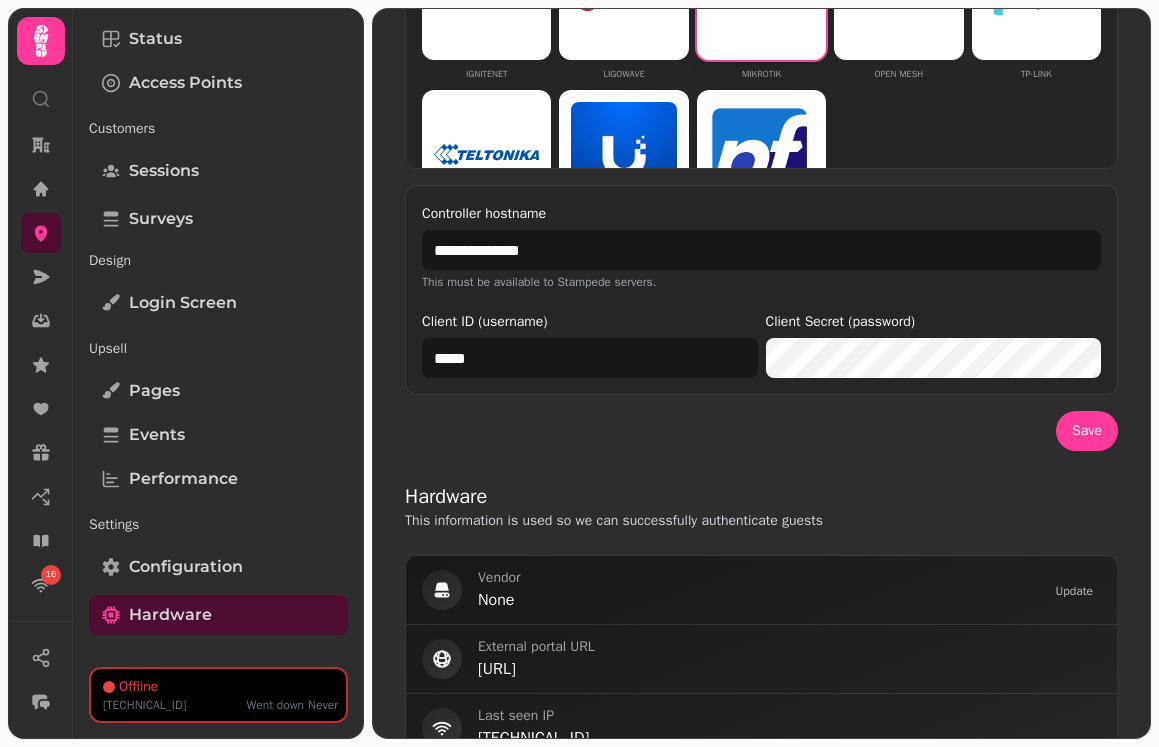 click on "Client ID (username) ***** Client Secret (password)" at bounding box center [761, 344] 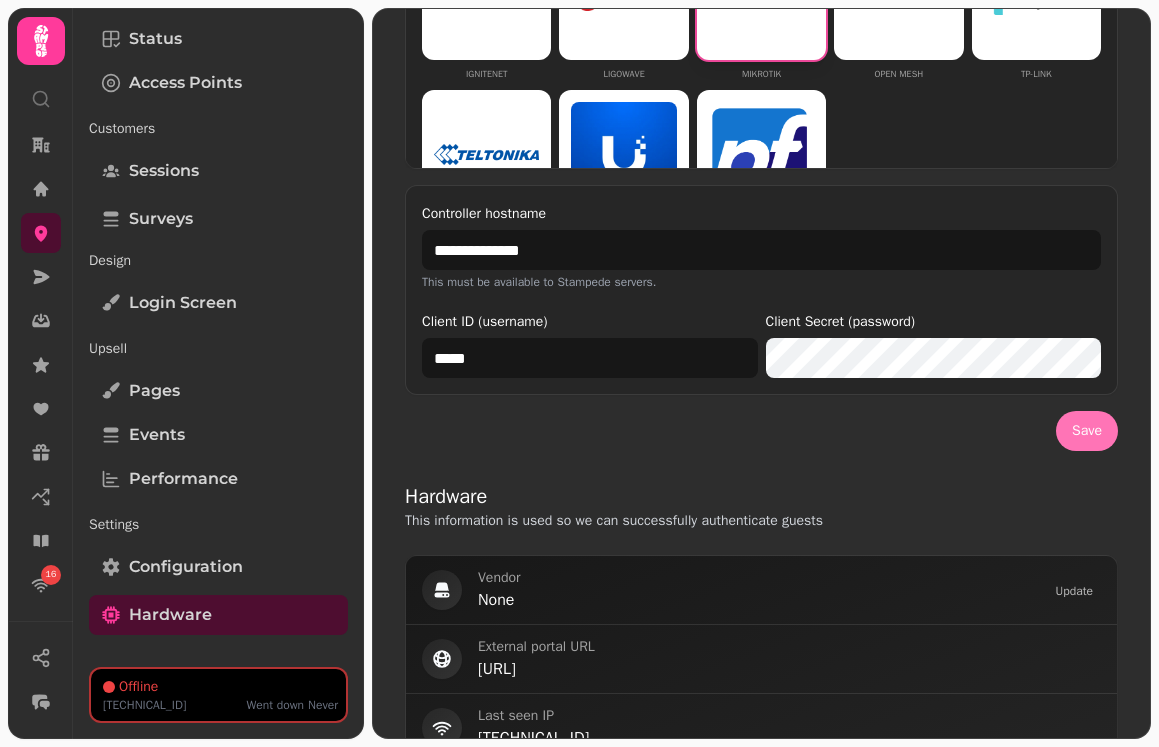 click on "Save" at bounding box center (1087, 431) 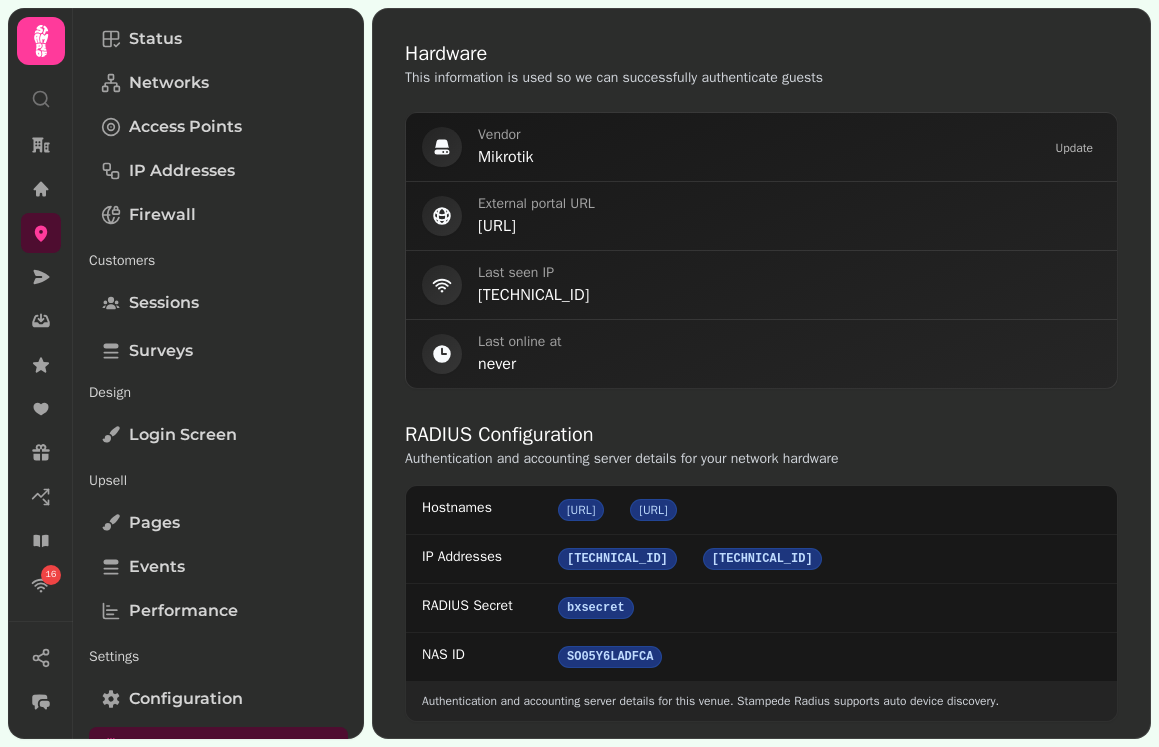 scroll, scrollTop: 0, scrollLeft: 0, axis: both 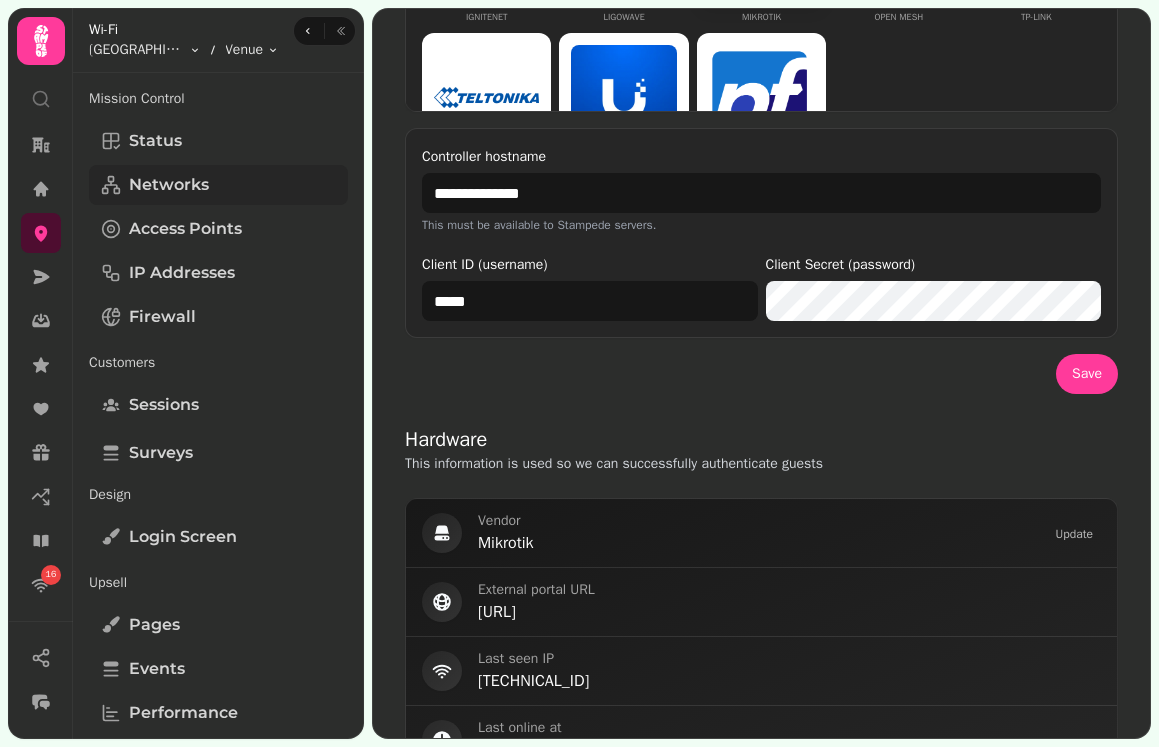 click on "Networks" at bounding box center (169, 185) 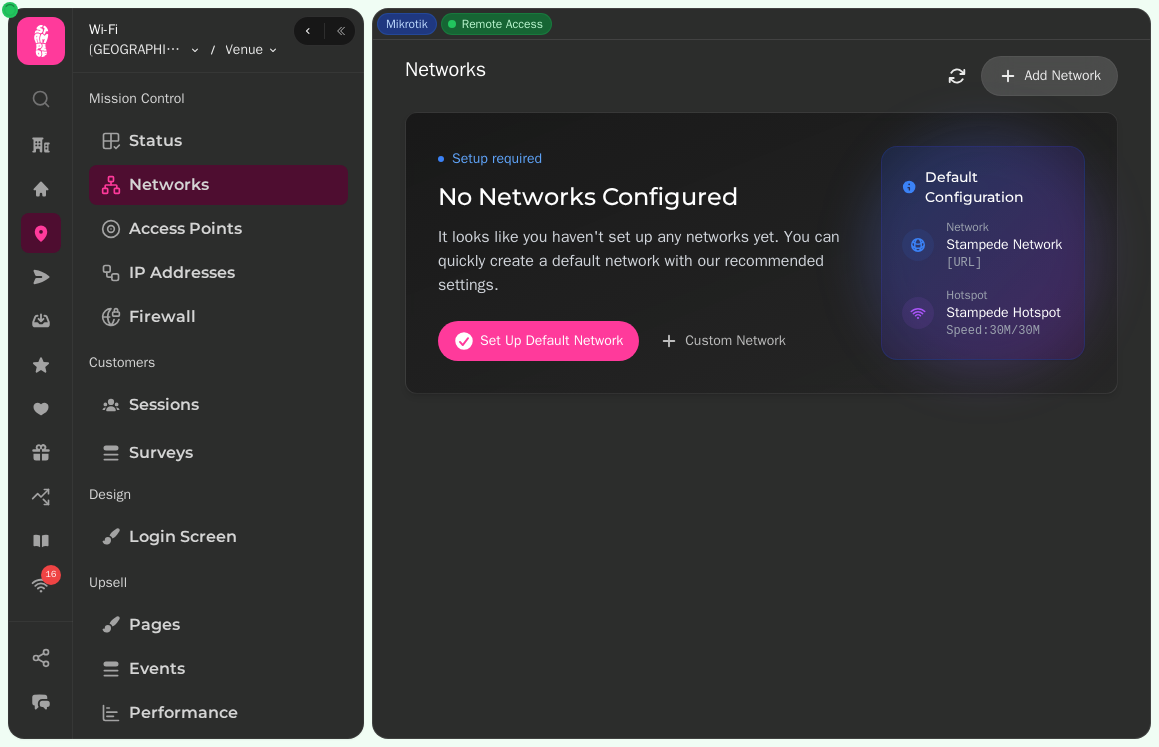 click on "Add Network" at bounding box center [1049, 76] 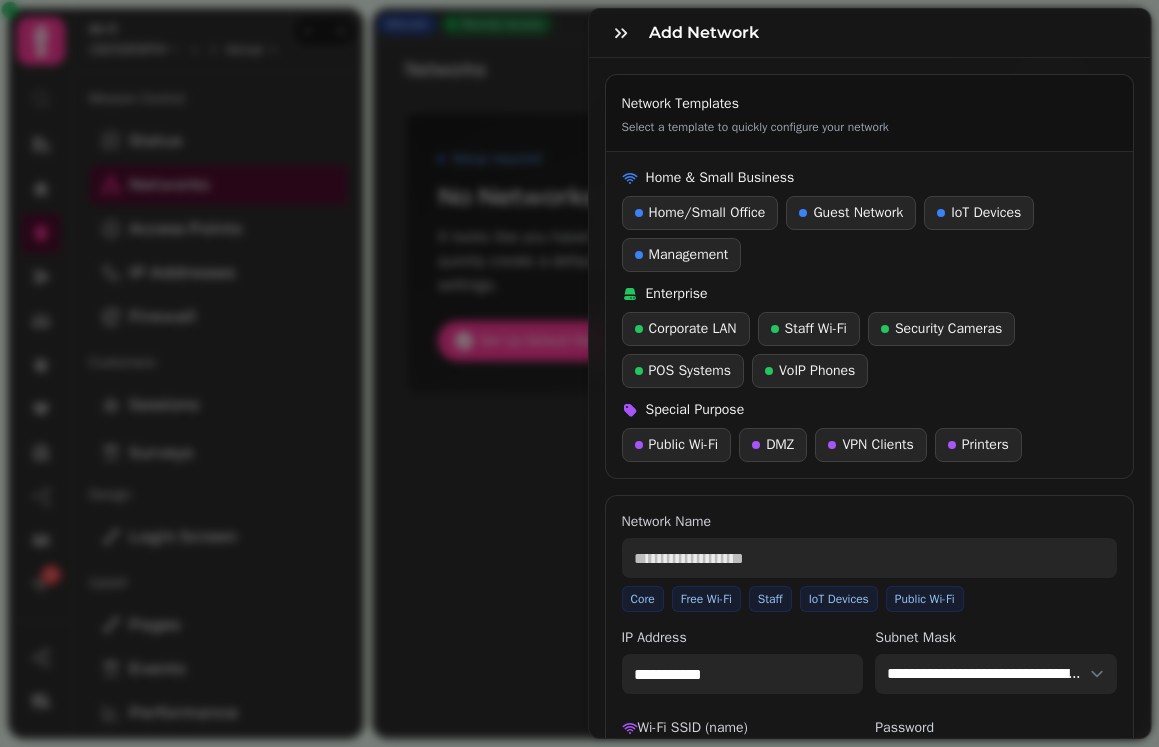 type on "*******" 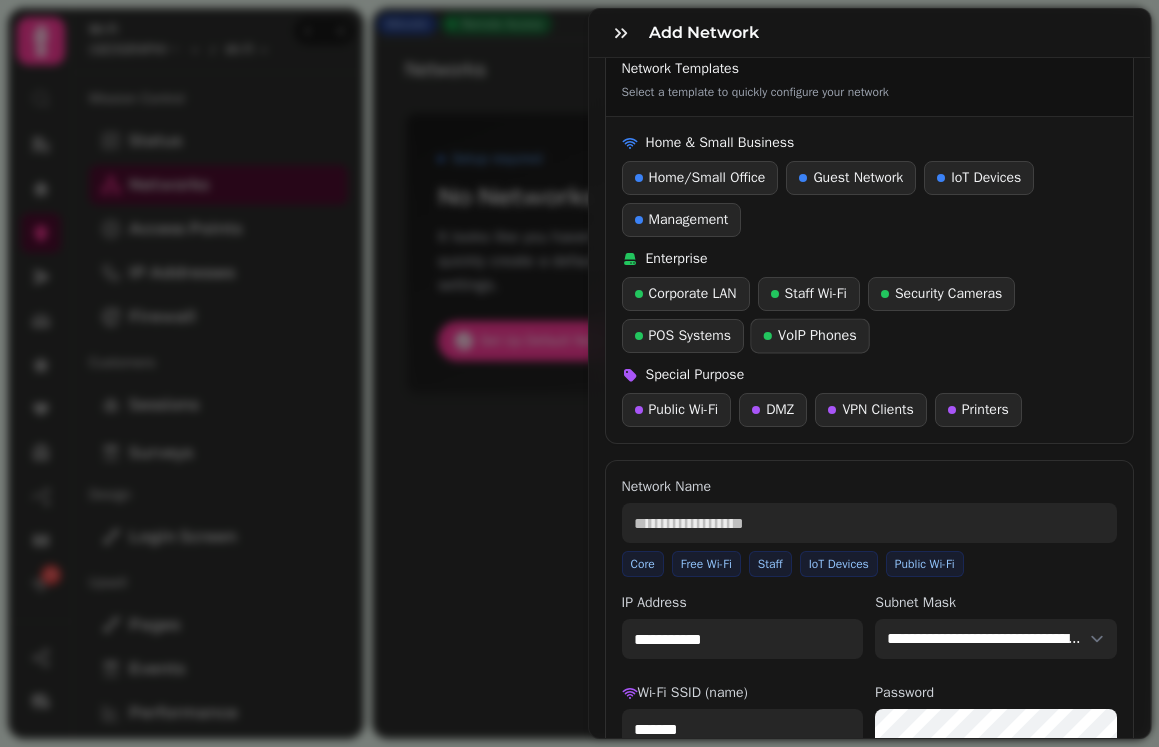 scroll, scrollTop: 14, scrollLeft: 0, axis: vertical 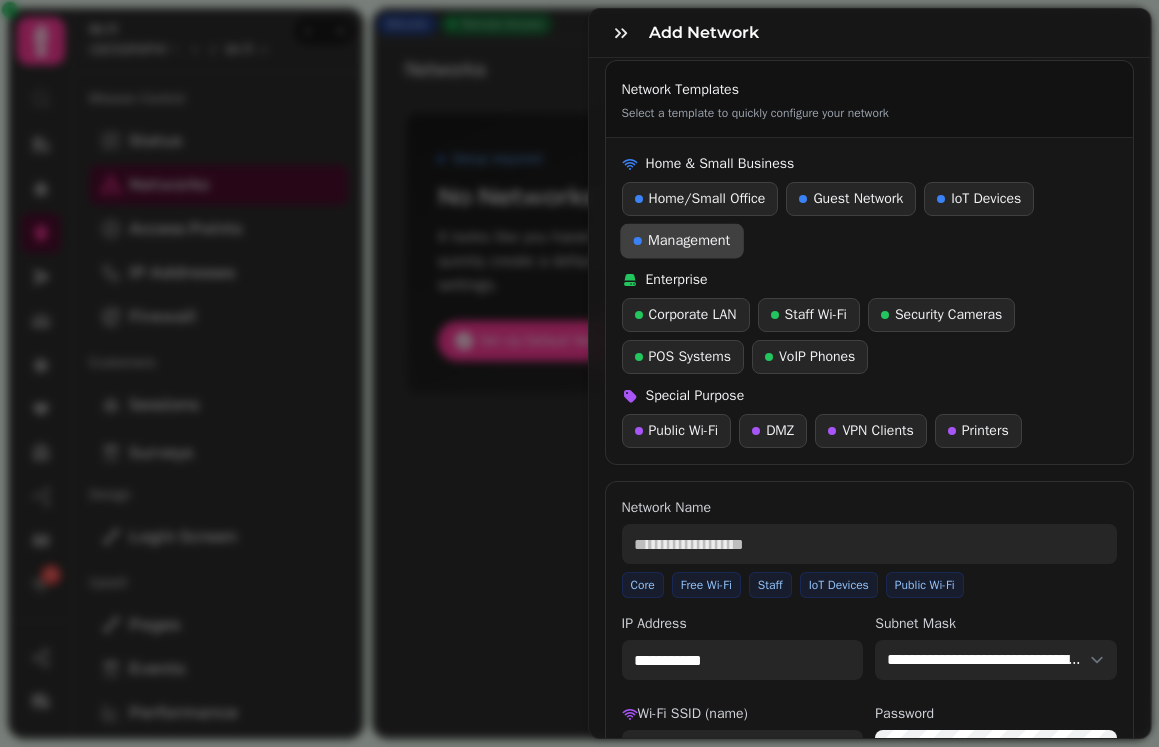 click on "Management" at bounding box center [689, 241] 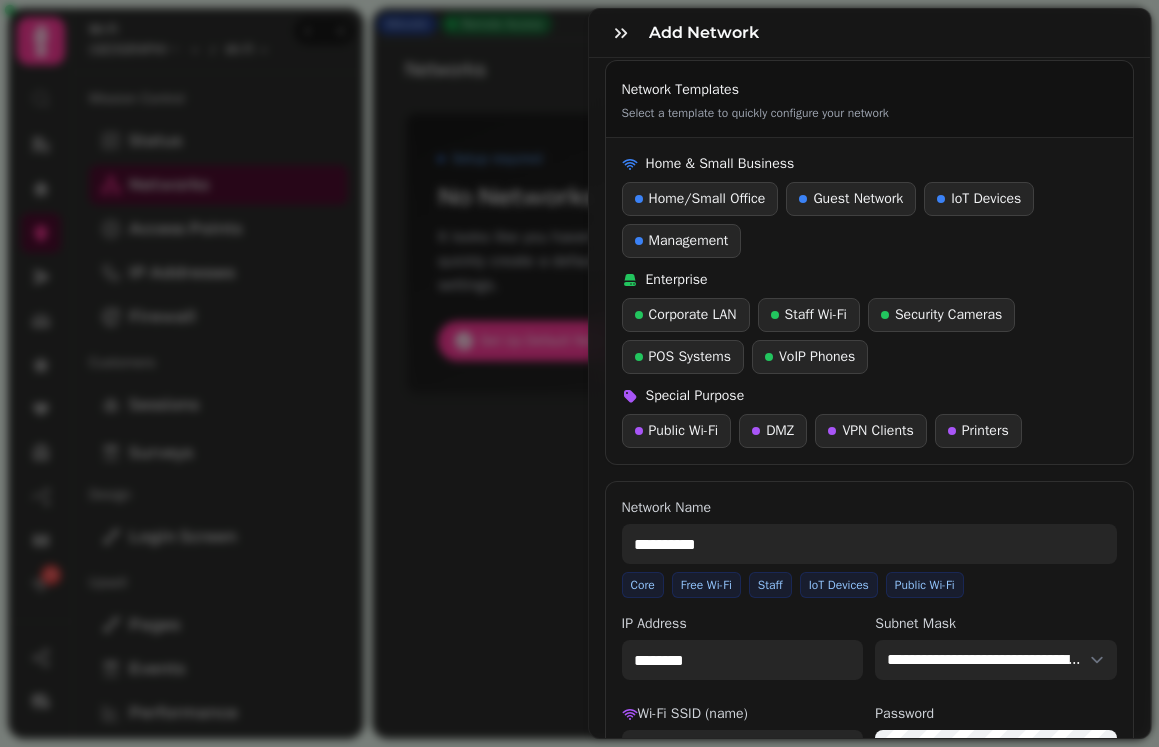 scroll, scrollTop: 257, scrollLeft: 0, axis: vertical 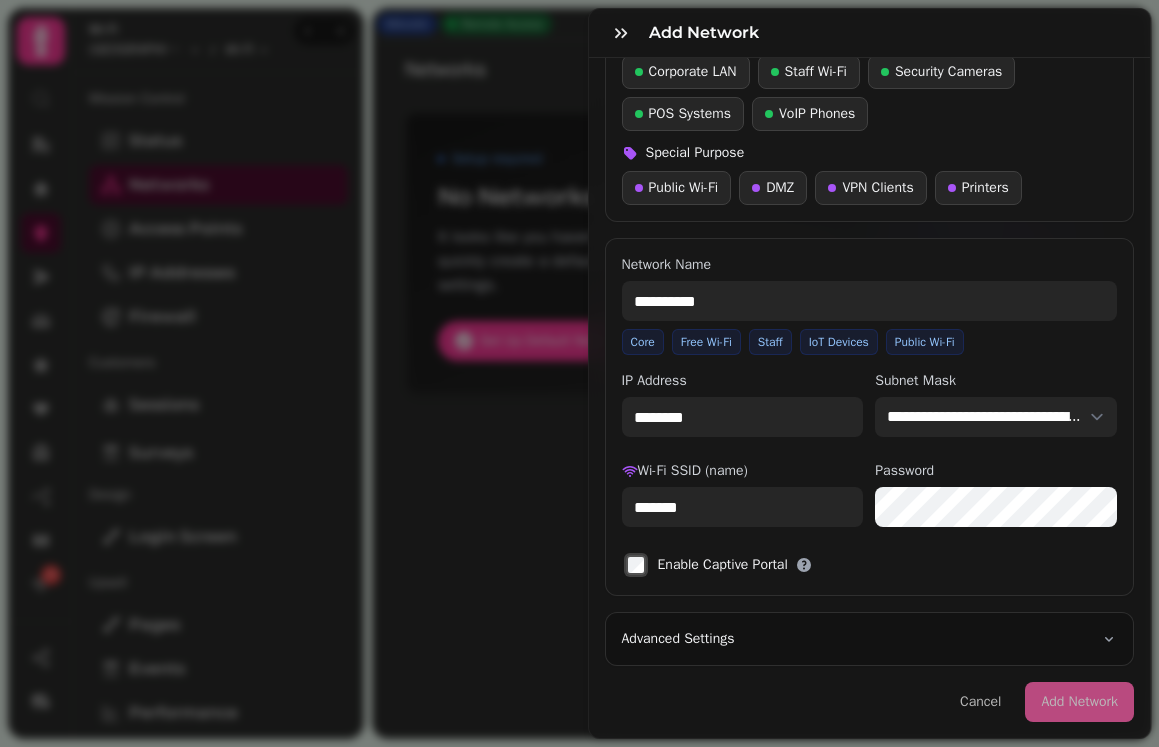 type 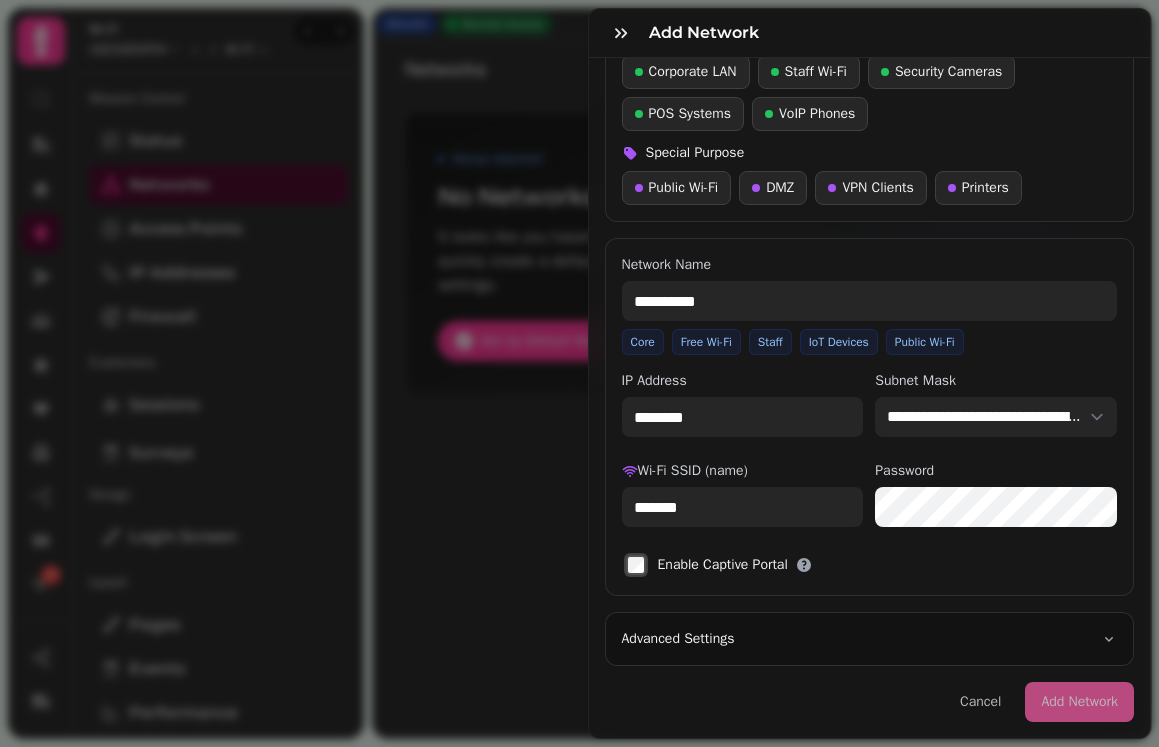 drag, startPoint x: 786, startPoint y: 296, endPoint x: 518, endPoint y: 296, distance: 268 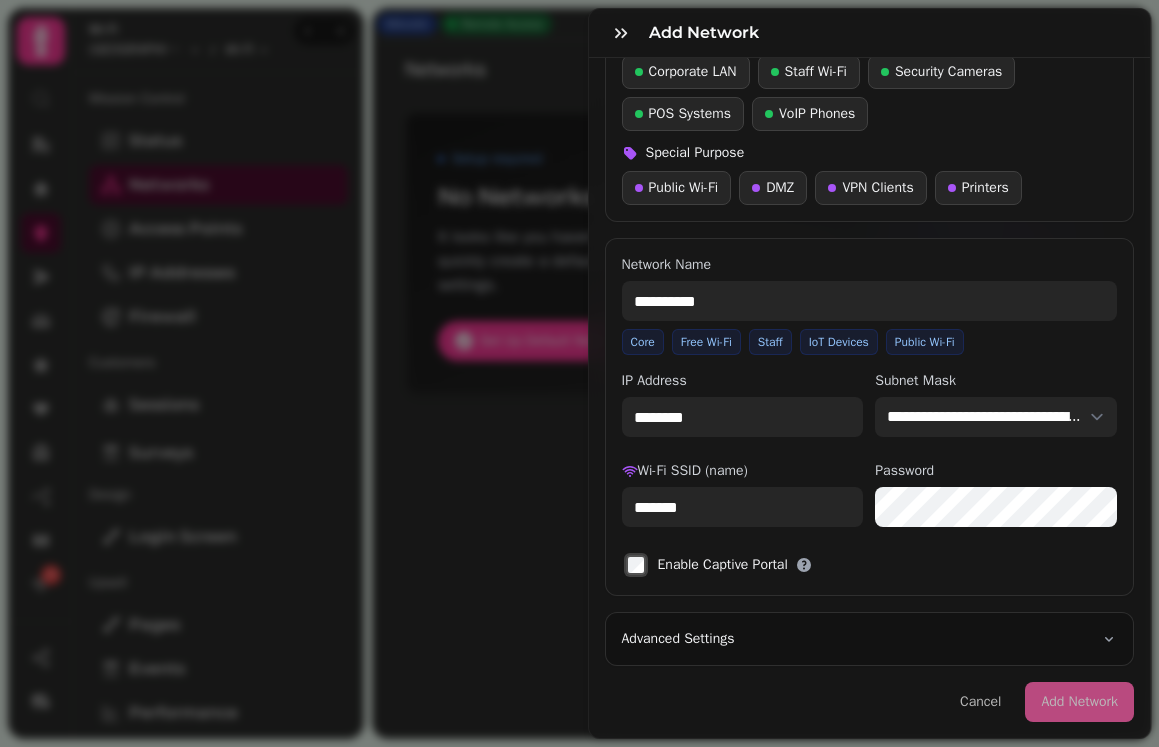 click on "**********" at bounding box center (579, 389) 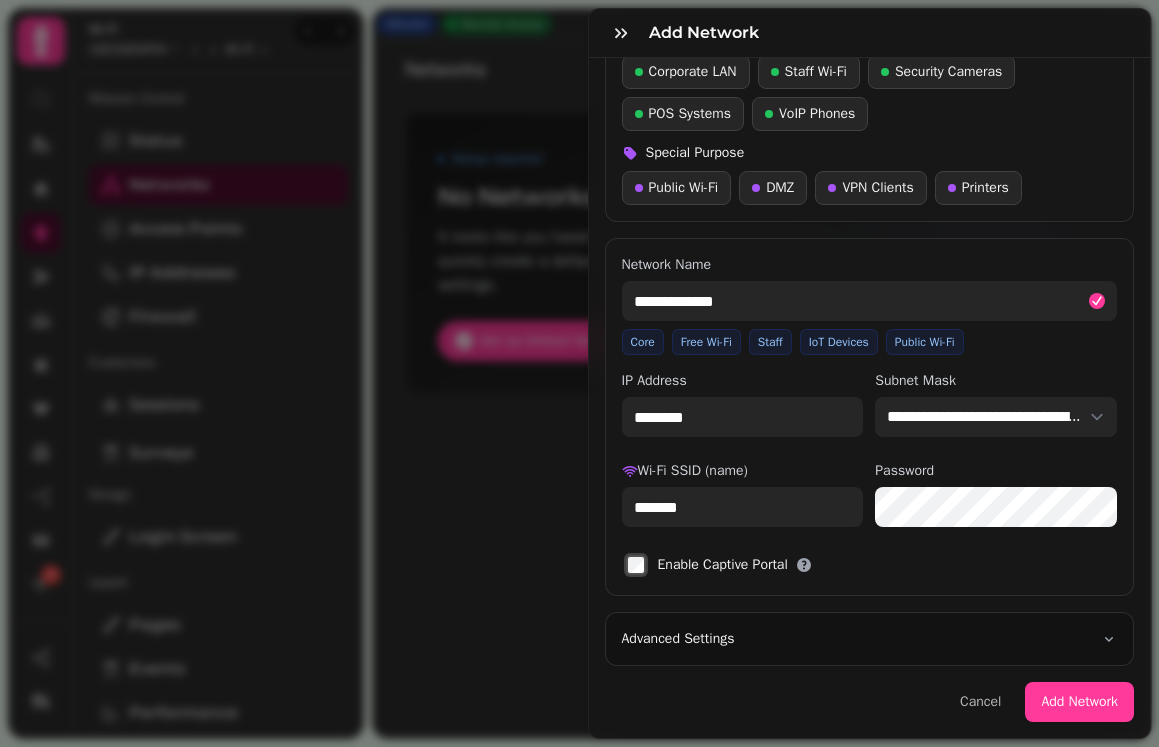type on "**********" 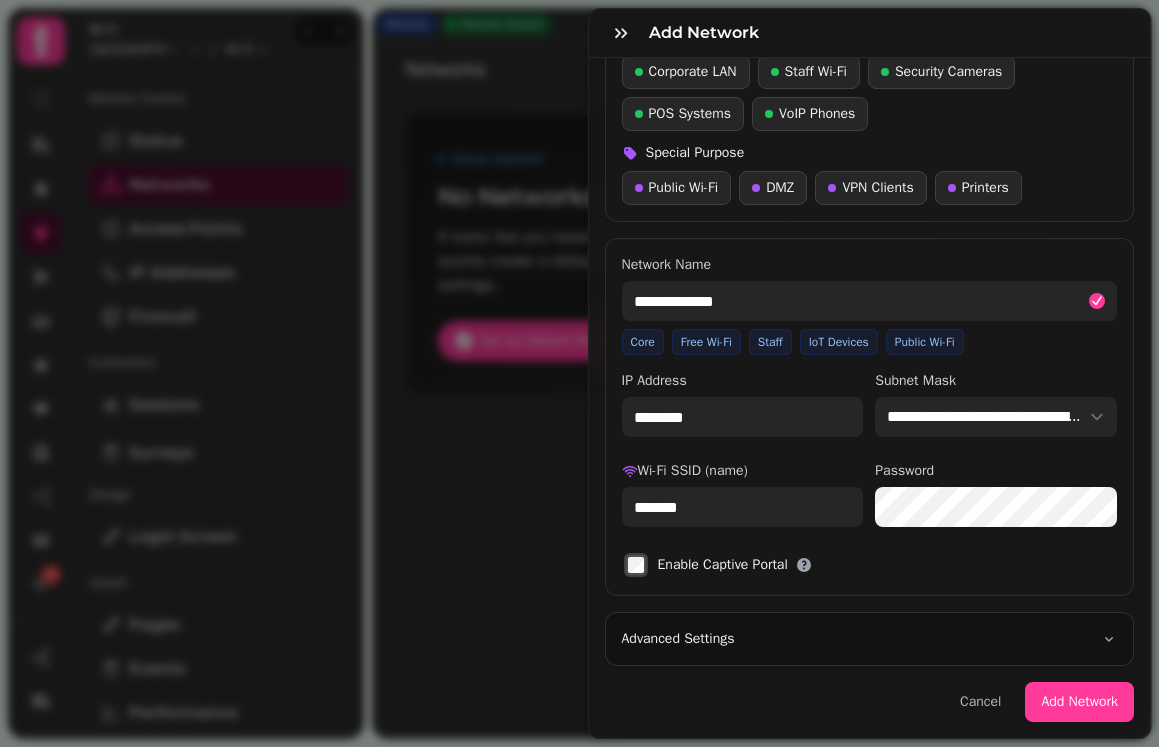click on "********" at bounding box center (743, 417) 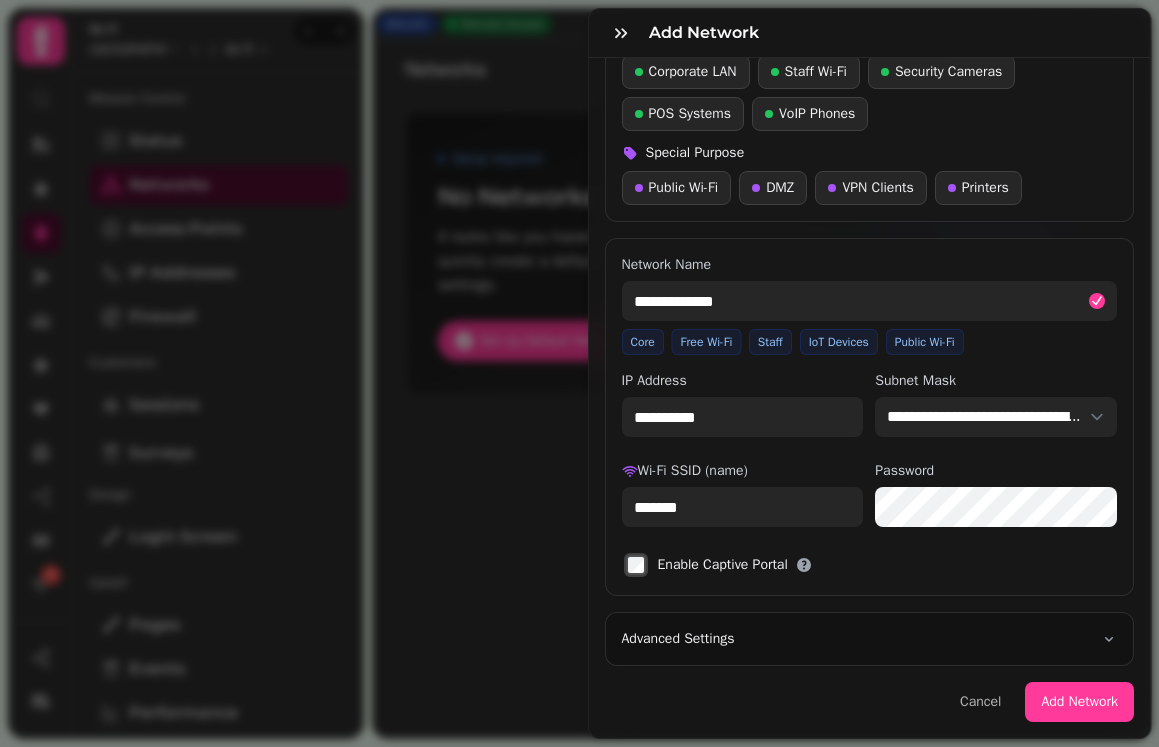 type on "**********" 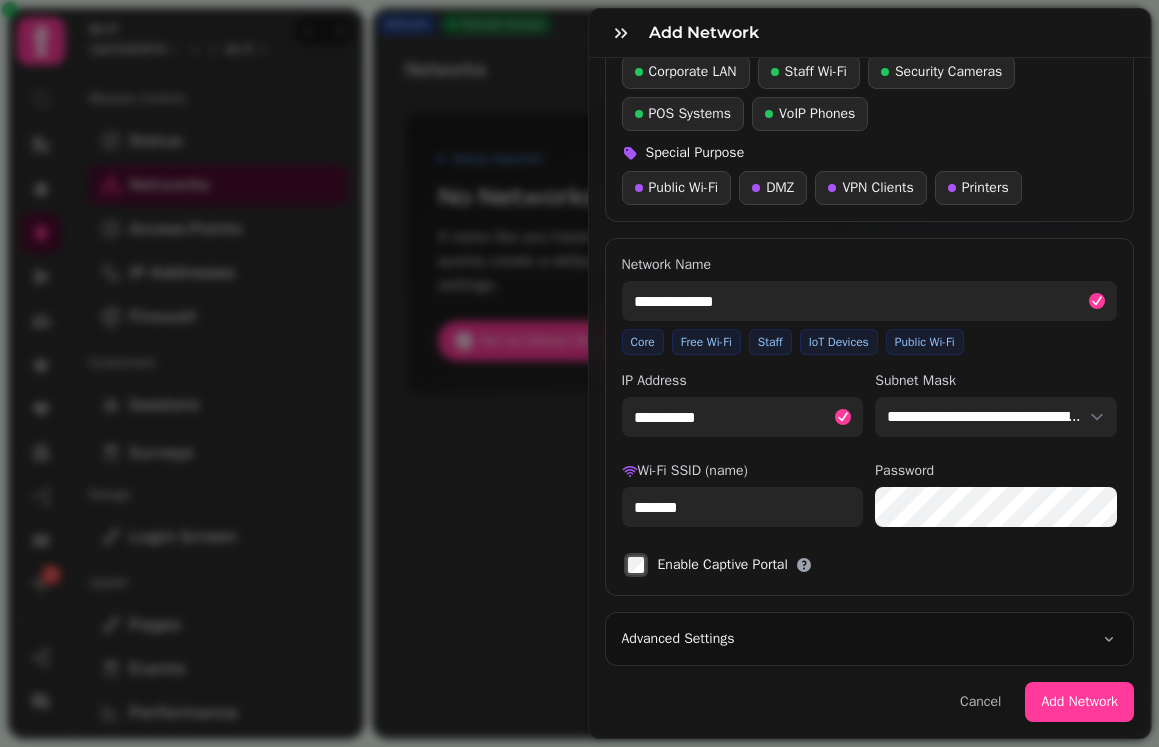 drag, startPoint x: 738, startPoint y: 516, endPoint x: 541, endPoint y: 516, distance: 197 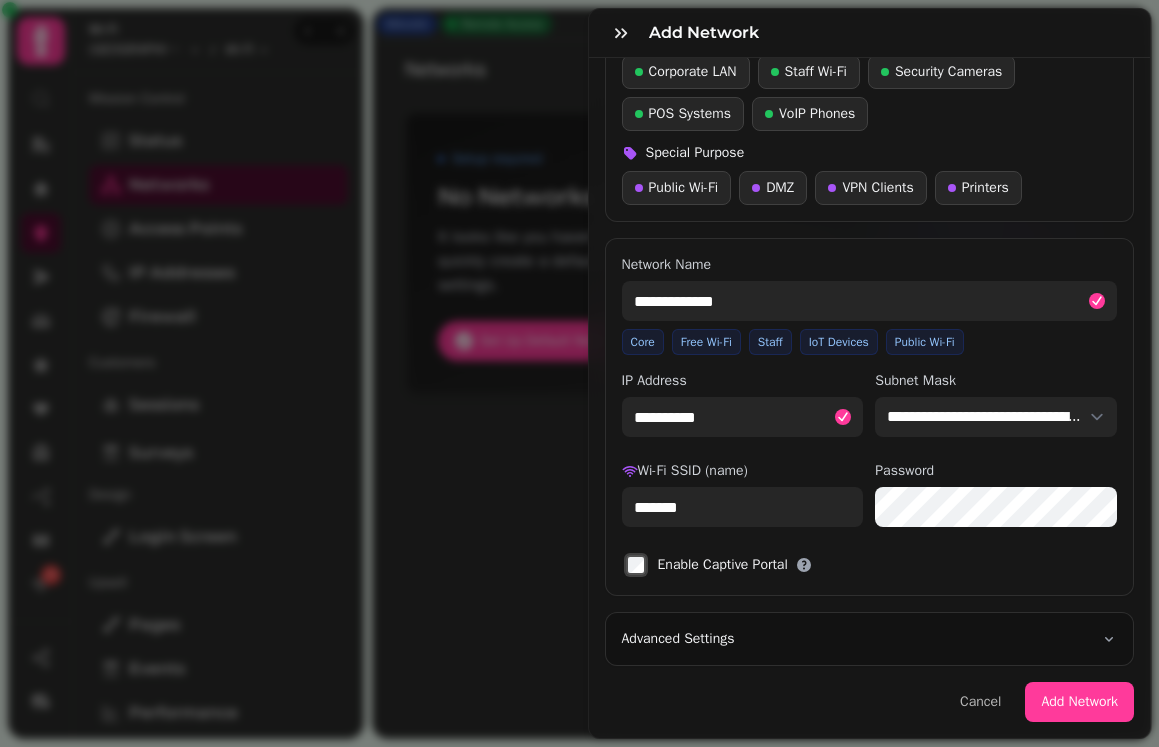 click on "**********" at bounding box center [579, 389] 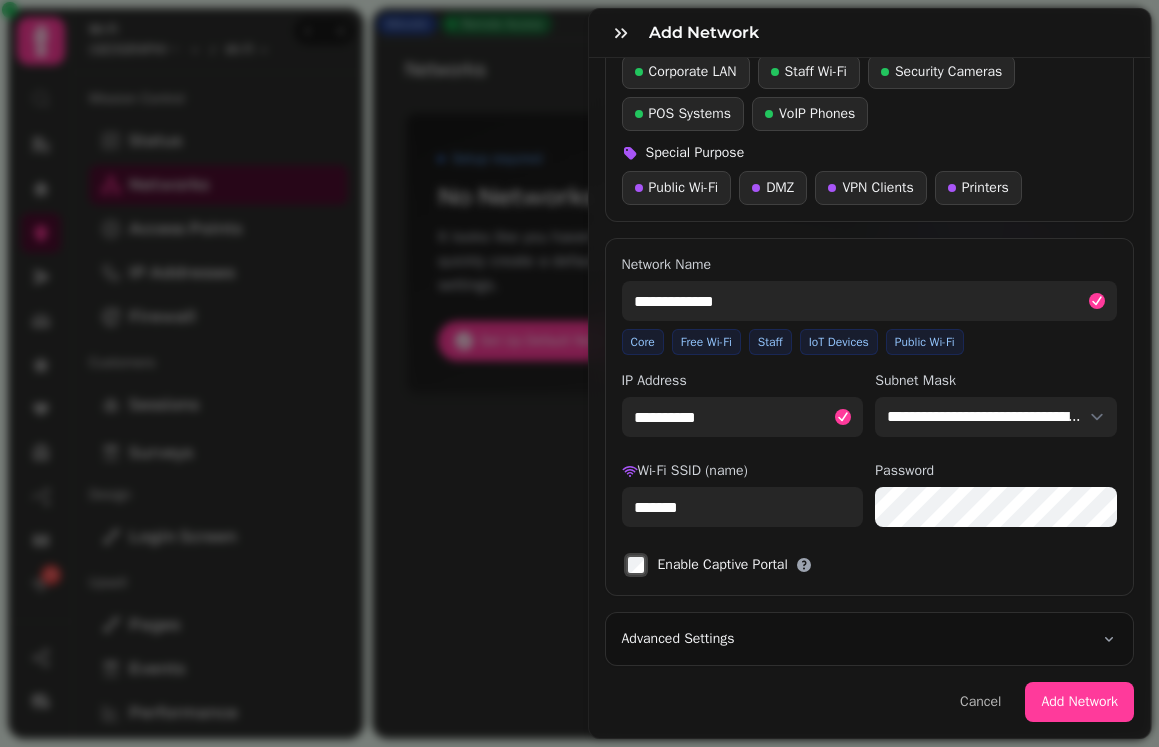 paste on "**********" 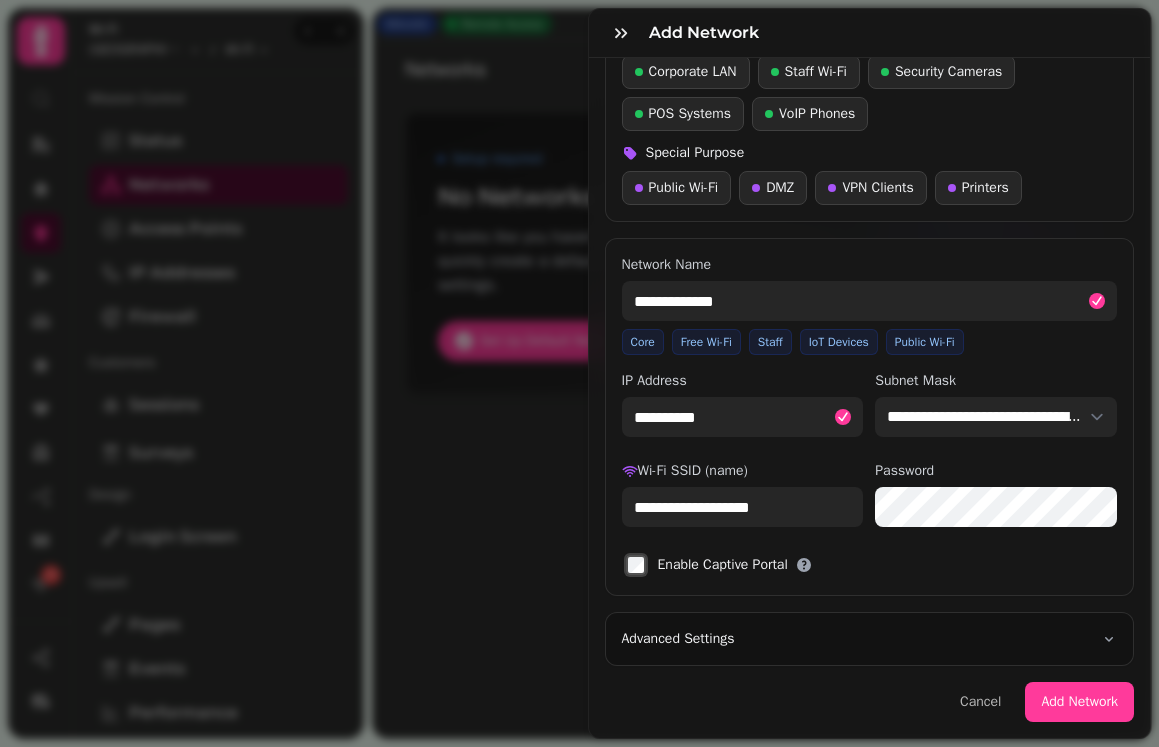 type on "**********" 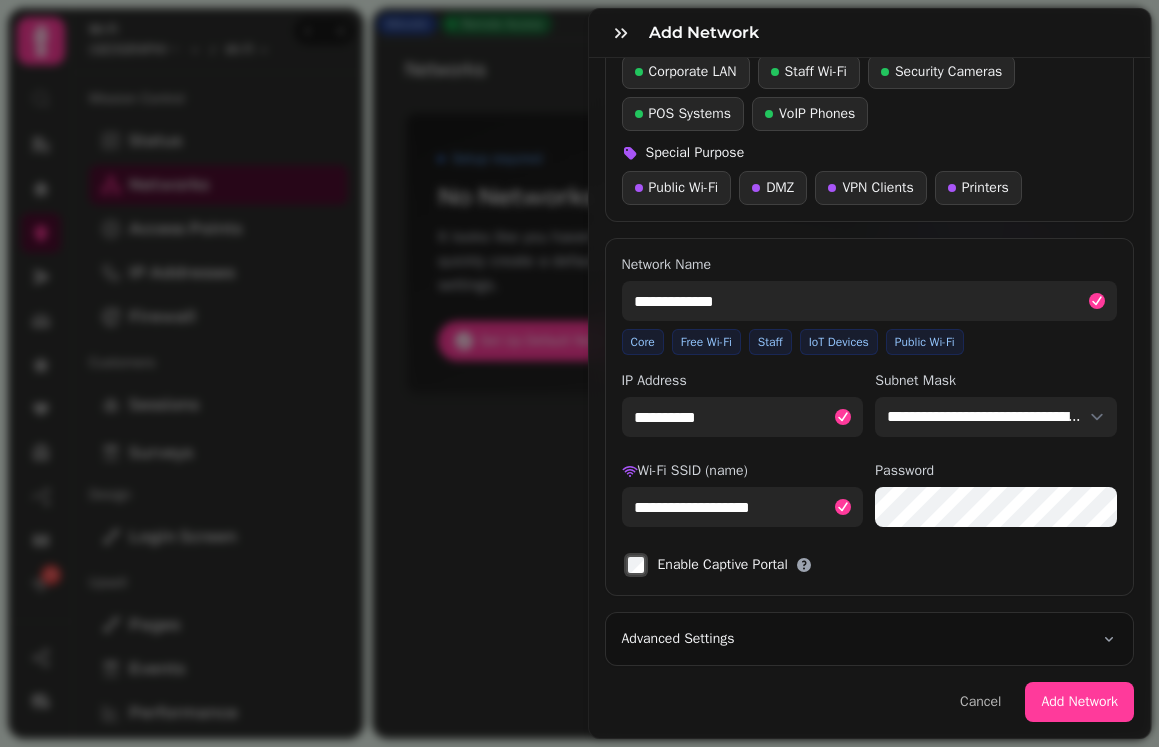 click on "**********" at bounding box center [870, 494] 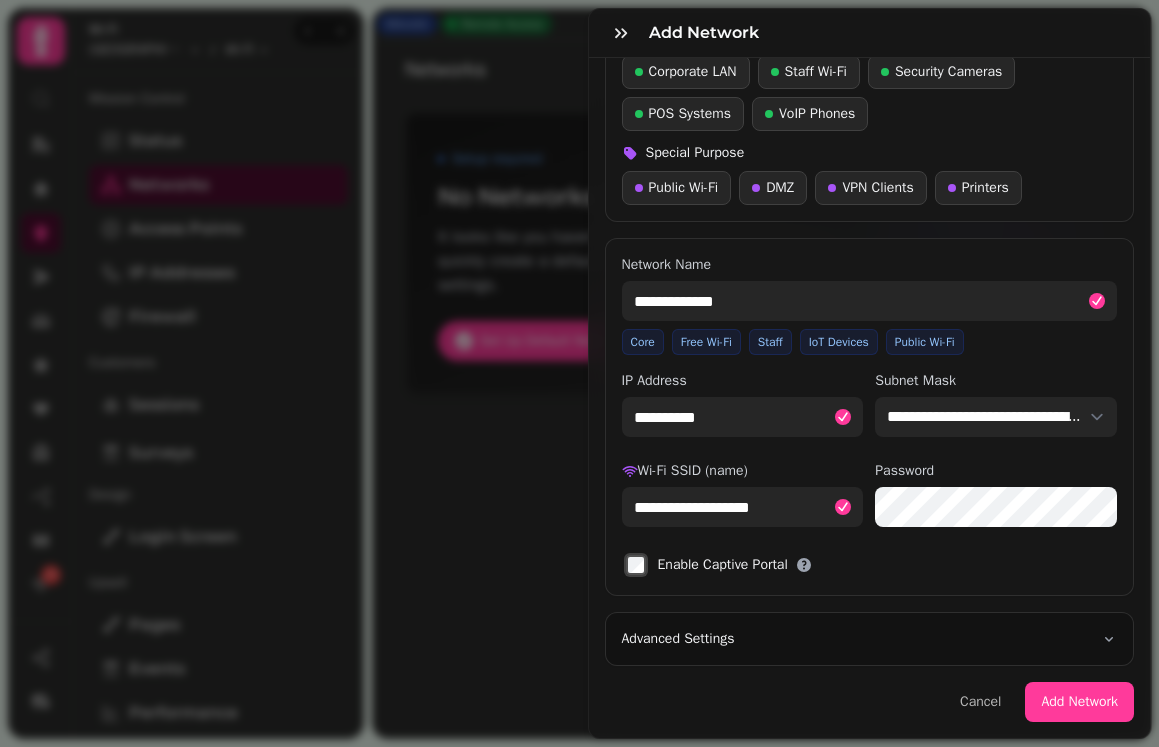 click on "Password" at bounding box center [996, 471] 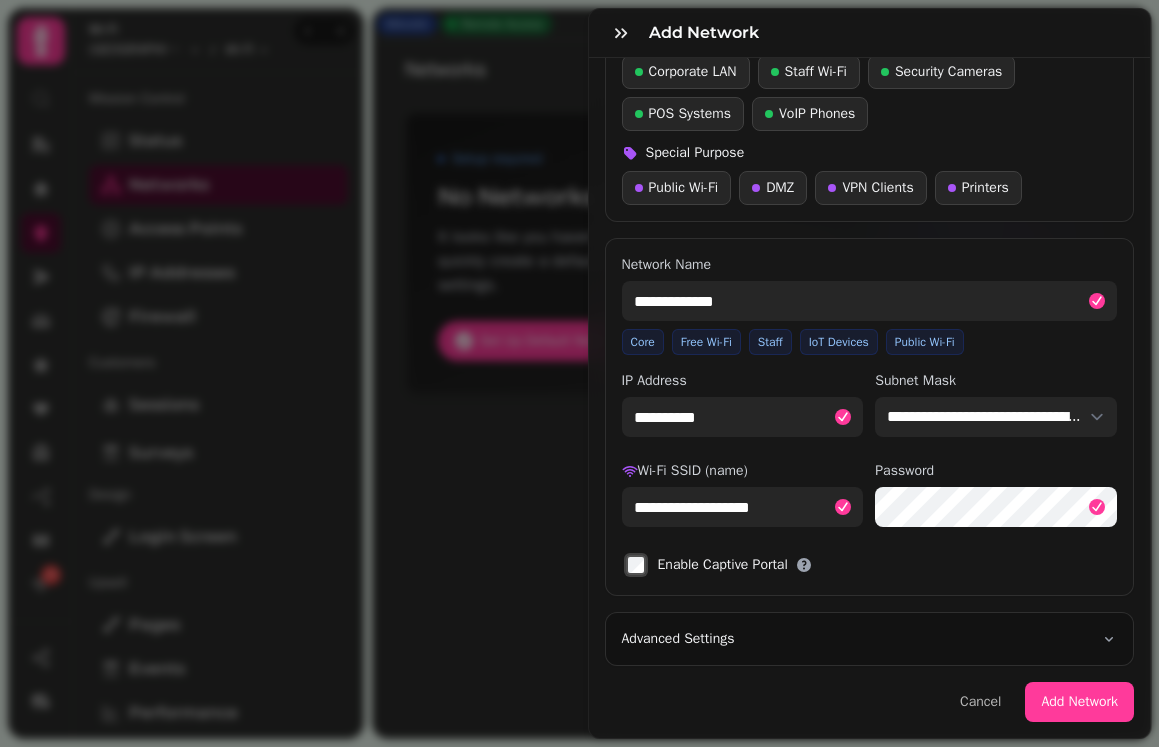 click on "Enable Captive Portal" at bounding box center [870, 561] 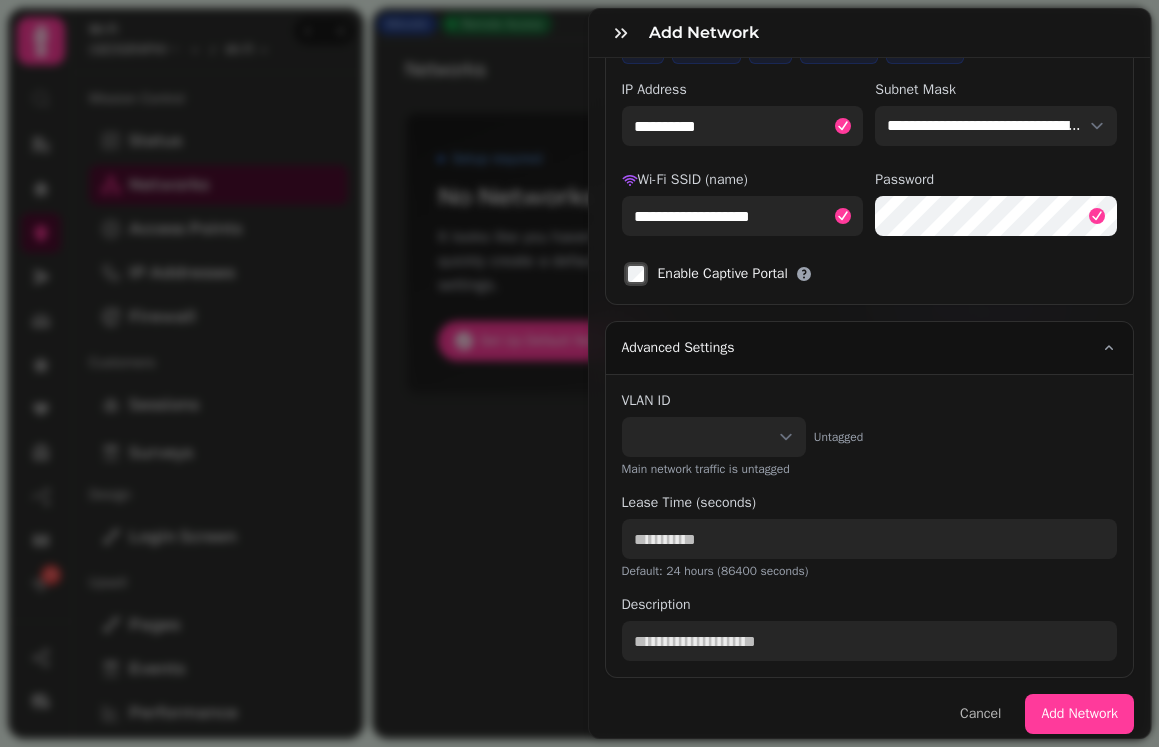 scroll, scrollTop: 560, scrollLeft: 0, axis: vertical 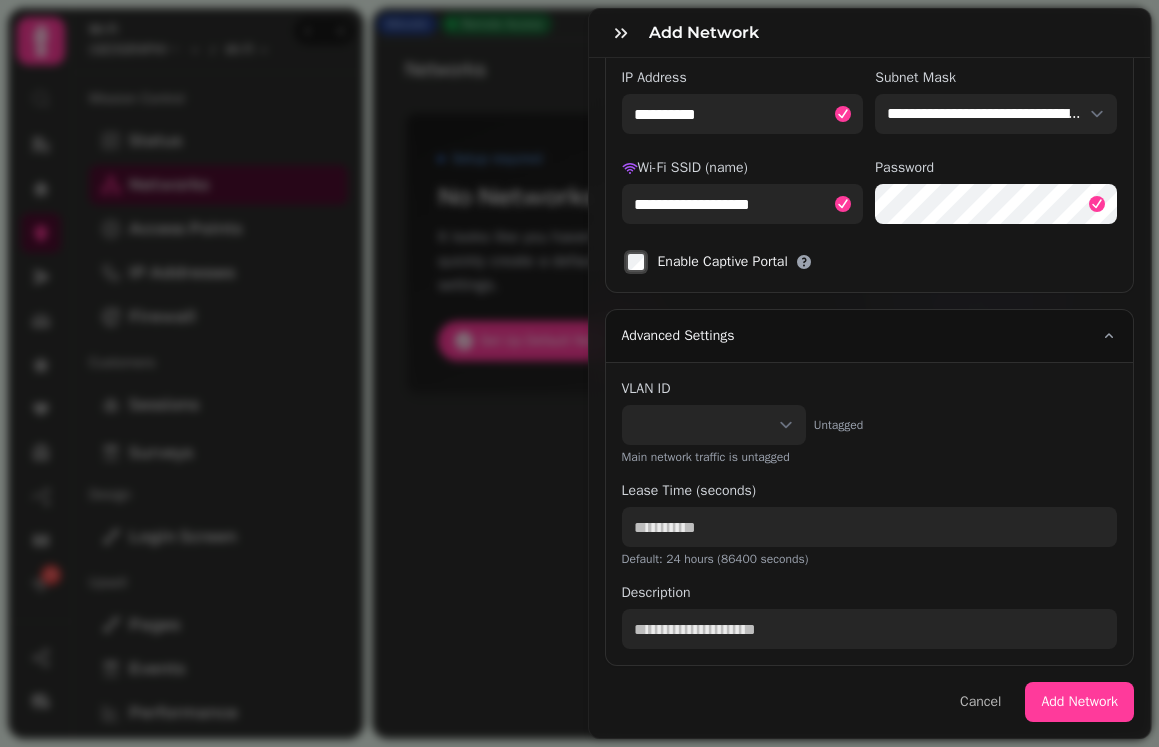type 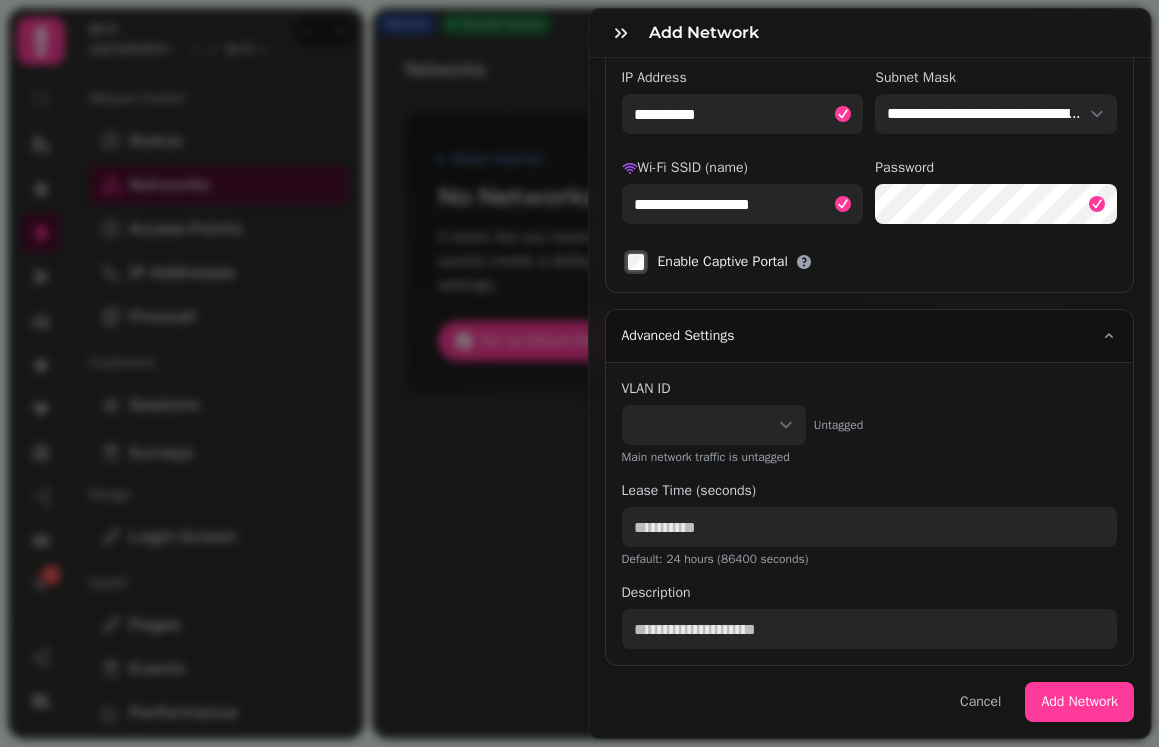 click on "**********" at bounding box center [714, 425] 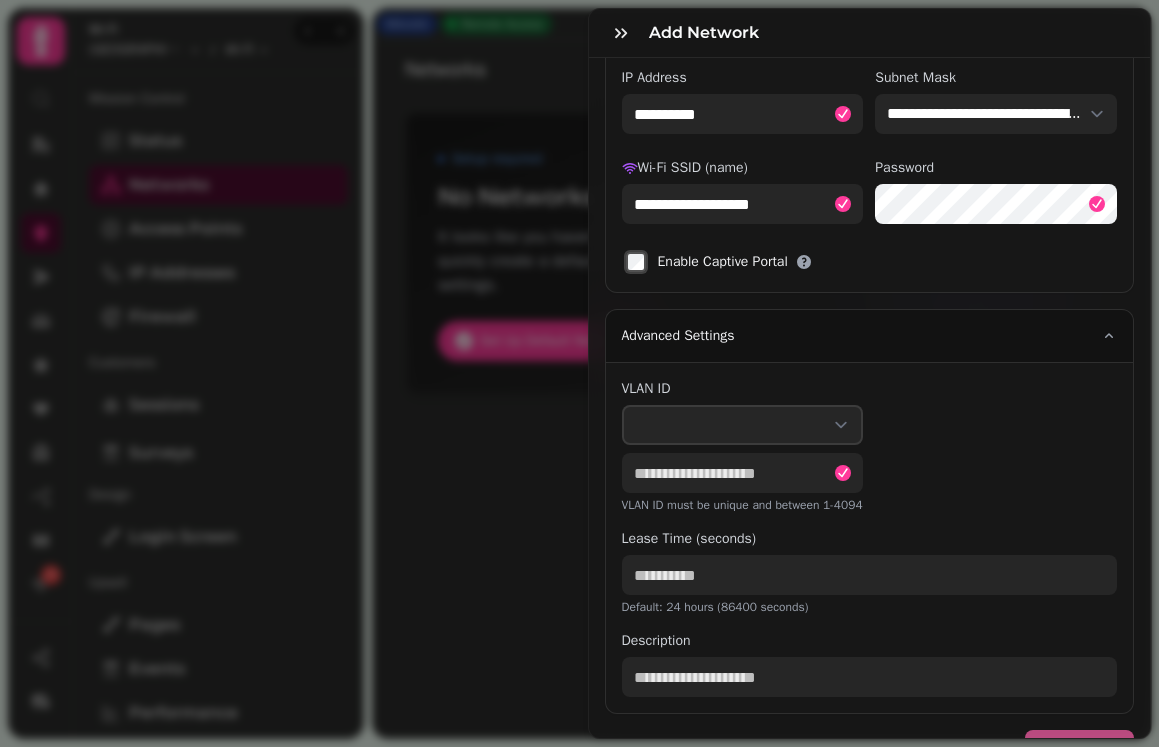 type 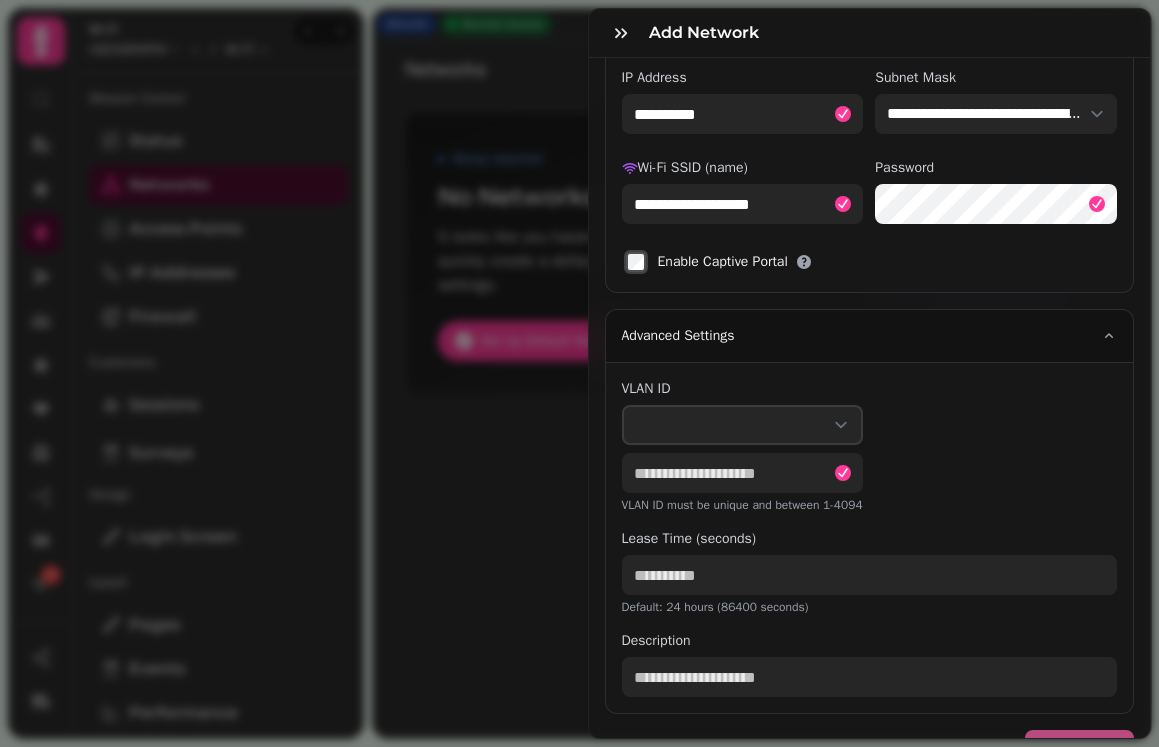 select on "***" 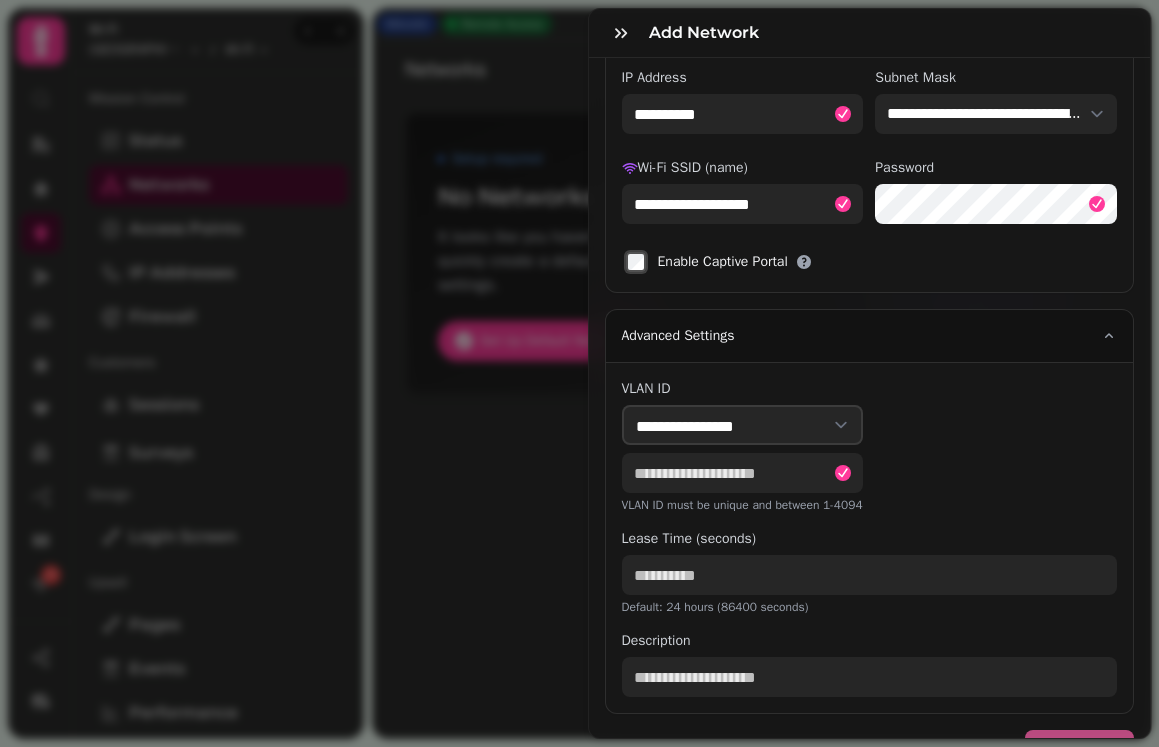 type on "***" 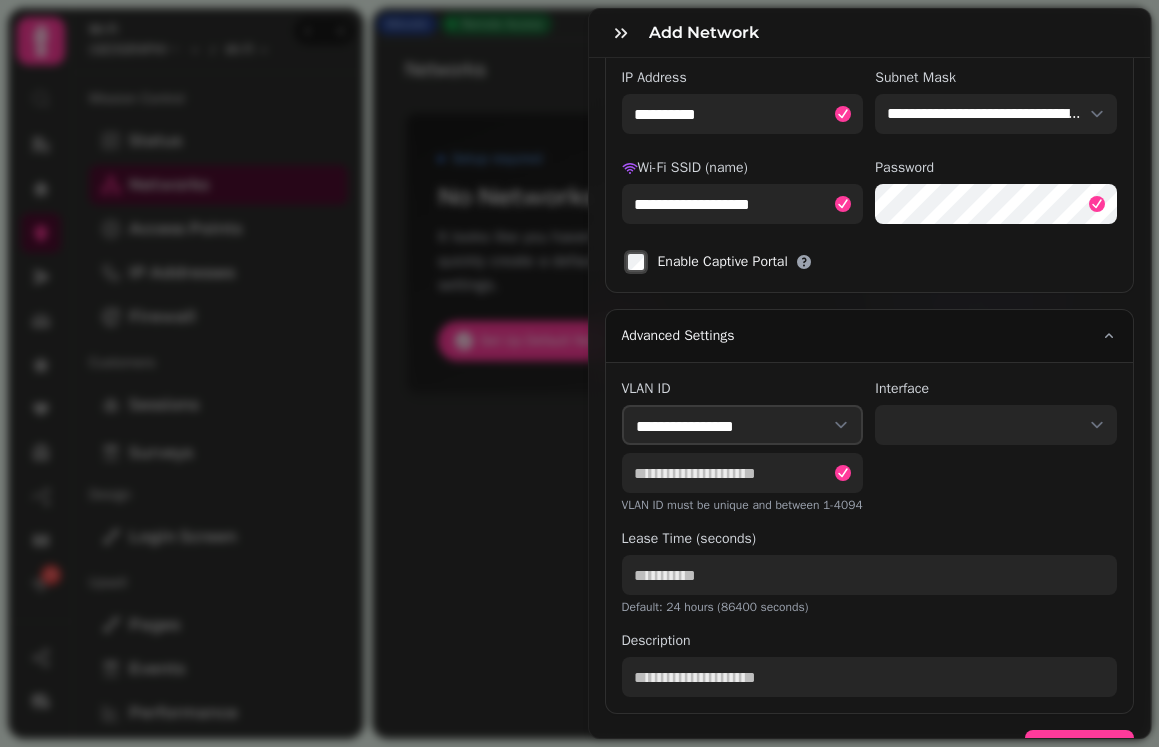 click on "Interface ****** ****** ****** ****** ****** ** ***** *****" at bounding box center (996, 446) 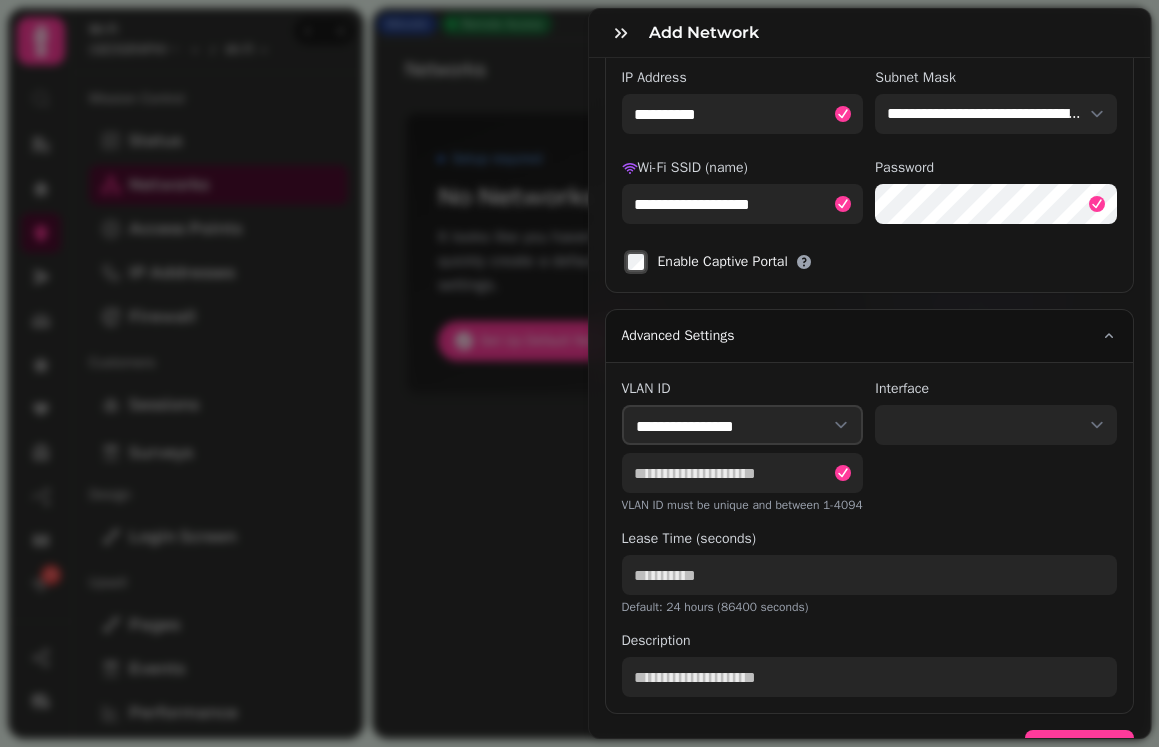 select on "******" 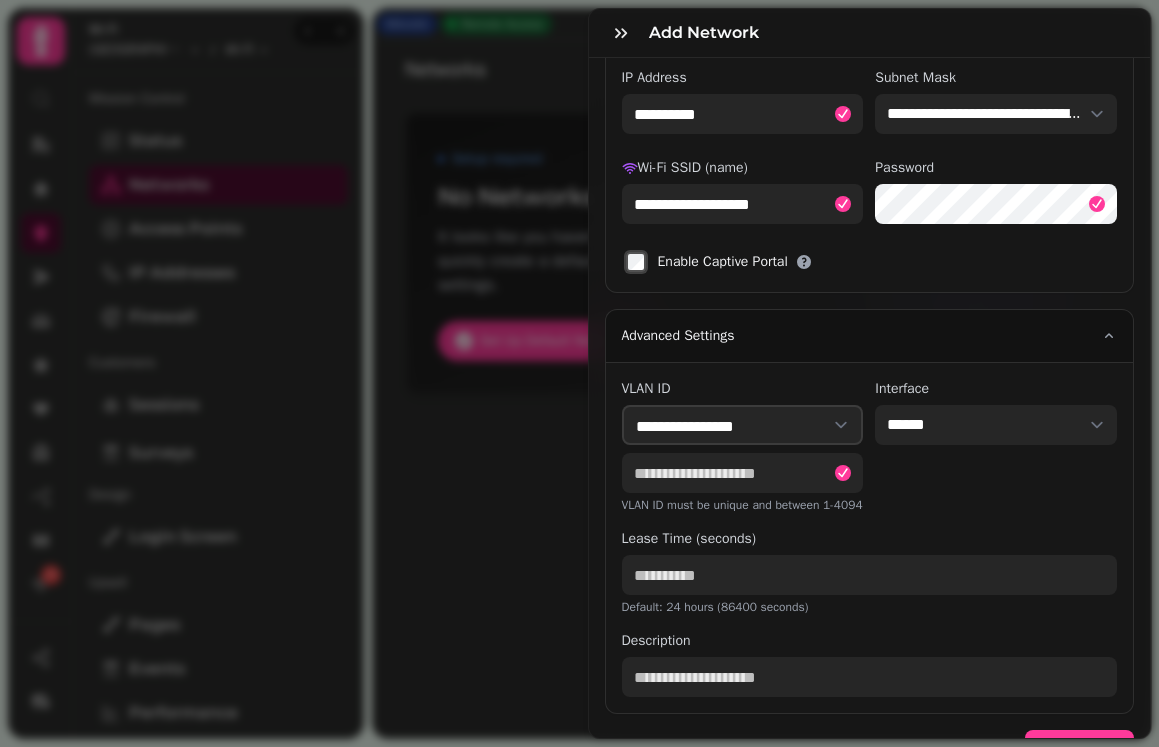 click on "Interface ****** ****** ****** ****** ****** ** ***** *****" at bounding box center [996, 446] 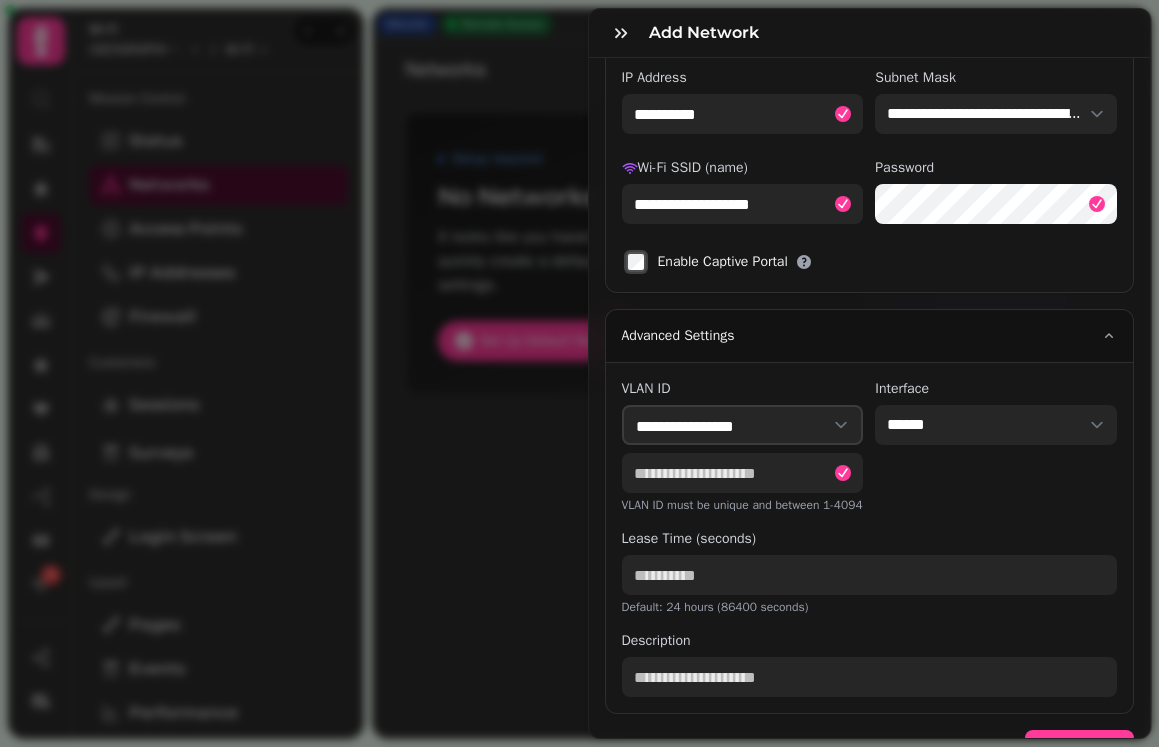 scroll, scrollTop: 624, scrollLeft: 0, axis: vertical 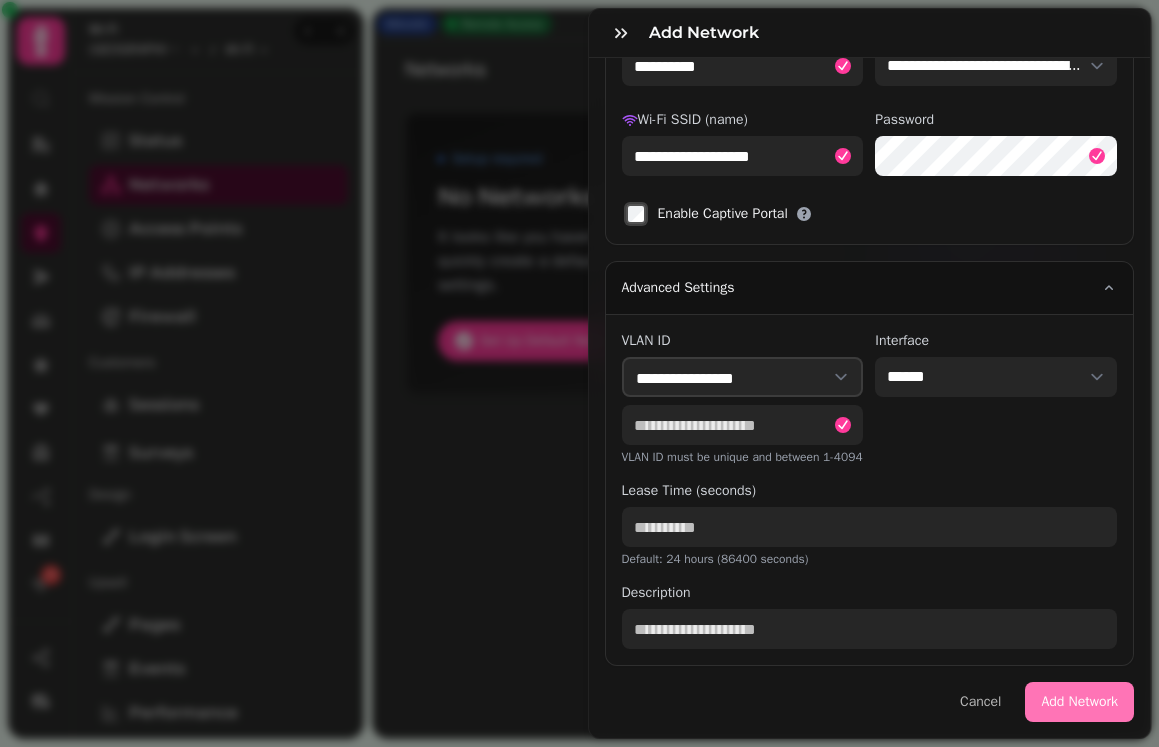 click on "Add Network" at bounding box center [1079, 702] 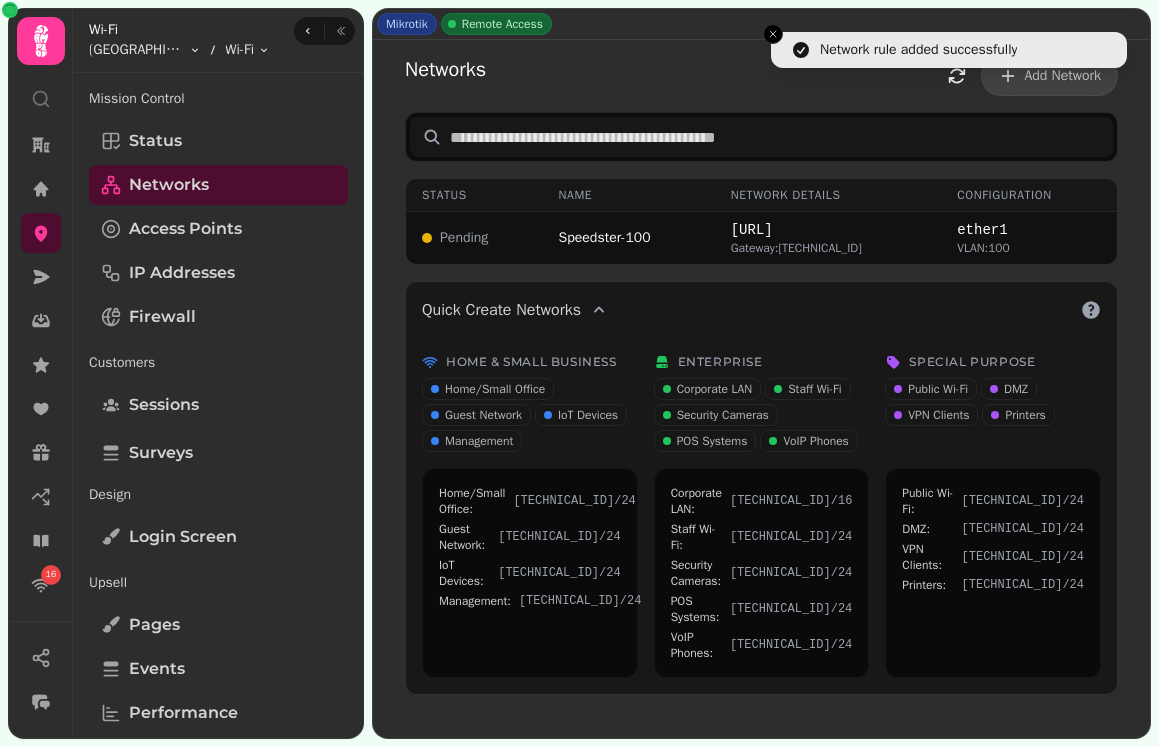 type 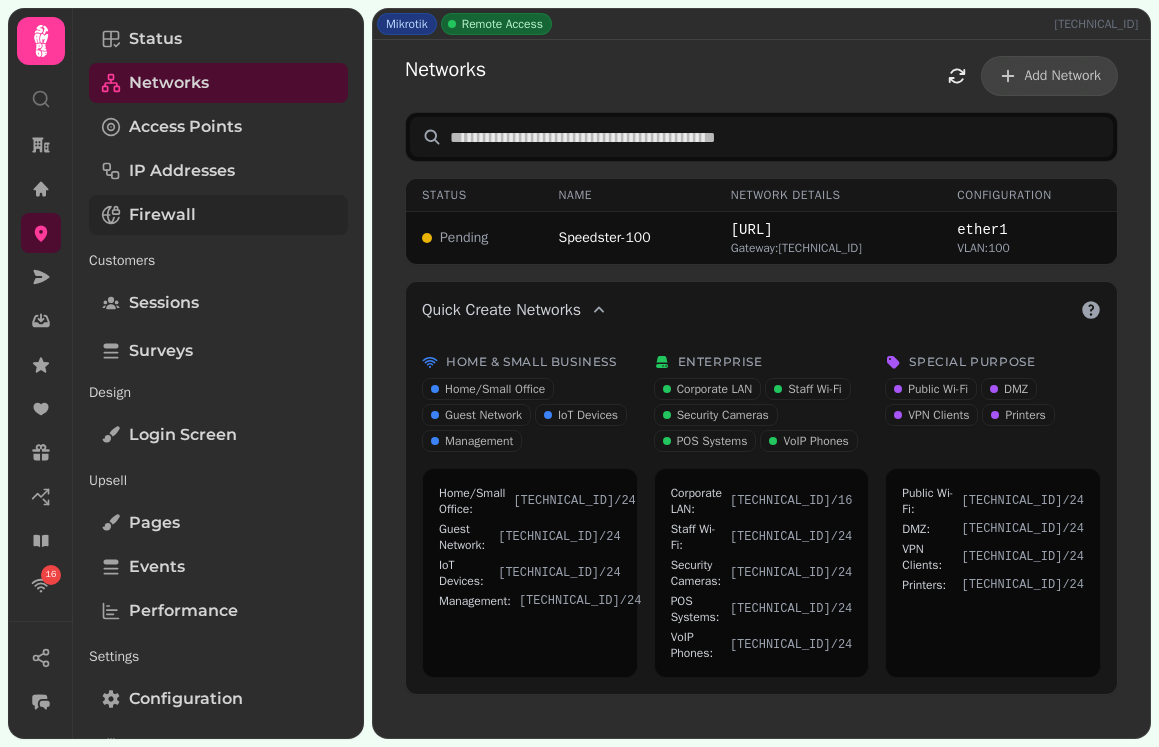 scroll, scrollTop: 234, scrollLeft: 0, axis: vertical 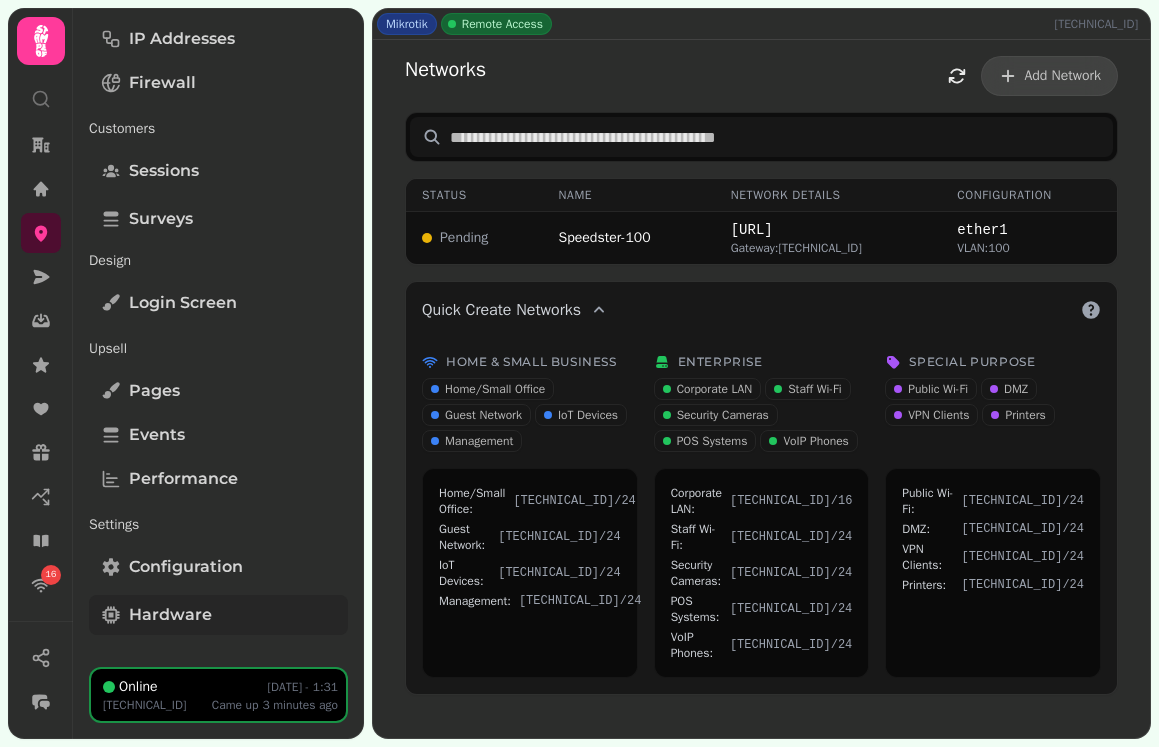 click on "Hardware" at bounding box center [170, 615] 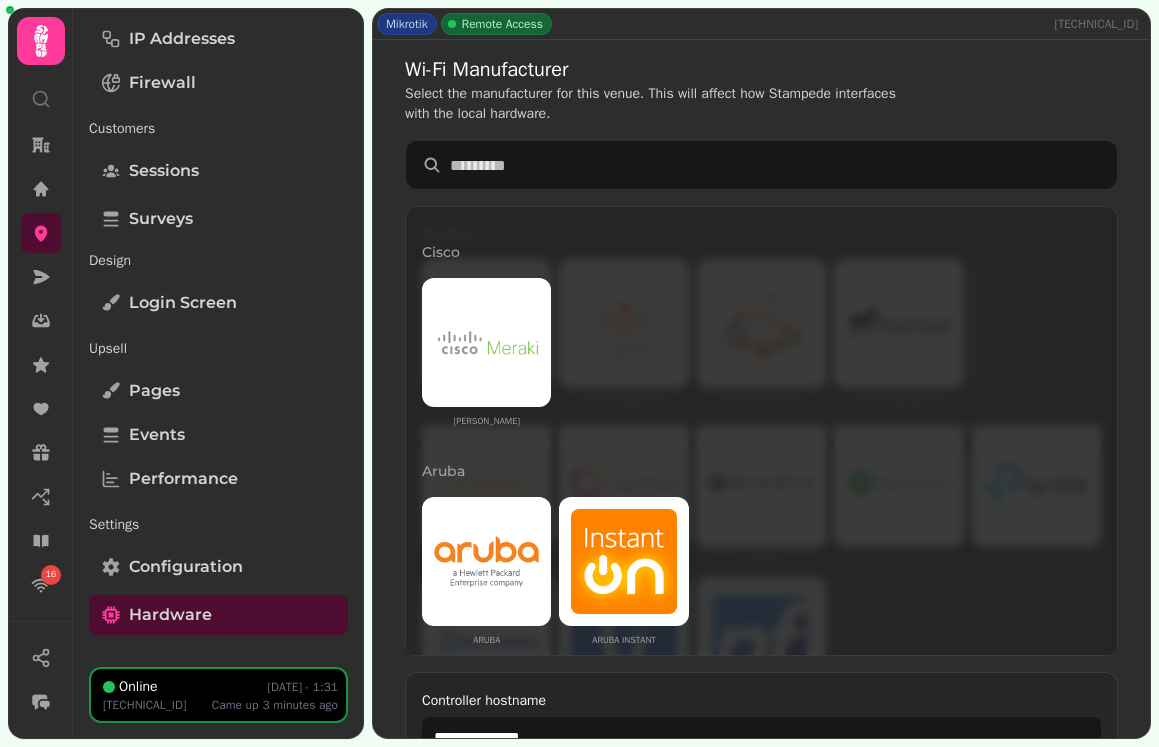 scroll, scrollTop: 964, scrollLeft: 0, axis: vertical 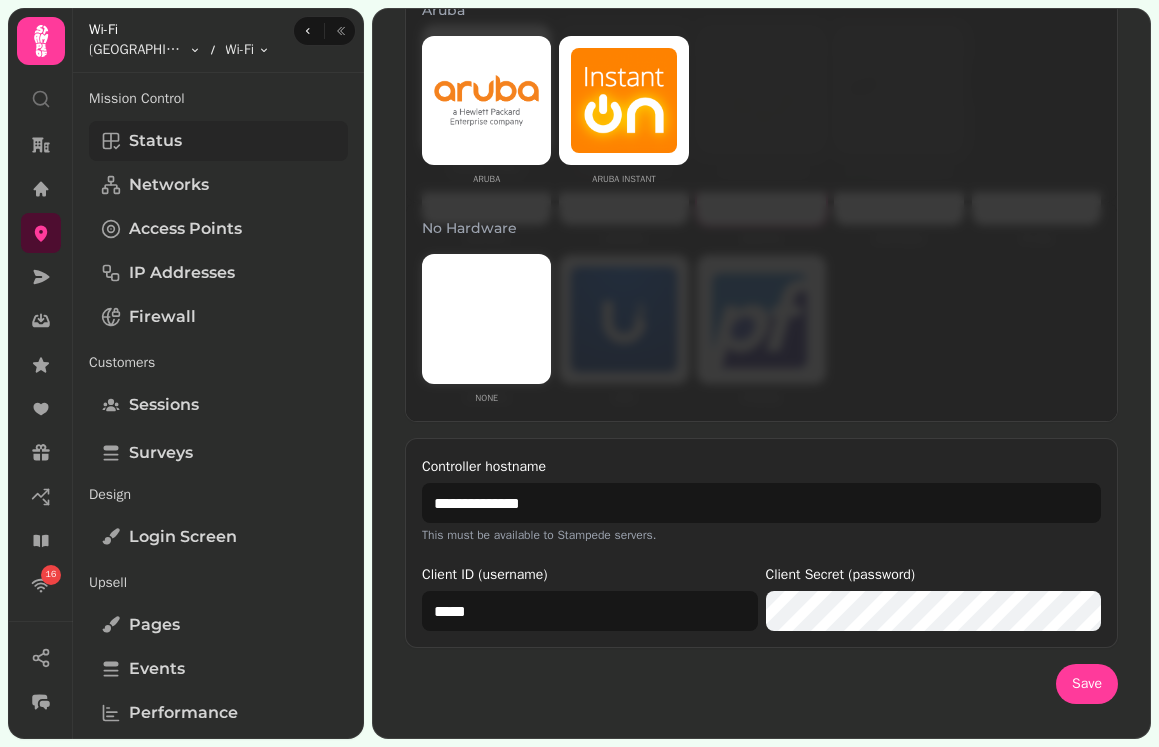 click on "Status" at bounding box center (218, 141) 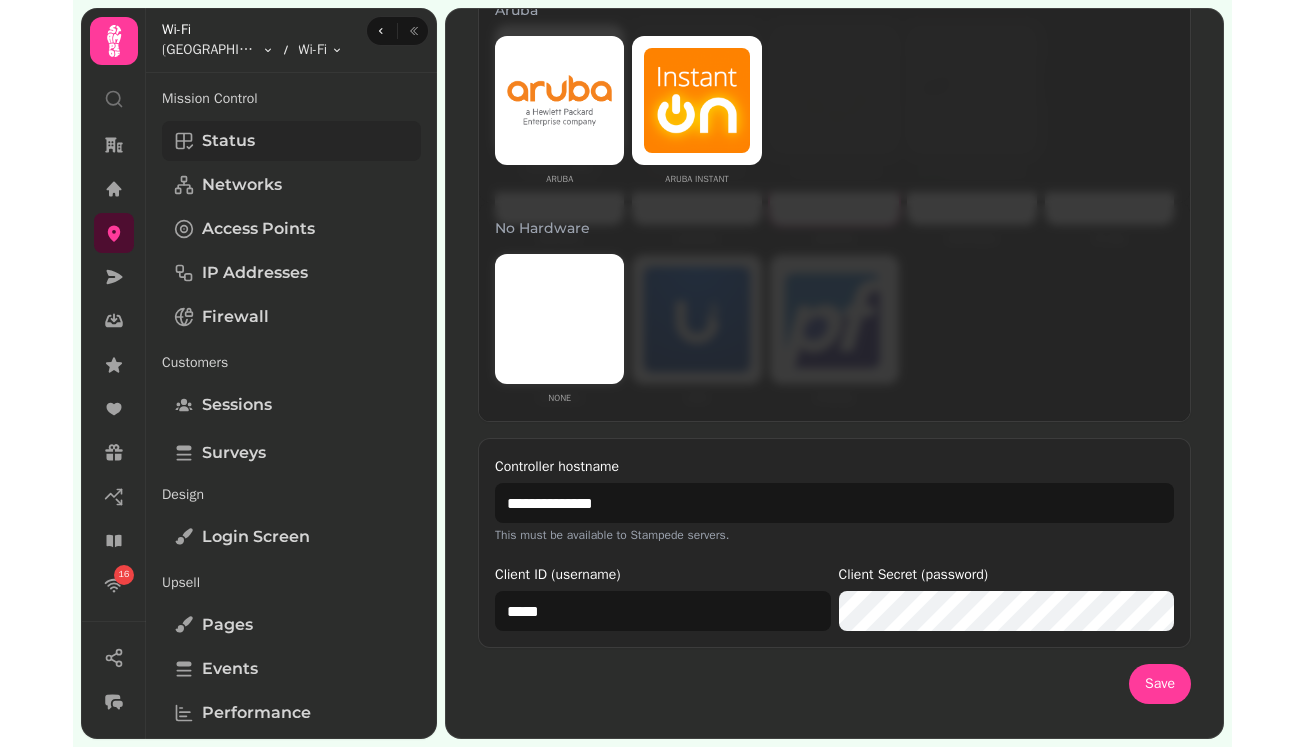 scroll, scrollTop: 0, scrollLeft: 0, axis: both 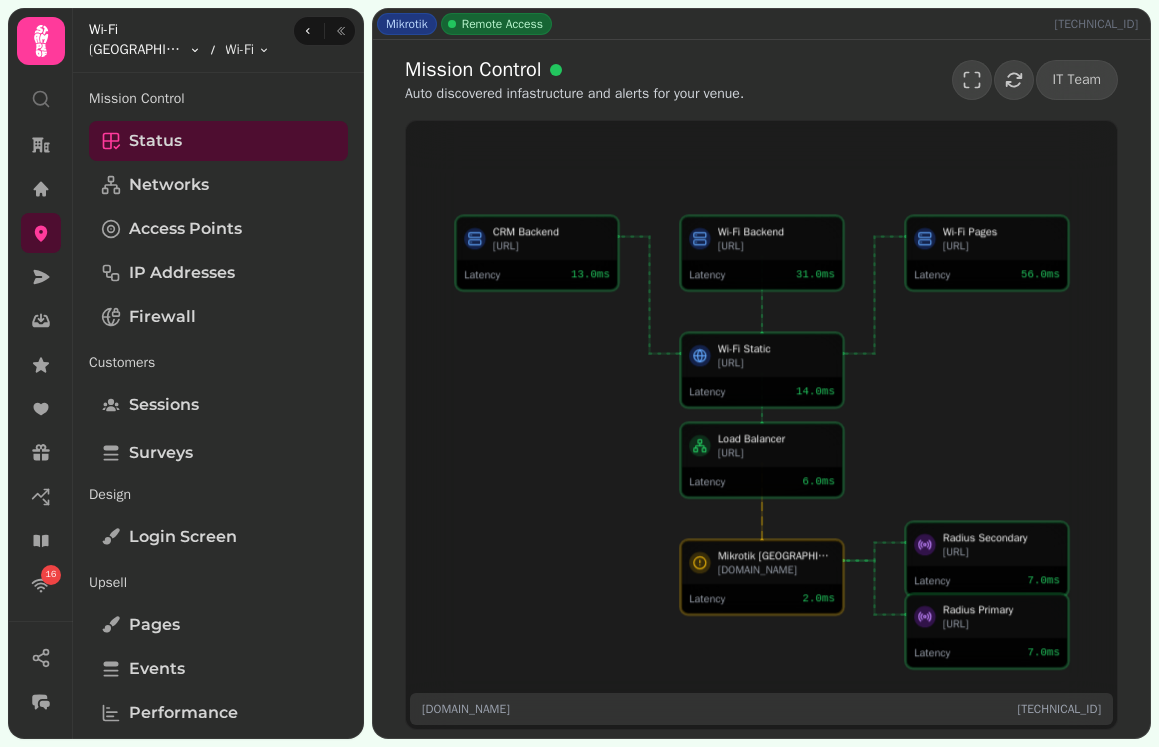 click on "16 Mikrotik Remote Access 80.235.230.123 Mission Control Auto discovered infastructure and alerts for your venue.   IT Team Wi-Fi Static wifi.proxy.stampede.ai Latency 14.0 ms CRM Backend morpheus.stampede.ai Latency 13.0 ms Wi-Fi Backend trinity.stampede.ai Latency 31.0 ms Wi-Fi Pages wifi.stampede.ai Latency 56.0 ms Load Balancer nat-gateway.stampede.ai Latency 6.0 ms Mikrotik MANCHESTER so05y6ladfca.simpleddns.io Latency 2.0 ms Radius Secondary radius-two.stampede.ai Latency 7.0 ms Radius Primary radius.stampede.ai Latency 7.0 ms so05y6ladfca.simpleddns.io 80.235.230.123
Wi-Fi MANCHESTER Toggle menu Wi-Fi Toggle menu Mission Control Status Networks Access Points IP Addresses Firewall Customers Sessions Surveys Design Login screen Upsell Pages Events Performance Settings Configuration Hardware Online 23 Jul, 25 - 1:31 80.235.230.123 Came up 3 minutes ago" at bounding box center [579, 373] 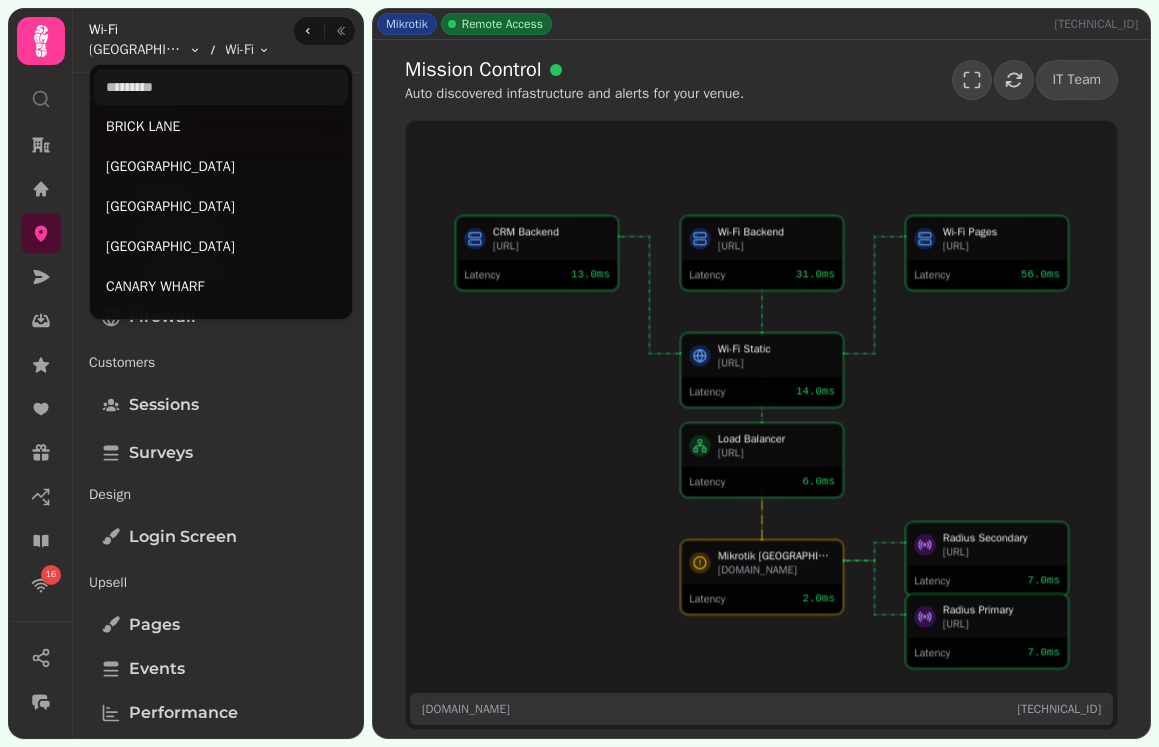 click on "16 Mikrotik Remote Access 80.235.230.123 Mission Control Auto discovered infastructure and alerts for your venue.   IT Team Wi-Fi Static wifi.proxy.stampede.ai Latency 14.0 ms CRM Backend morpheus.stampede.ai Latency 13.0 ms Wi-Fi Backend trinity.stampede.ai Latency 31.0 ms Wi-Fi Pages wifi.stampede.ai Latency 56.0 ms Load Balancer nat-gateway.stampede.ai Latency 6.0 ms Mikrotik MANCHESTER so05y6ladfca.simpleddns.io Latency 2.0 ms Radius Secondary radius-two.stampede.ai Latency 7.0 ms Radius Primary radius.stampede.ai Latency 7.0 ms so05y6ladfca.simpleddns.io 80.235.230.123
Wi-Fi MANCHESTER Toggle menu Wi-Fi Toggle menu Mission Control Status Networks Access Points IP Addresses Firewall Customers Sessions Surveys Design Login screen Upsell Pages Events Performance Settings Configuration Hardware Online 23 Jul, 25 - 1:31 80.235.230.123 Came up 3 minutes ago BRICK LANE BRIGHTON CAMBRIDGE CAMDEN CANARY WHARF CARDIFF CARNABY CHELSEA COVENT GARDEN Edinburgh EUSTON EXMOUTH MARKET LEEDS" at bounding box center [579, 373] 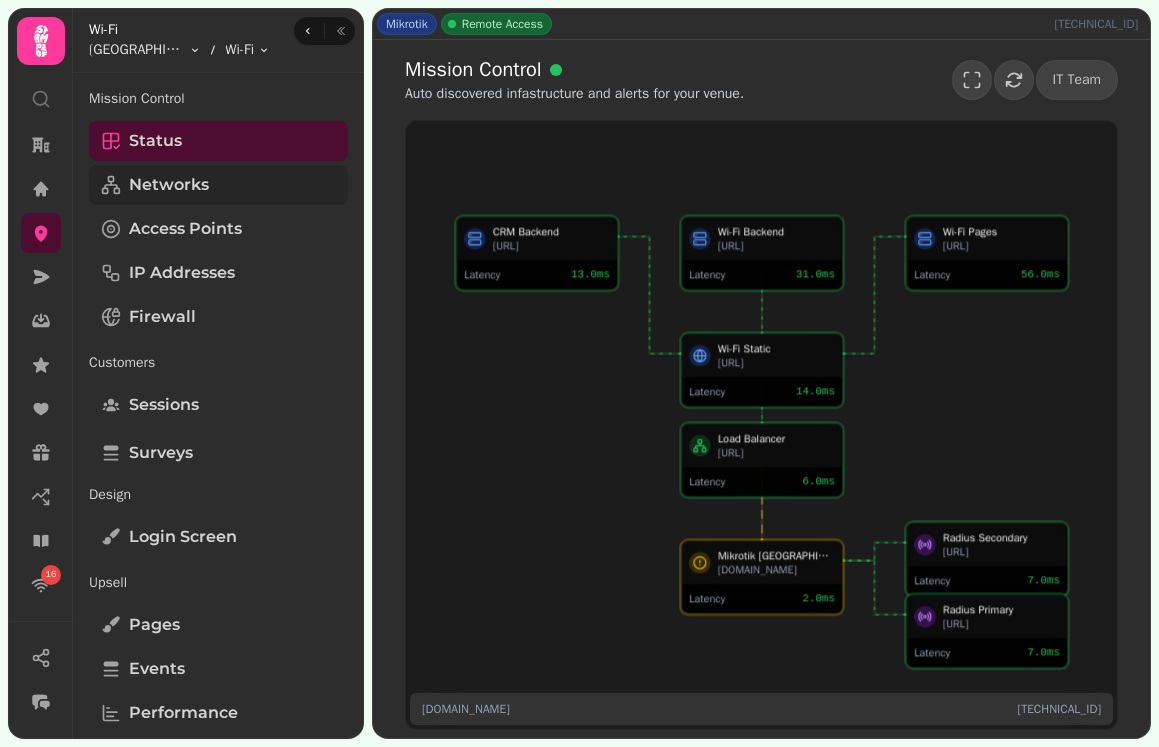 click on "Networks" at bounding box center (218, 185) 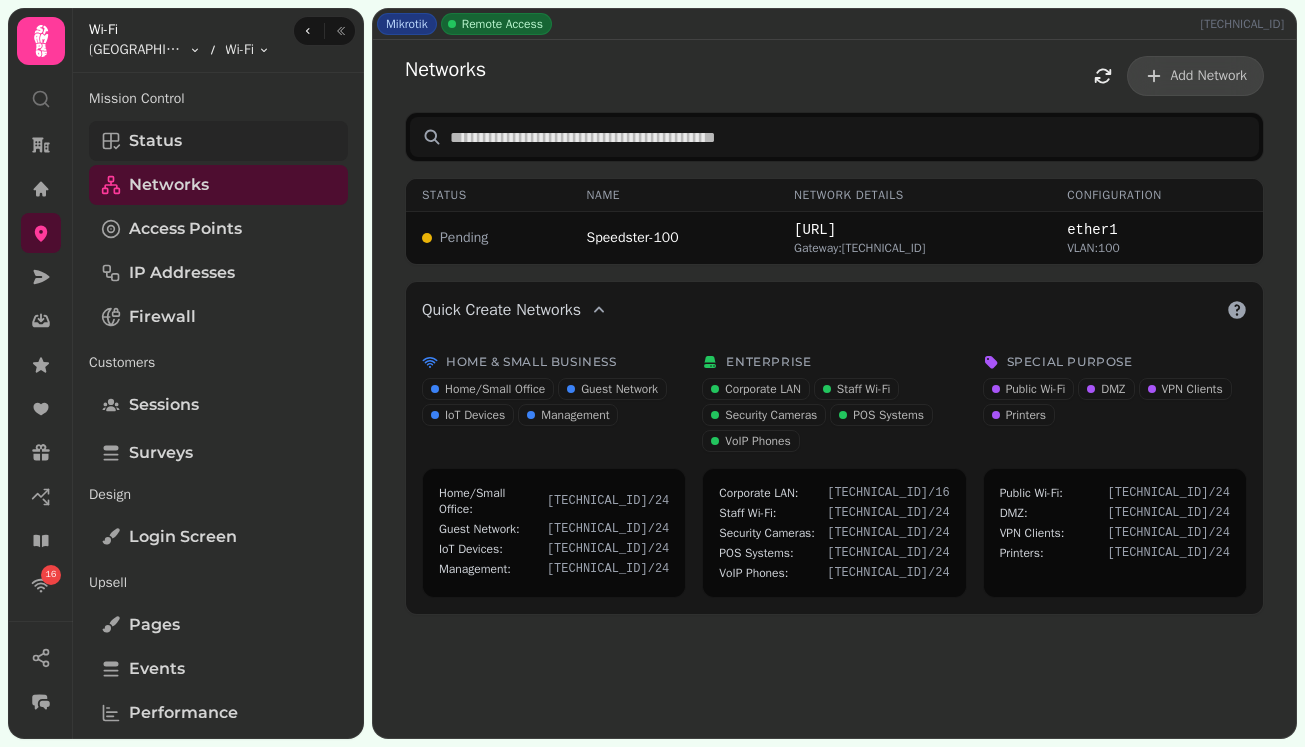 click on "Status" at bounding box center (155, 141) 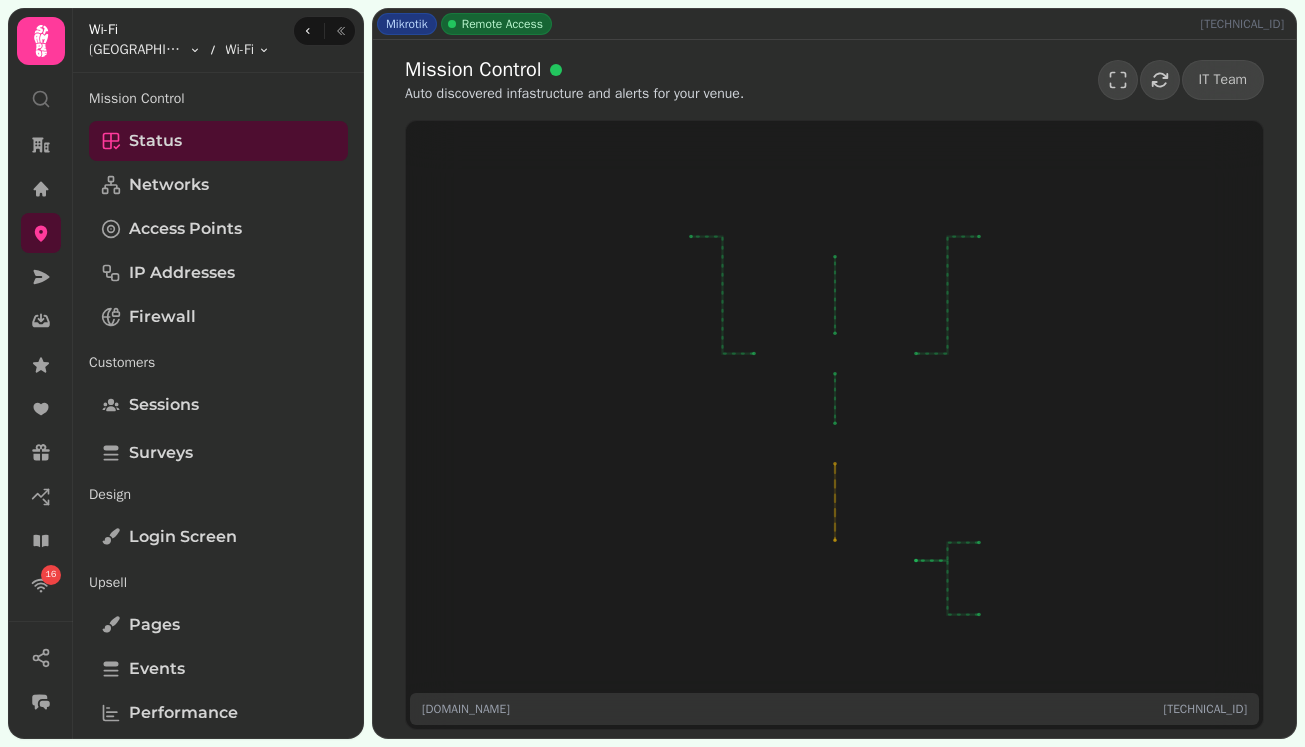 click on "Latency 2.0 ms" at bounding box center (834, 598) 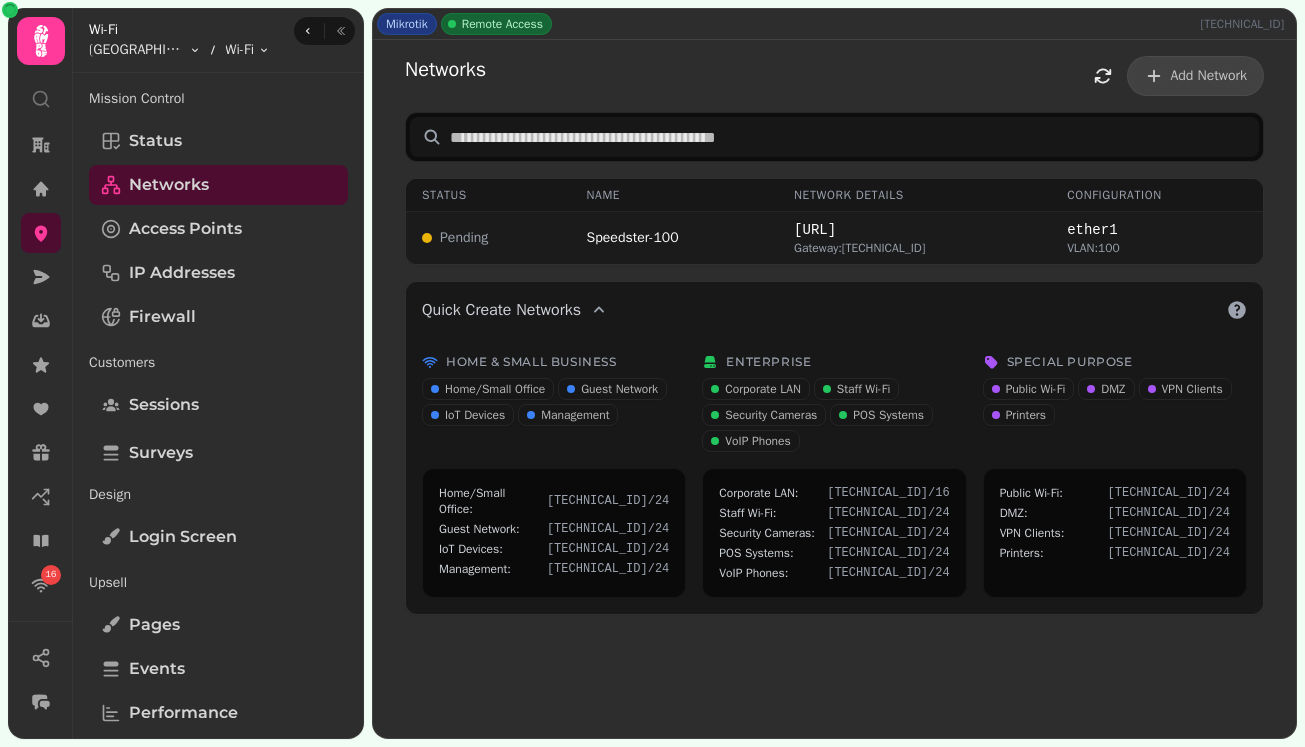 click on "Speedster-100" at bounding box center [675, 238] 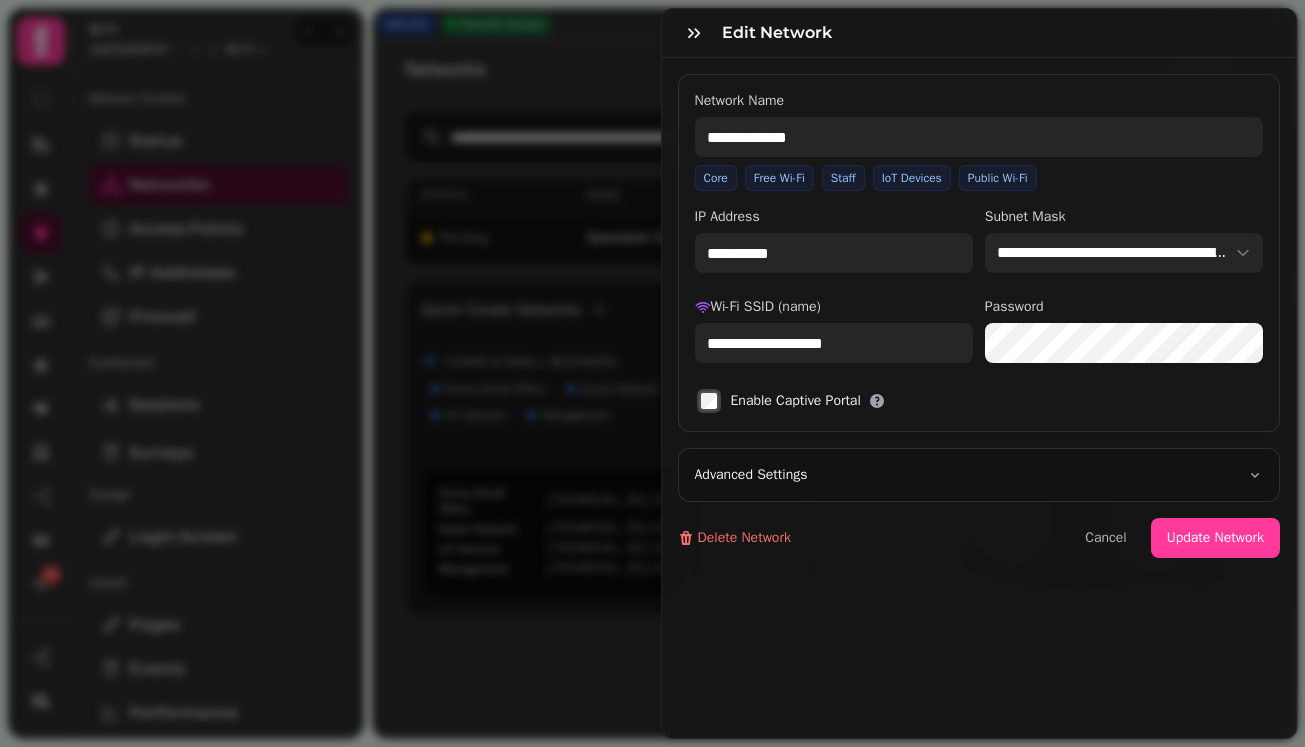 click on "Advanced Settings" at bounding box center [979, 475] 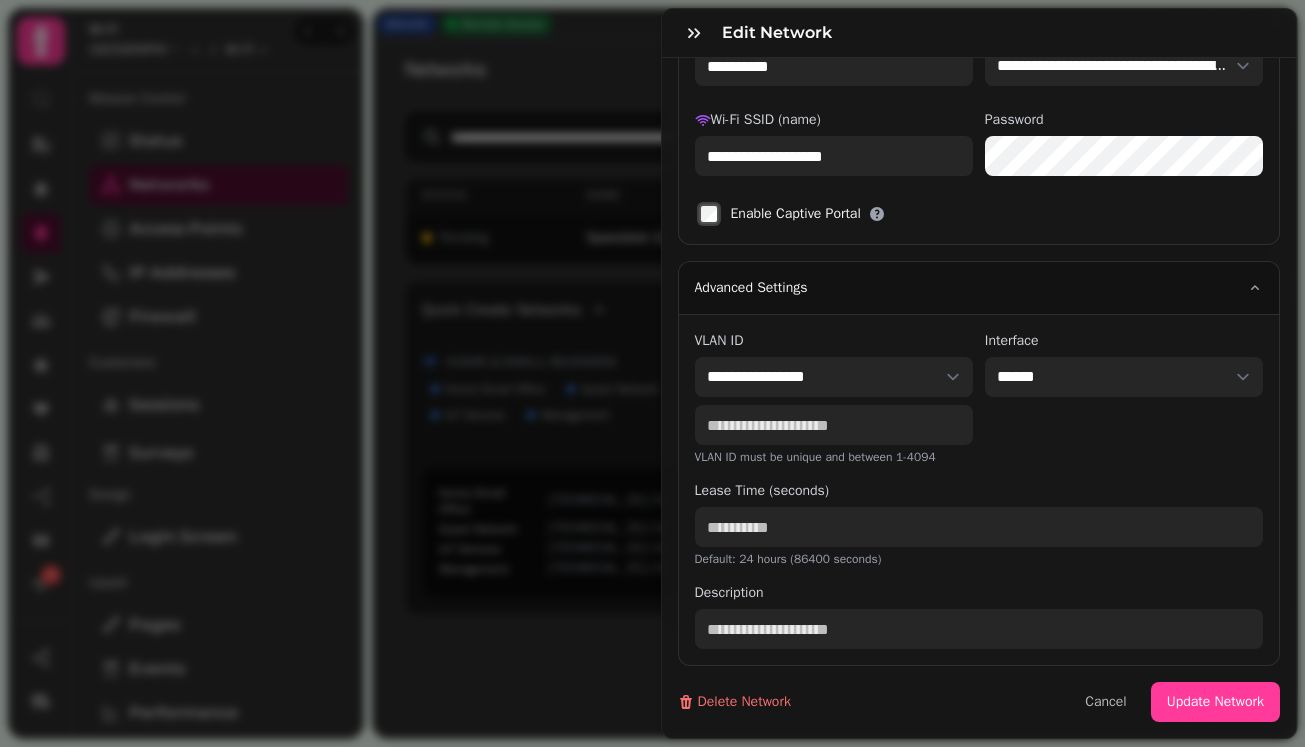 scroll, scrollTop: 0, scrollLeft: 0, axis: both 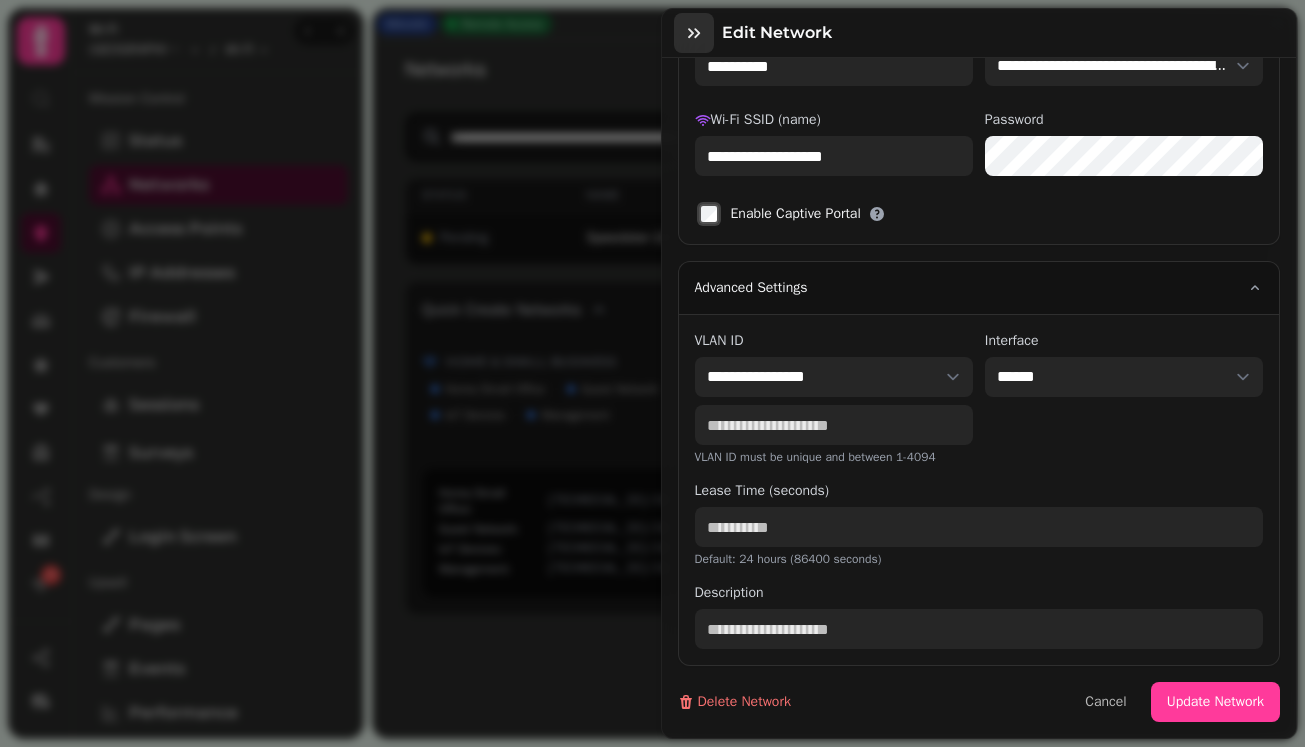 click 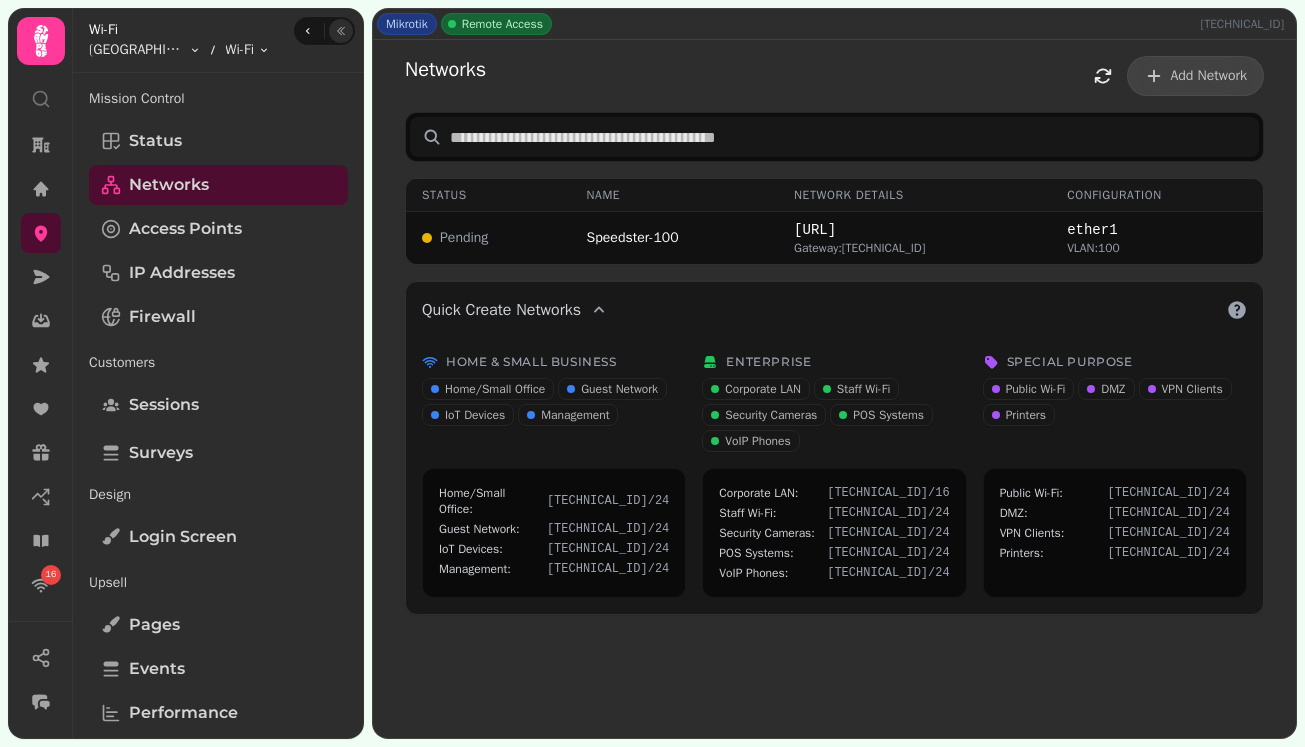 click 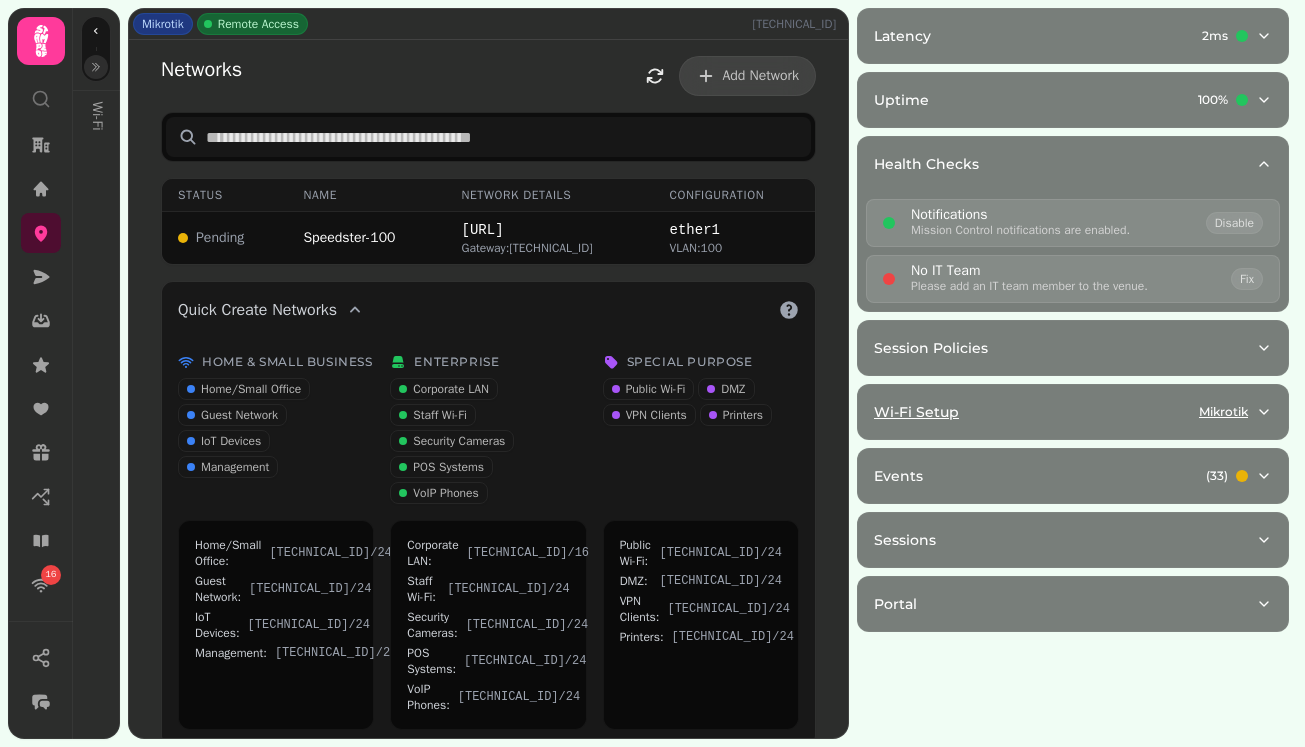 click on "Wi-Fi Setup Mikrotik" at bounding box center [1073, 412] 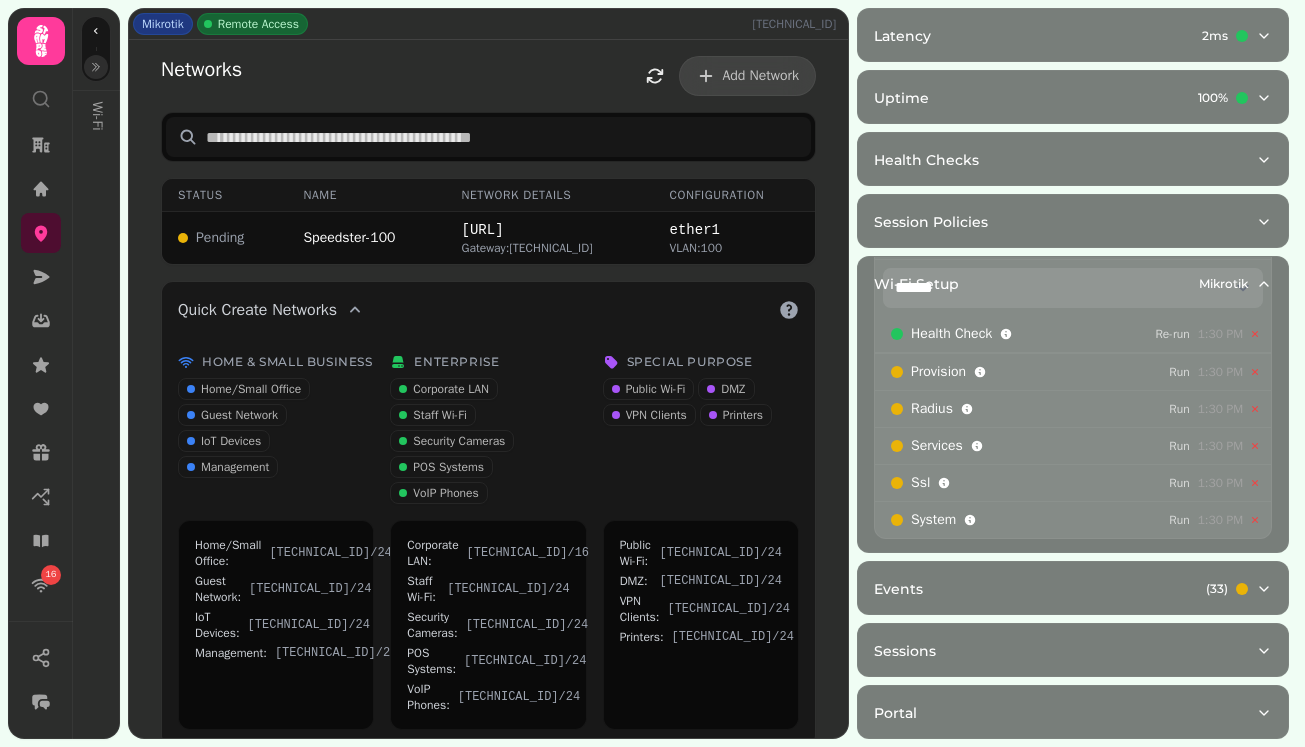 scroll, scrollTop: 282, scrollLeft: 0, axis: vertical 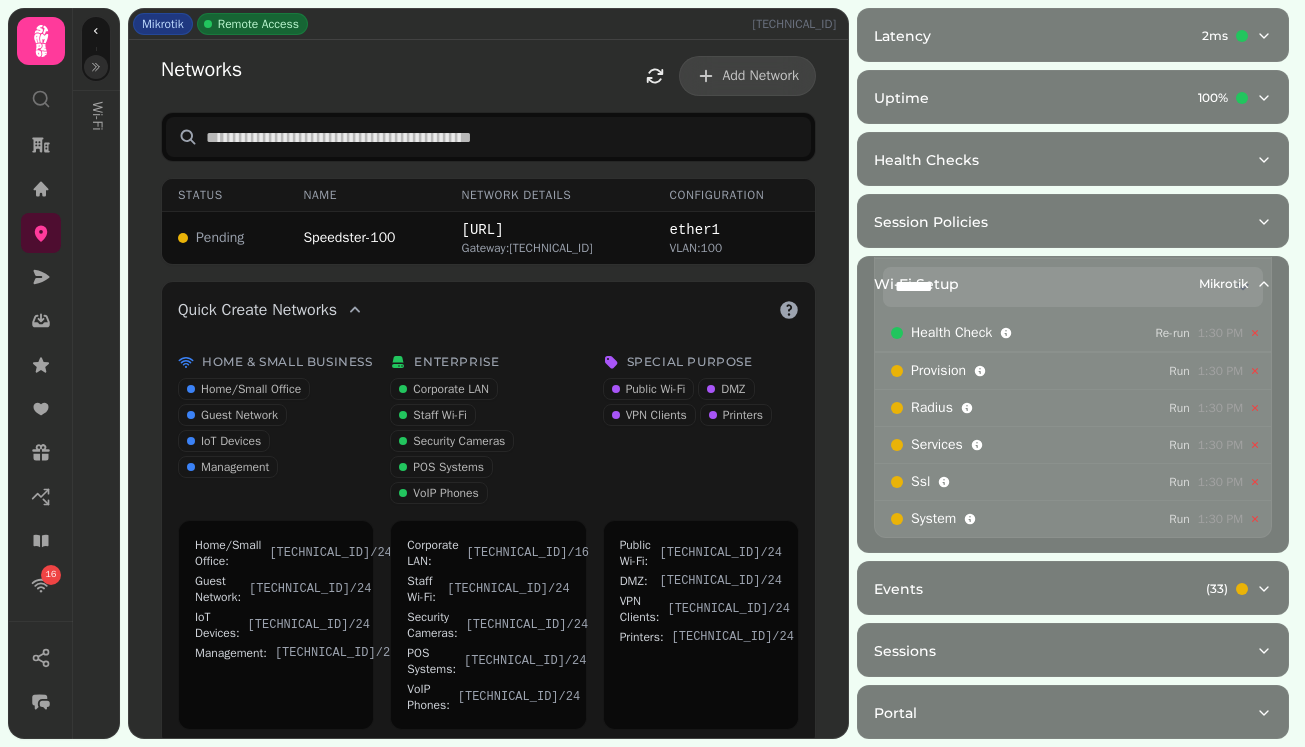 click 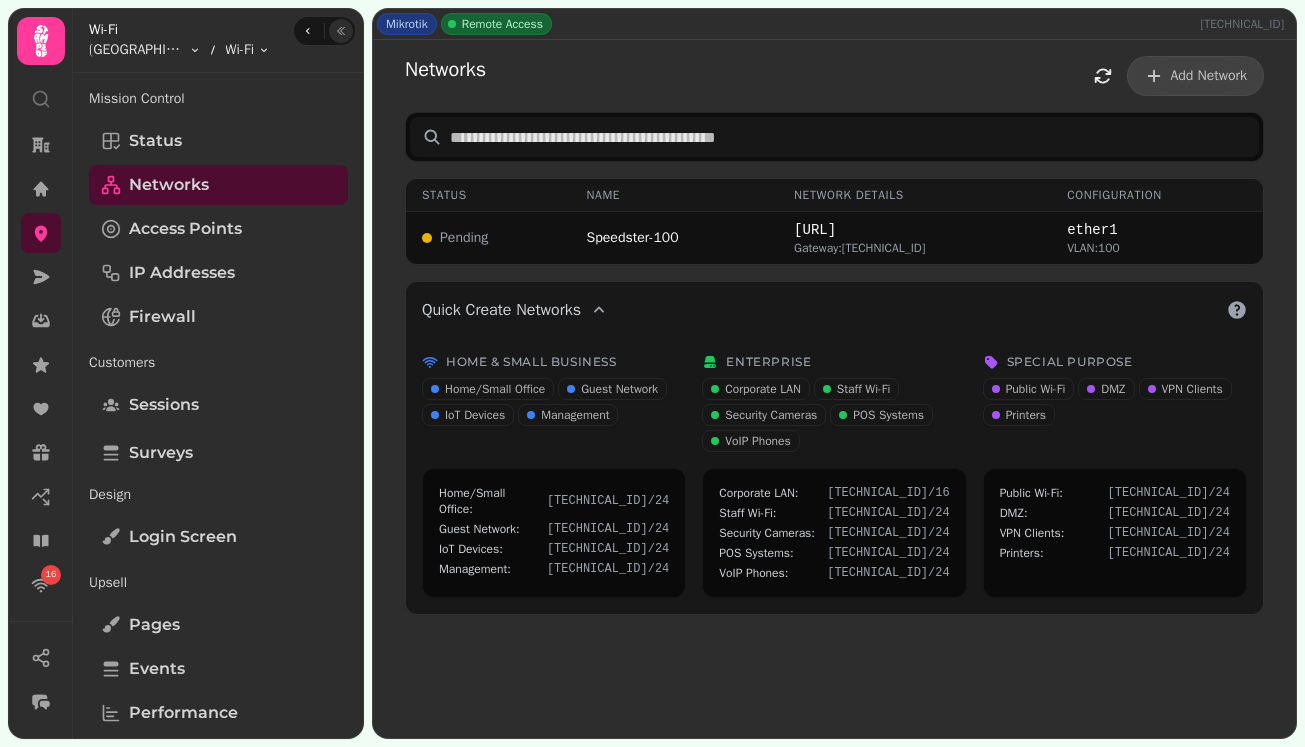 type 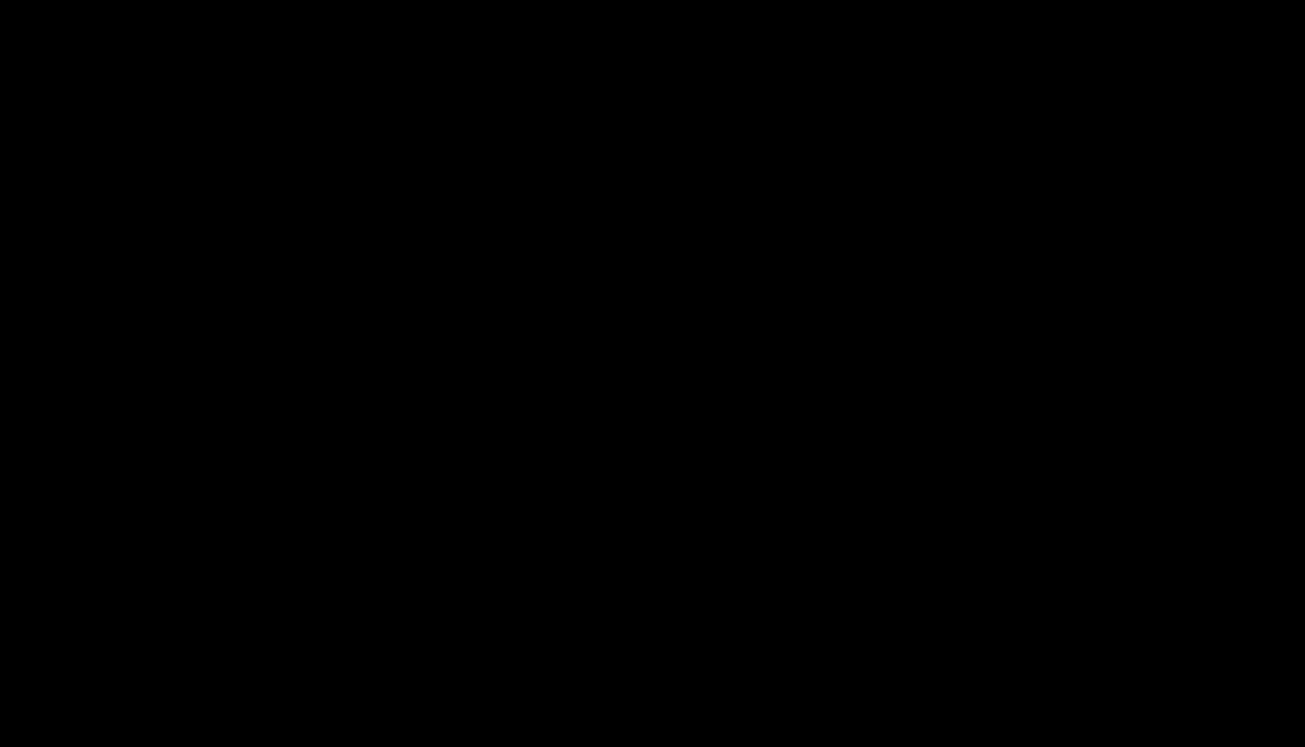 scroll, scrollTop: 0, scrollLeft: 0, axis: both 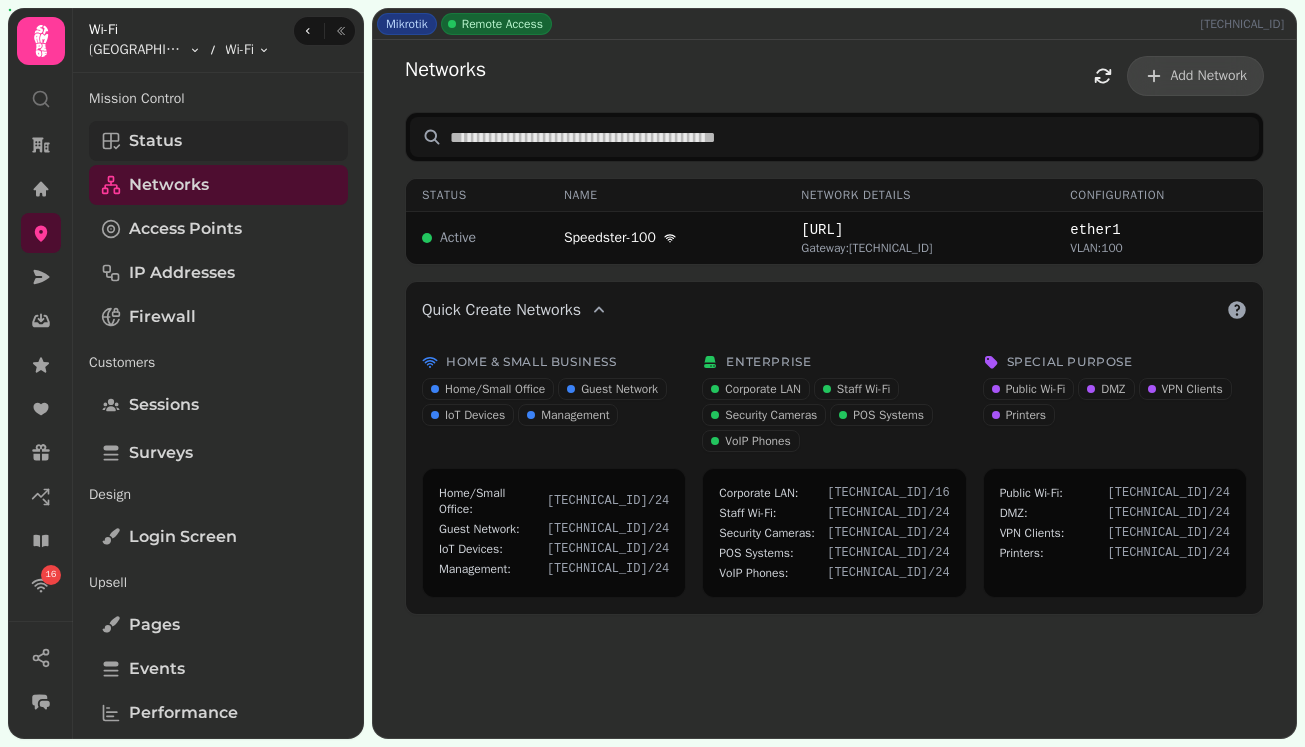 click on "Status" at bounding box center [218, 141] 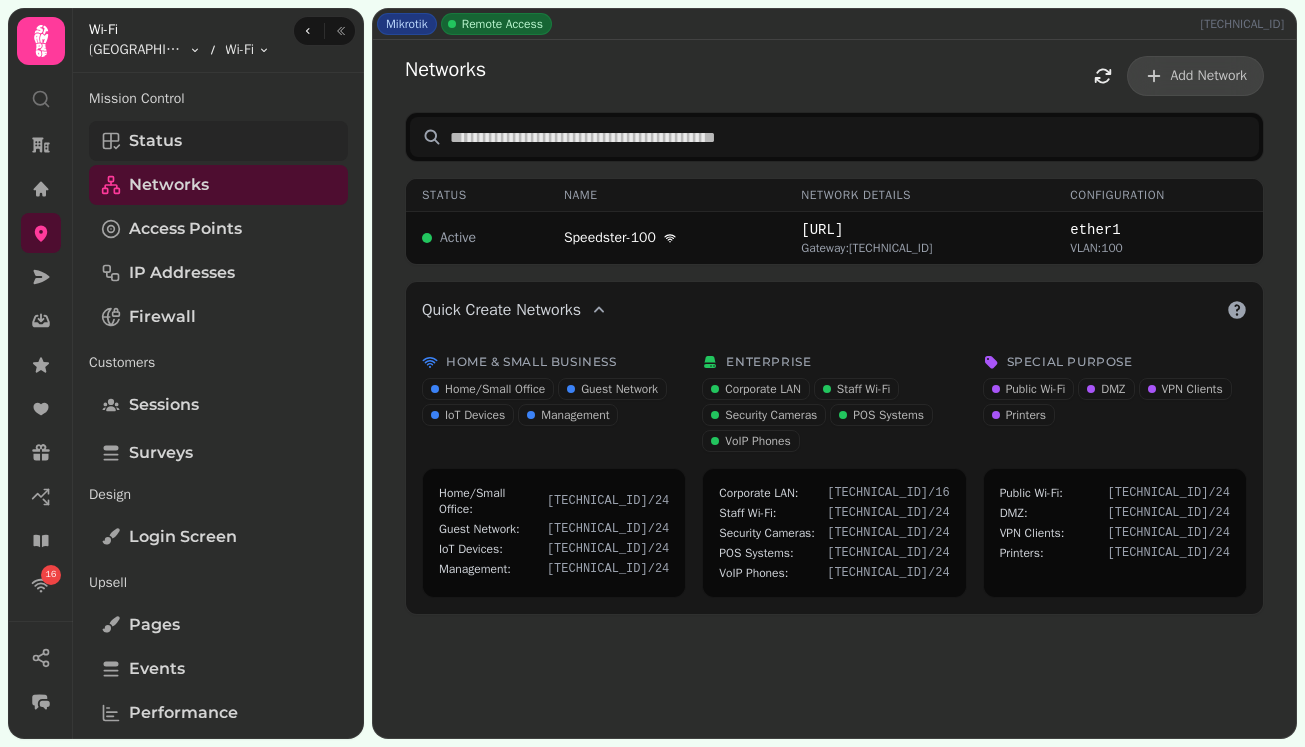 click on "Status" at bounding box center [218, 141] 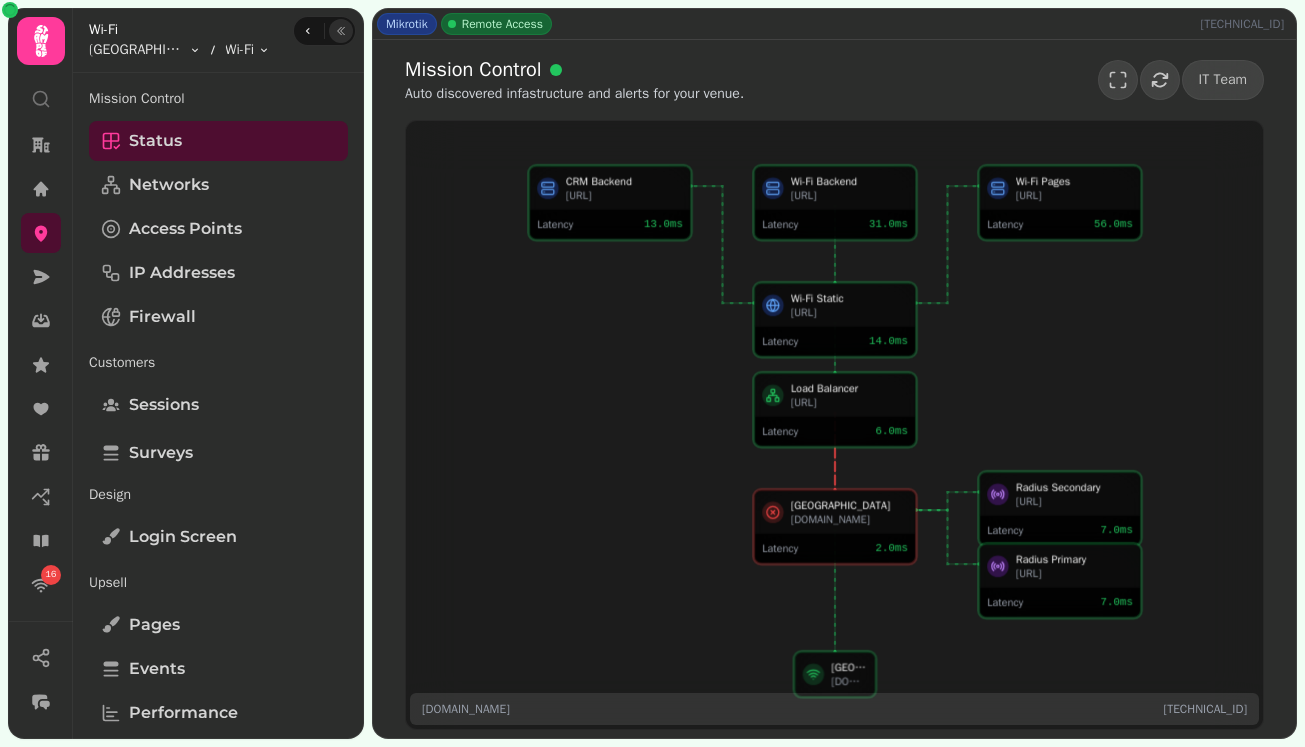 click 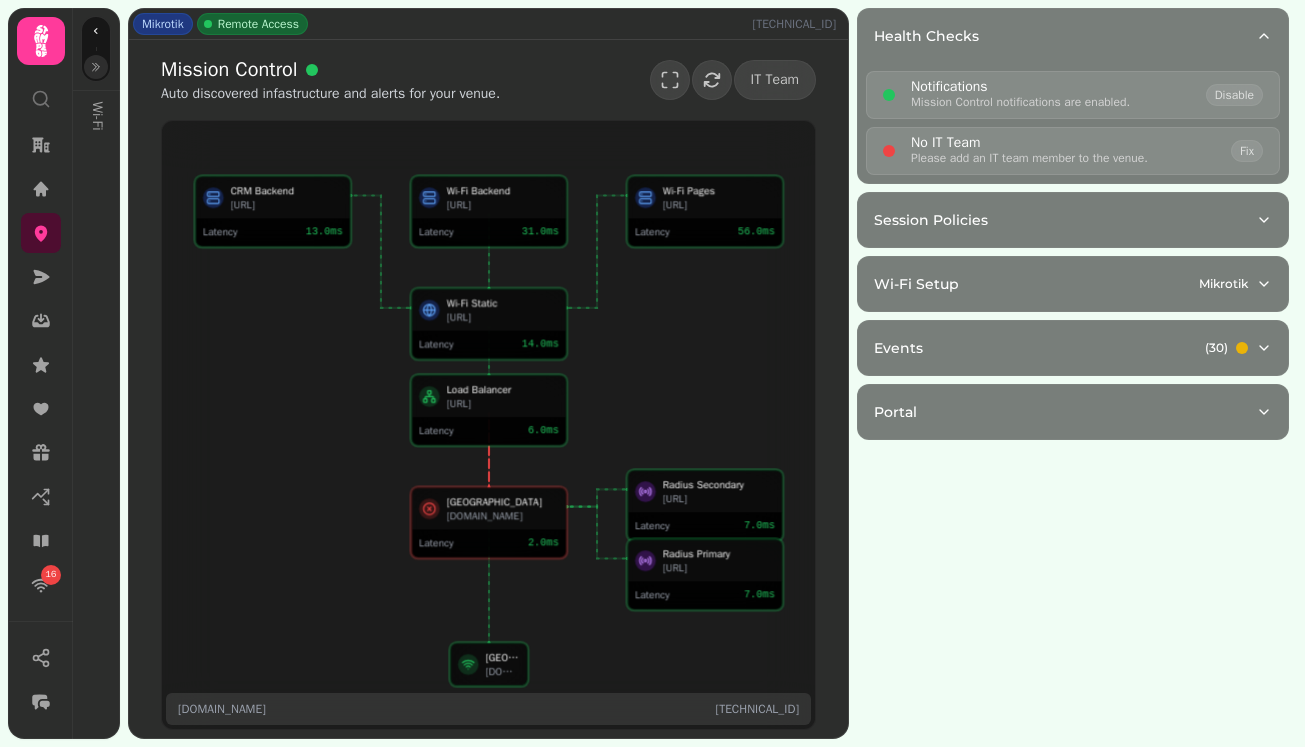 type 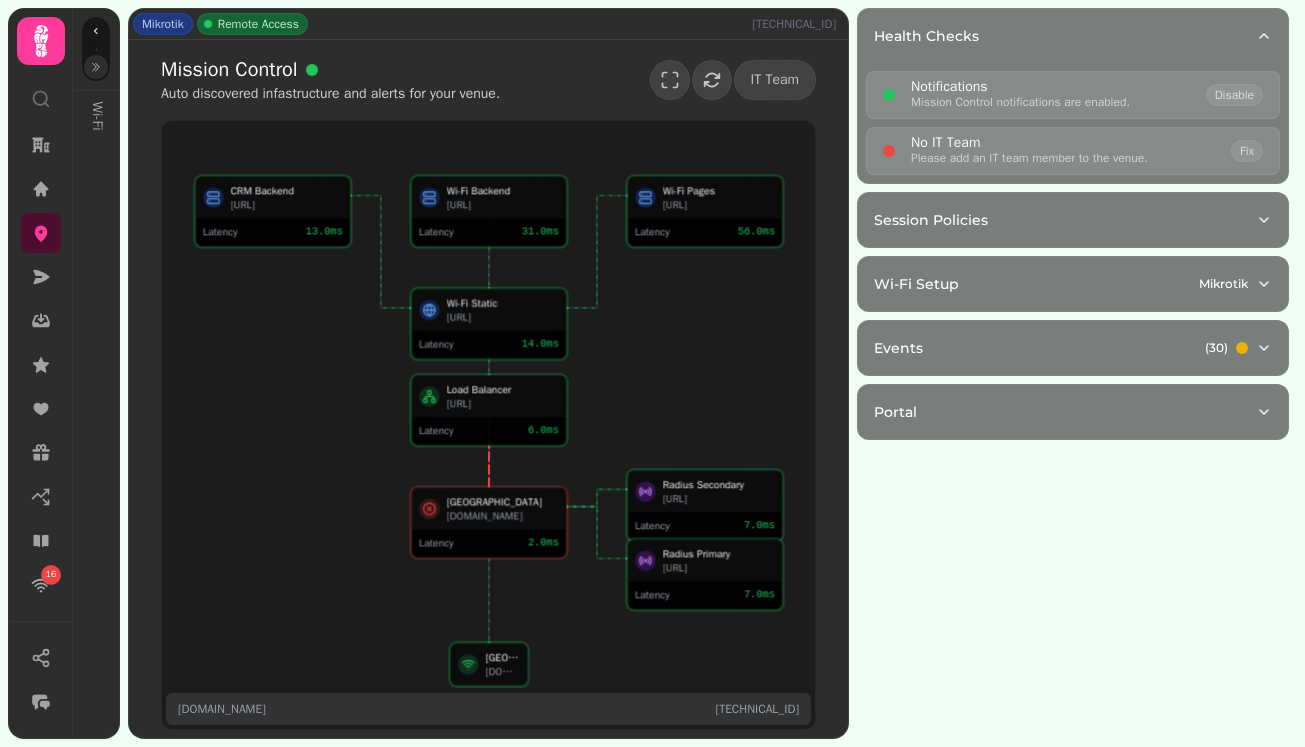 click at bounding box center (96, 49) 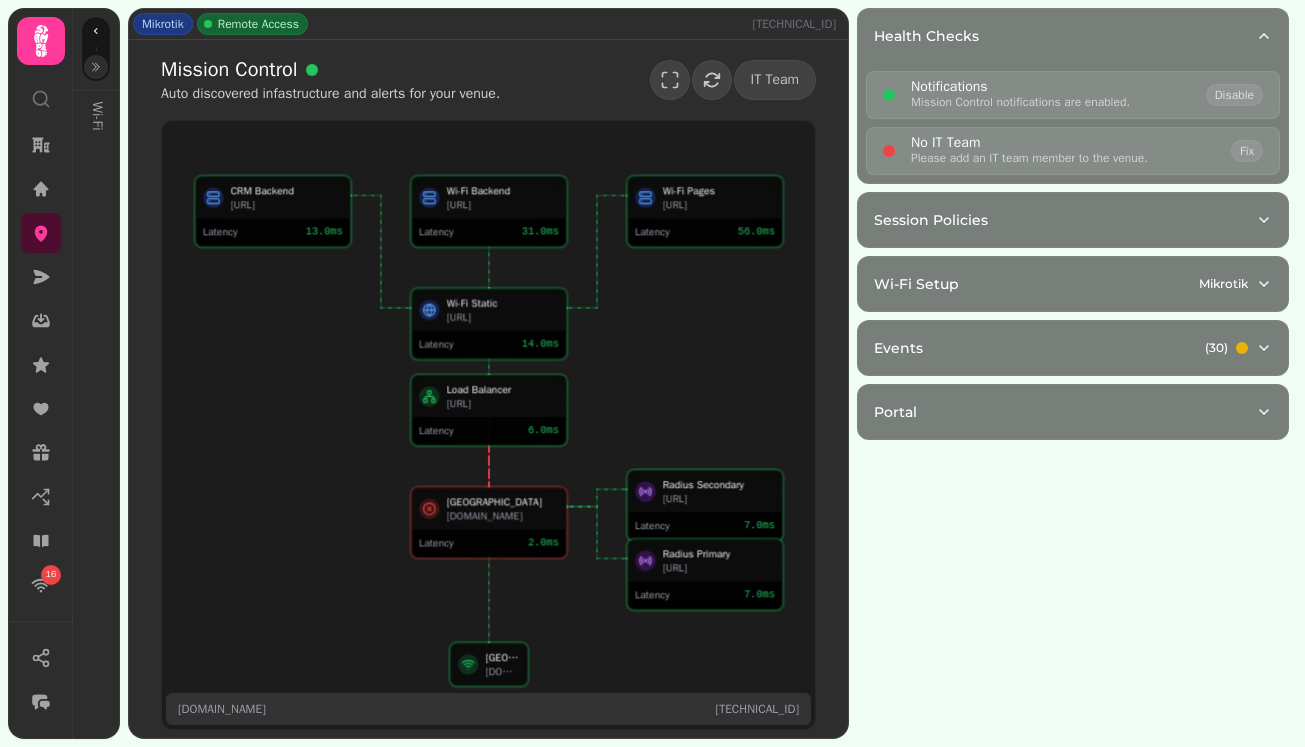 click 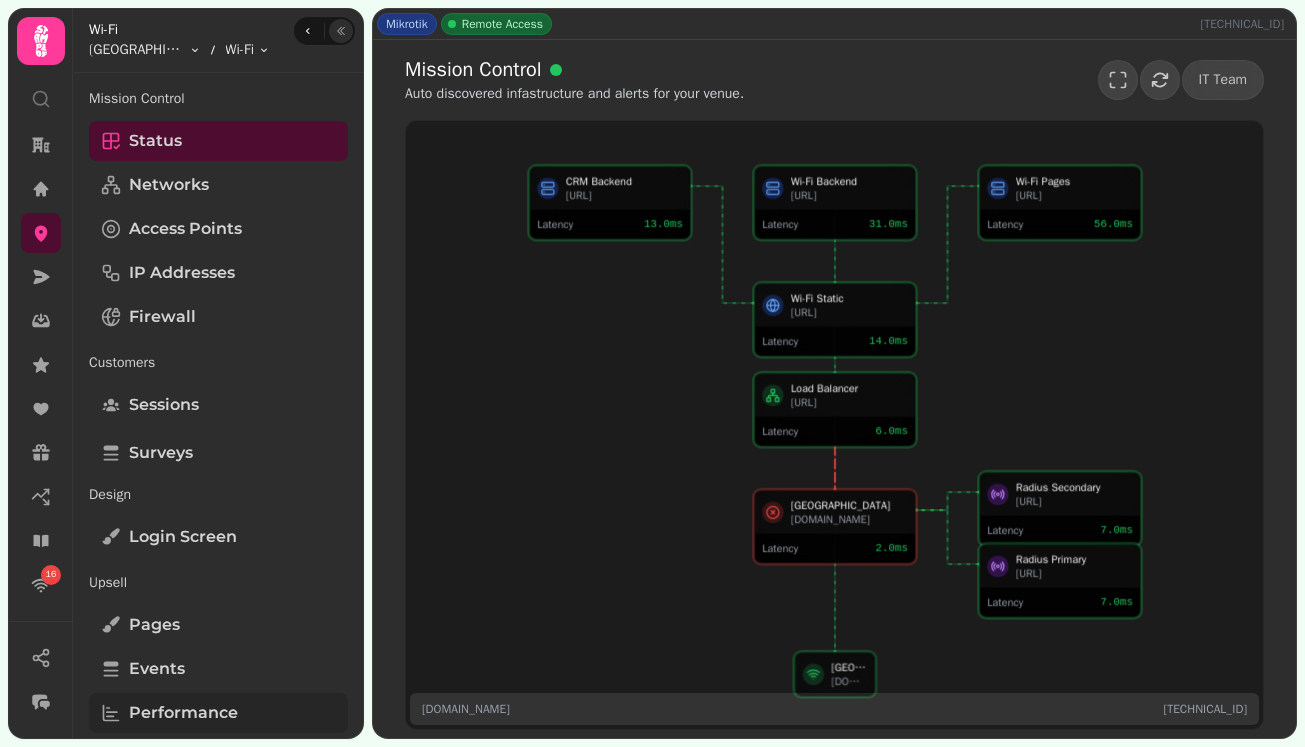 scroll, scrollTop: 234, scrollLeft: 0, axis: vertical 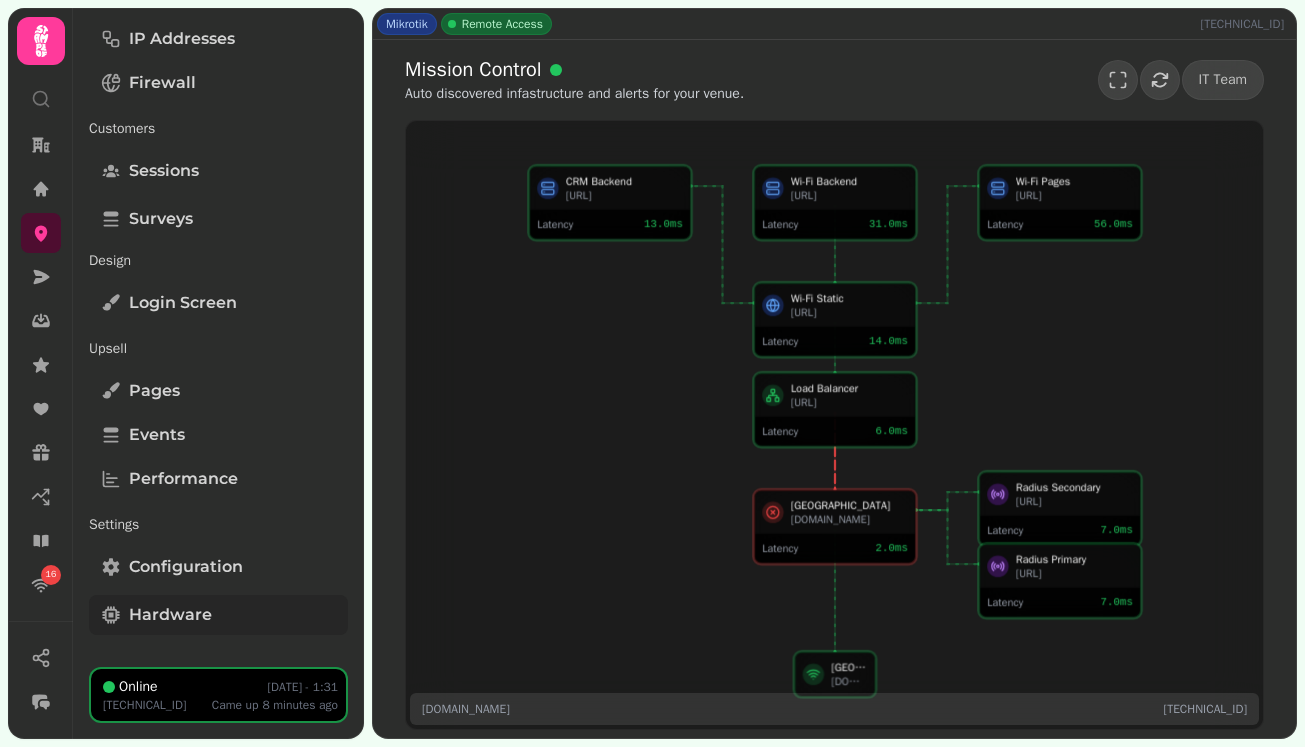click on "Hardware" at bounding box center [170, 615] 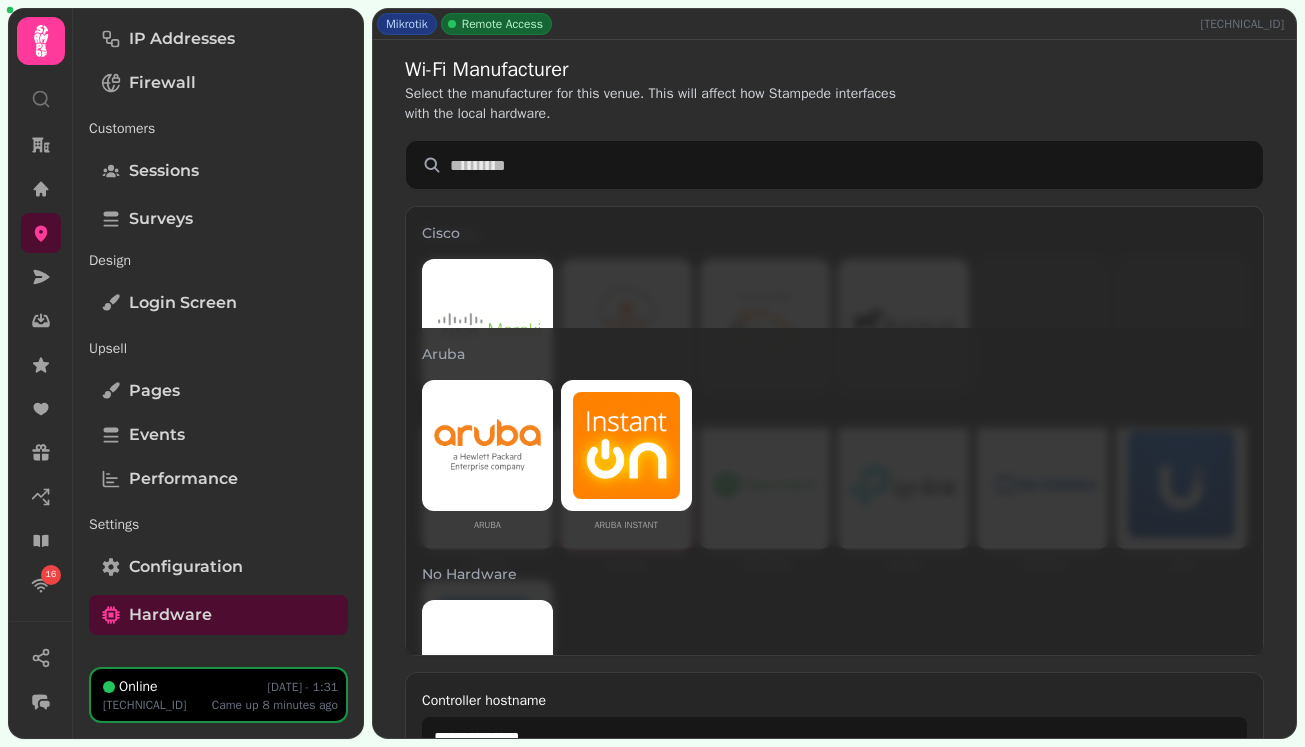 scroll, scrollTop: 974, scrollLeft: 0, axis: vertical 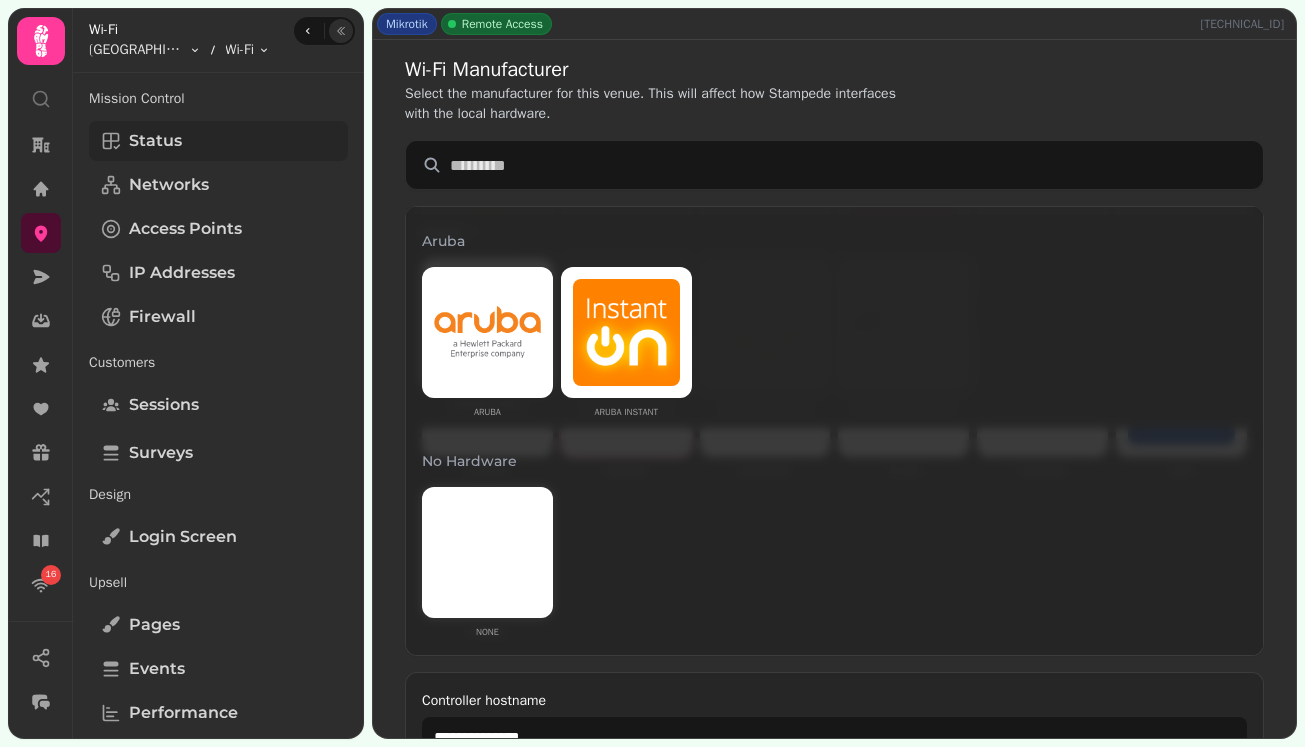 click on "Status" at bounding box center (155, 141) 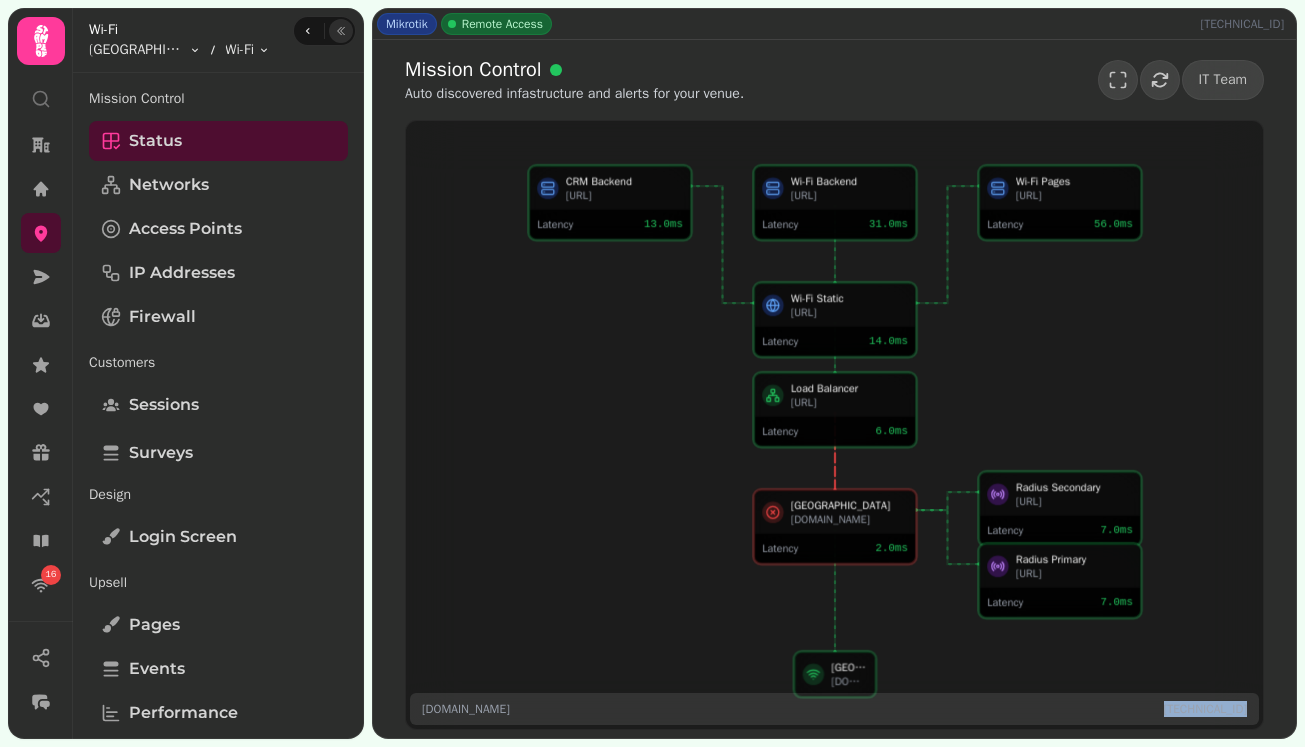 drag, startPoint x: 1140, startPoint y: 710, endPoint x: 1247, endPoint y: 709, distance: 107.00467 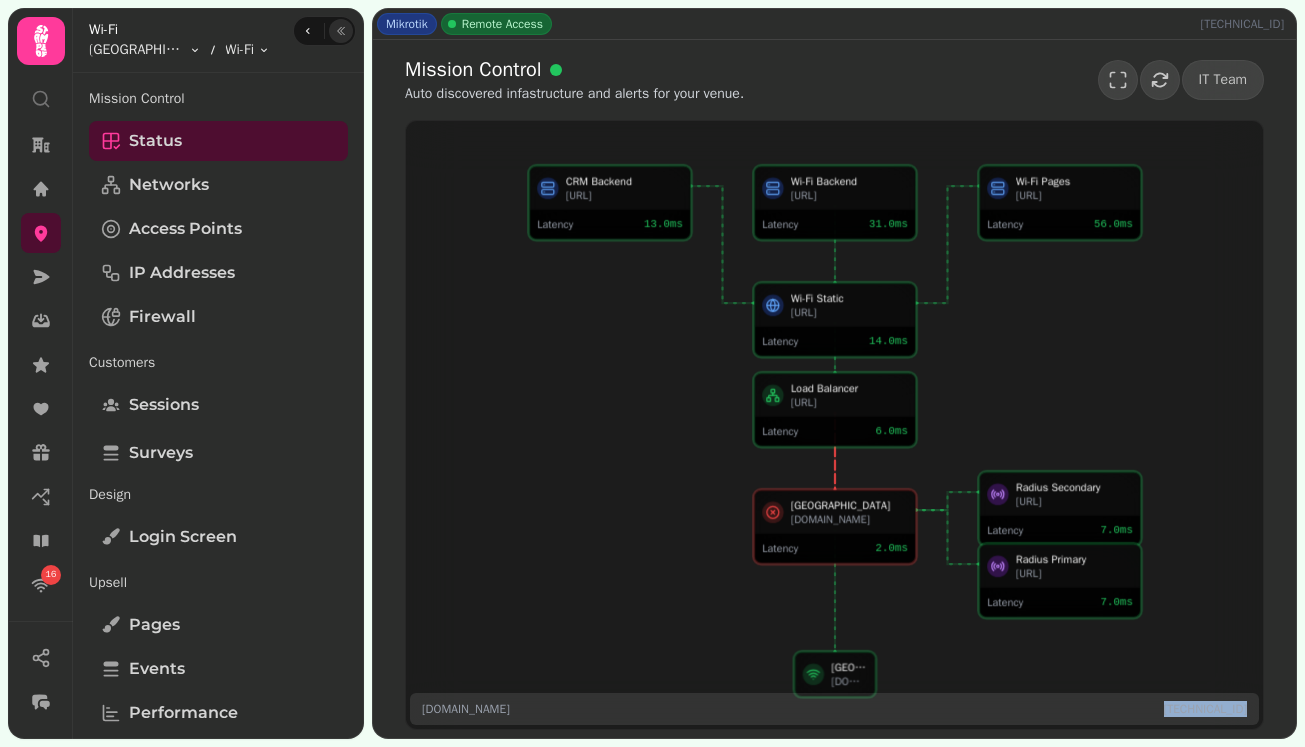 click on "so05y6ladfca.simpleddns.io 80.235.230.123" at bounding box center (834, 709) 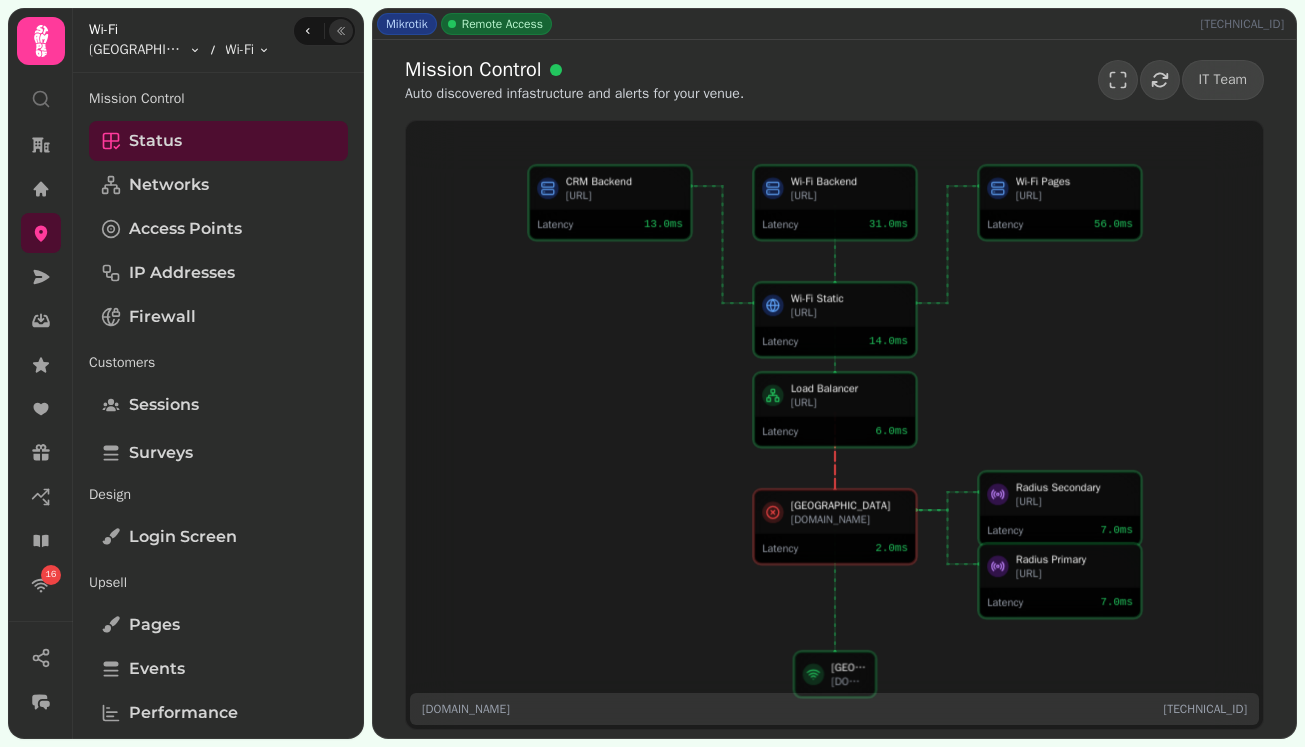 click on "so05y6ladfca.simpleddns.io 80.235.230.123" at bounding box center (834, 709) 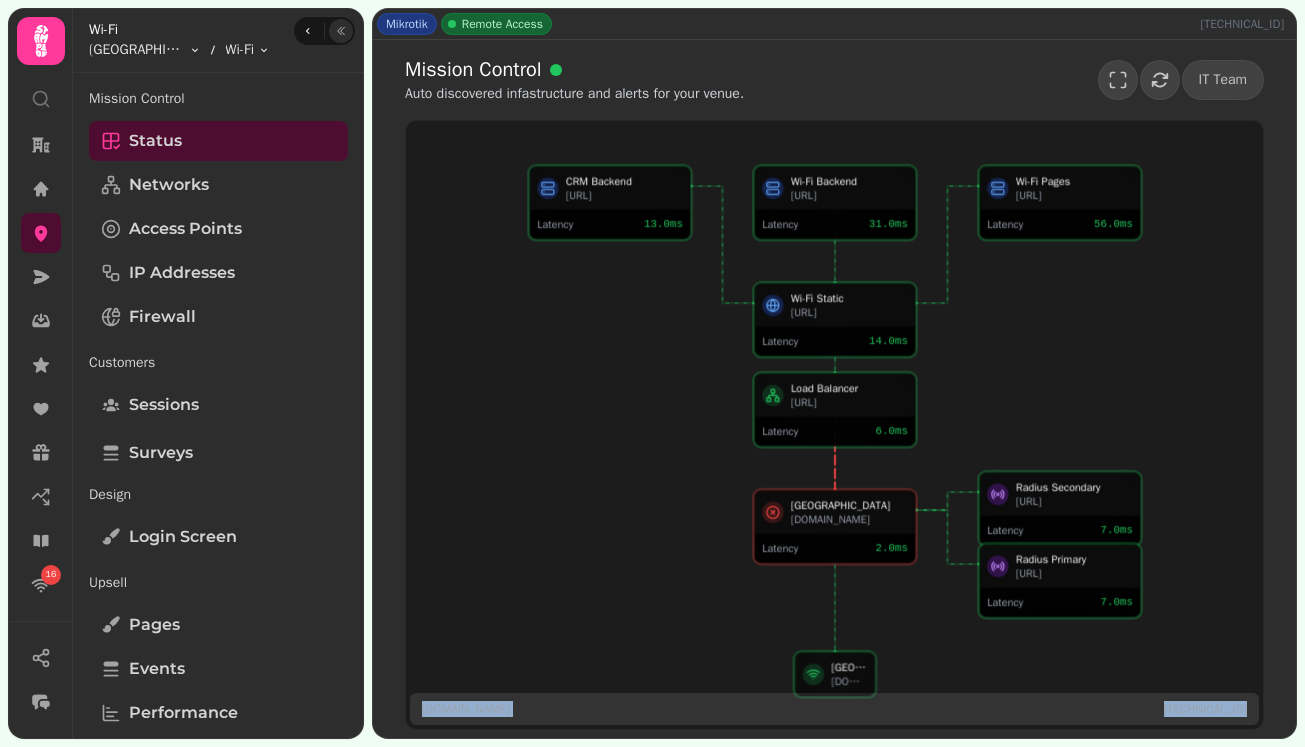 drag, startPoint x: 1252, startPoint y: 709, endPoint x: 426, endPoint y: 711, distance: 826.00244 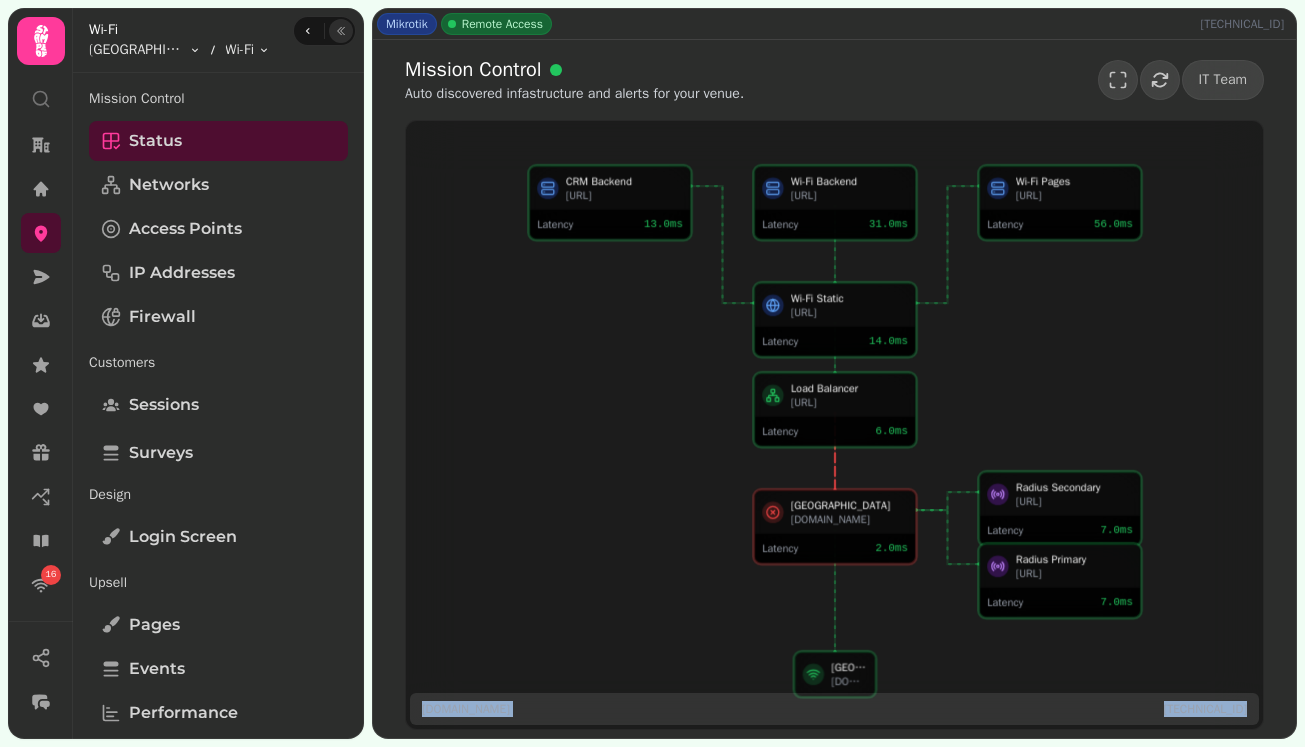 click on "so05y6ladfca.simpleddns.io 80.235.230.123" at bounding box center (834, 709) 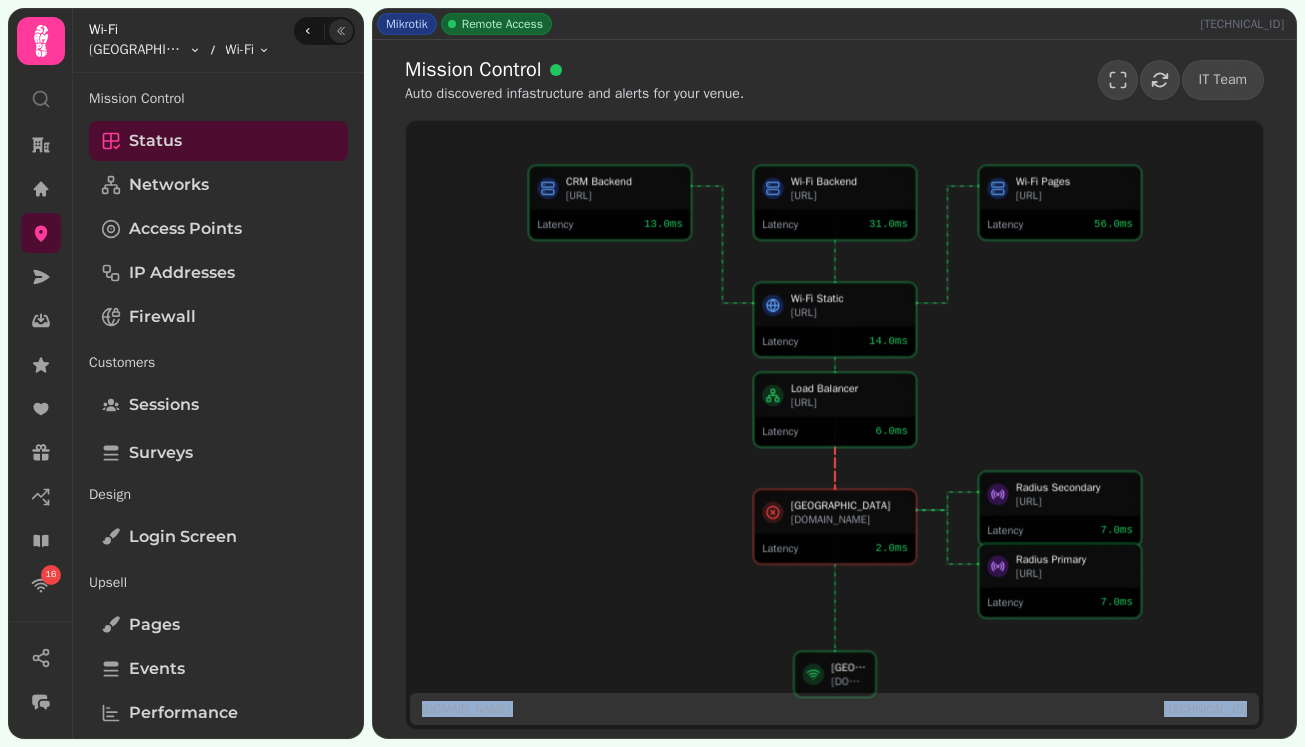 click on "[DOMAIN_NAME]" at bounding box center (466, 709) 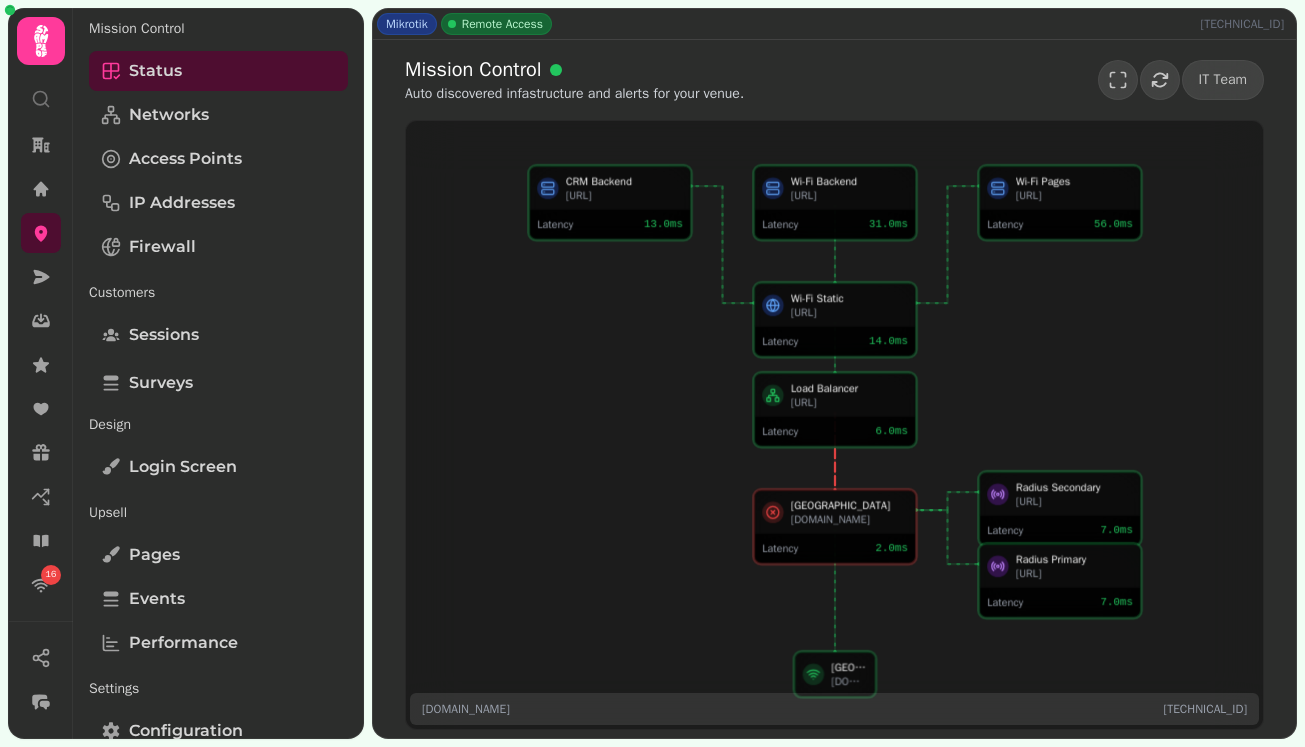 scroll, scrollTop: 0, scrollLeft: 0, axis: both 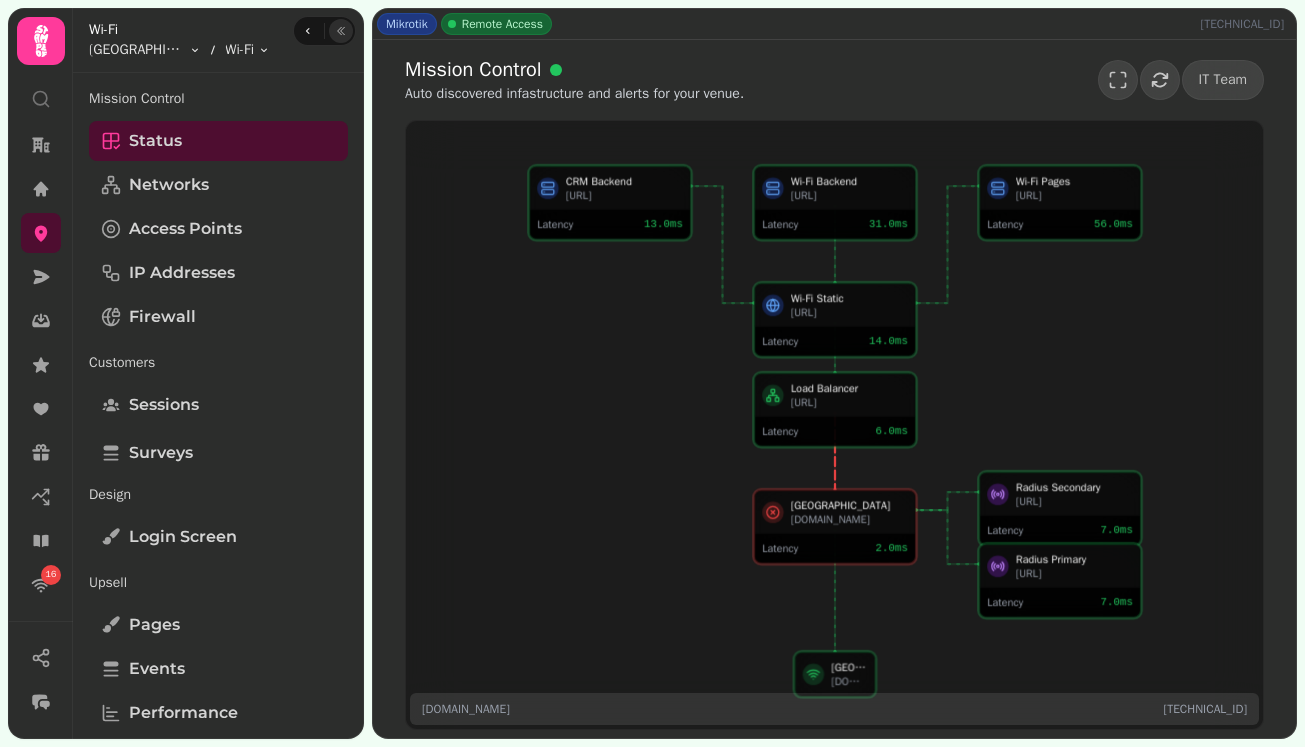 click at bounding box center [341, 31] 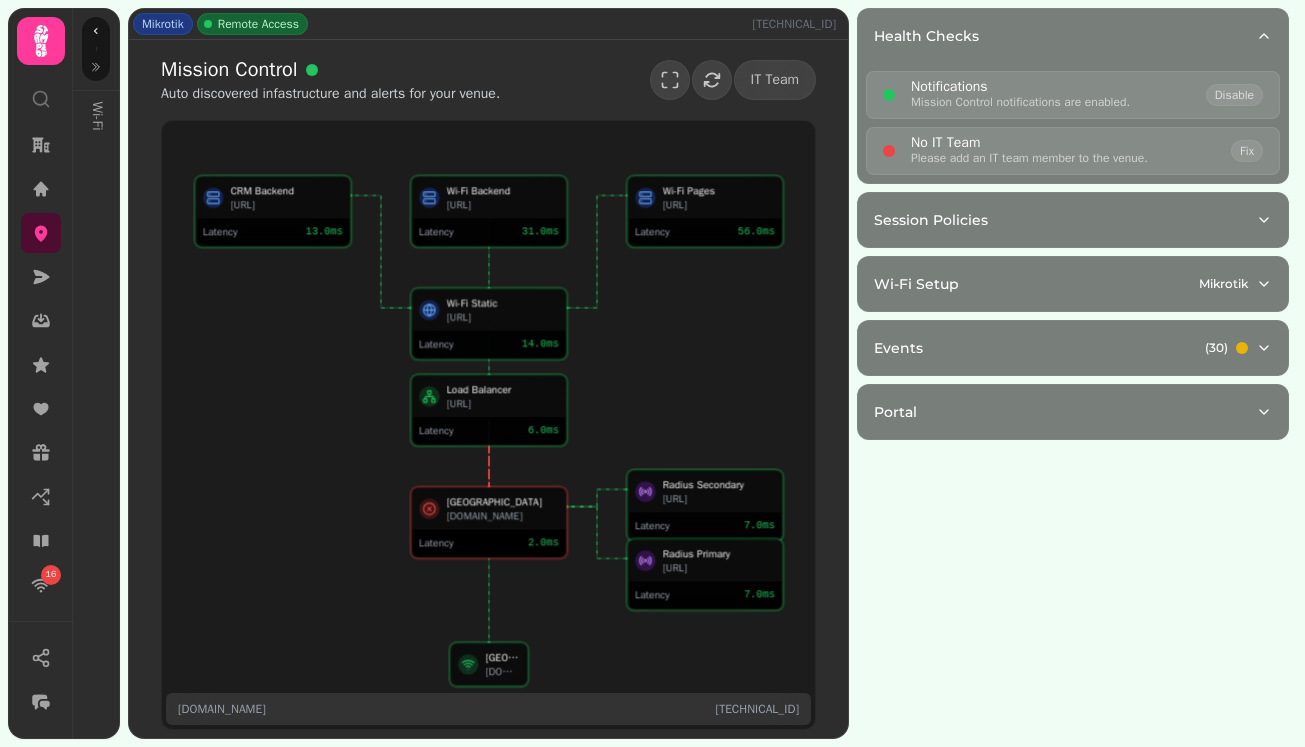 click on "[GEOGRAPHIC_DATA]" at bounding box center (502, 502) 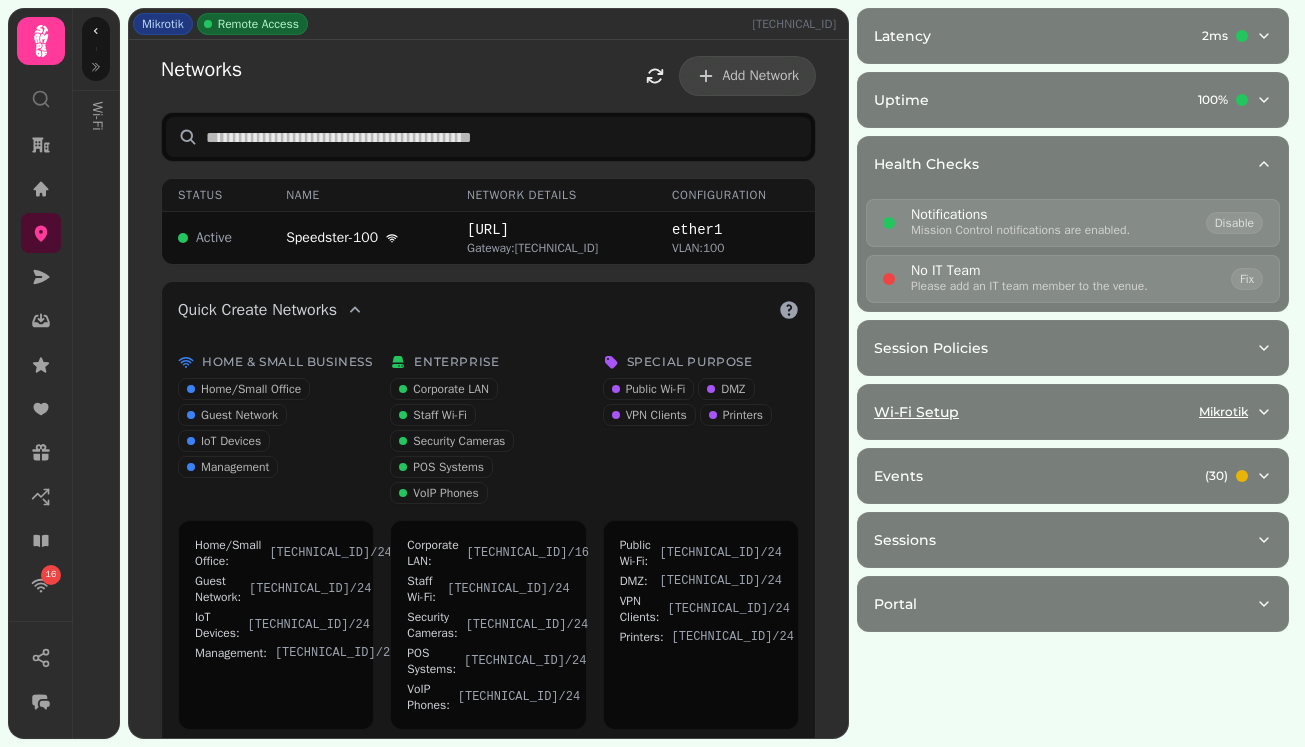 click on "Wi-Fi Setup Mikrotik" at bounding box center (1073, 412) 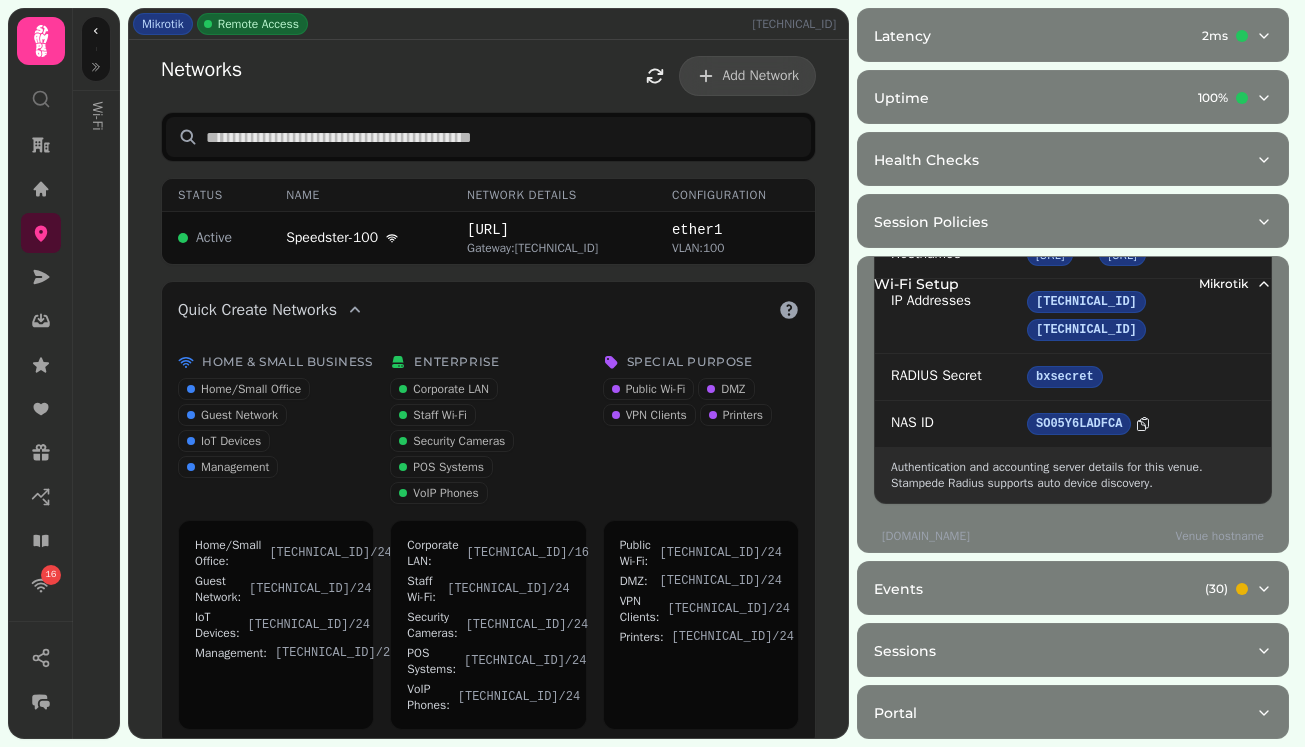 scroll, scrollTop: 969, scrollLeft: 0, axis: vertical 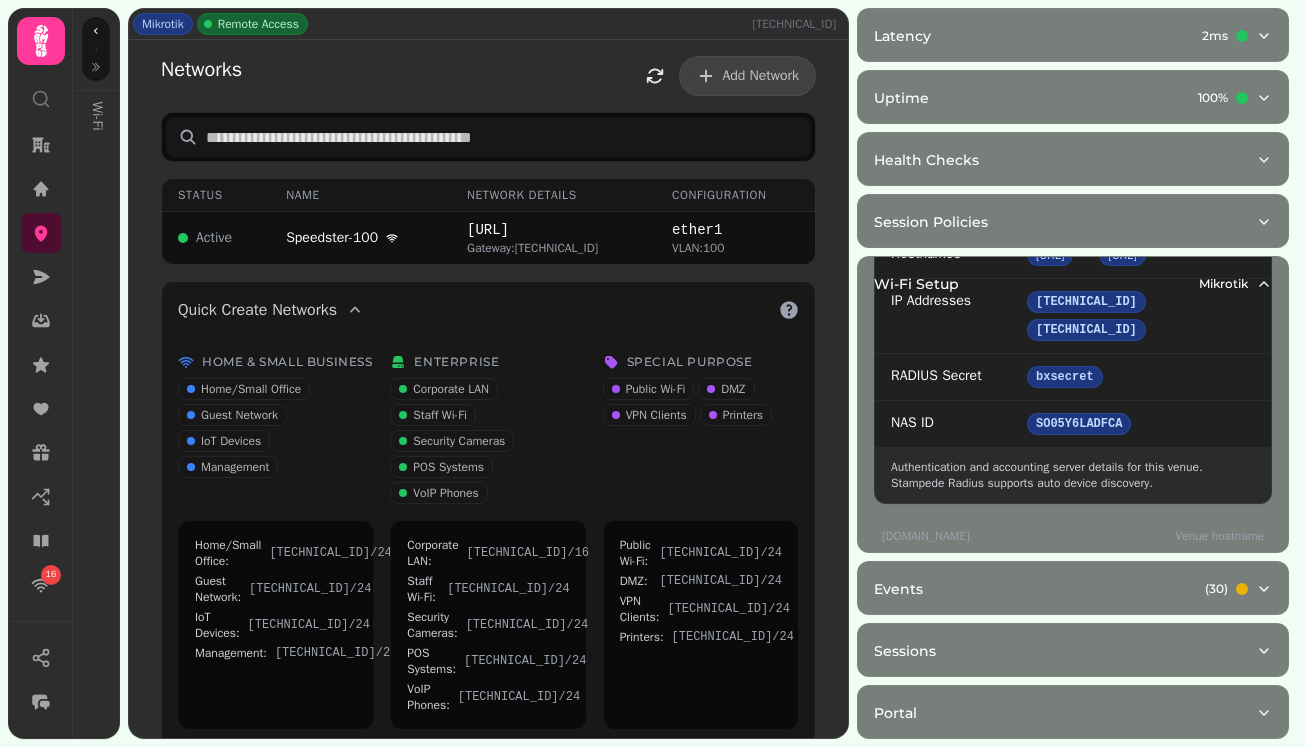 drag, startPoint x: 1066, startPoint y: 531, endPoint x: 877, endPoint y: 541, distance: 189.26436 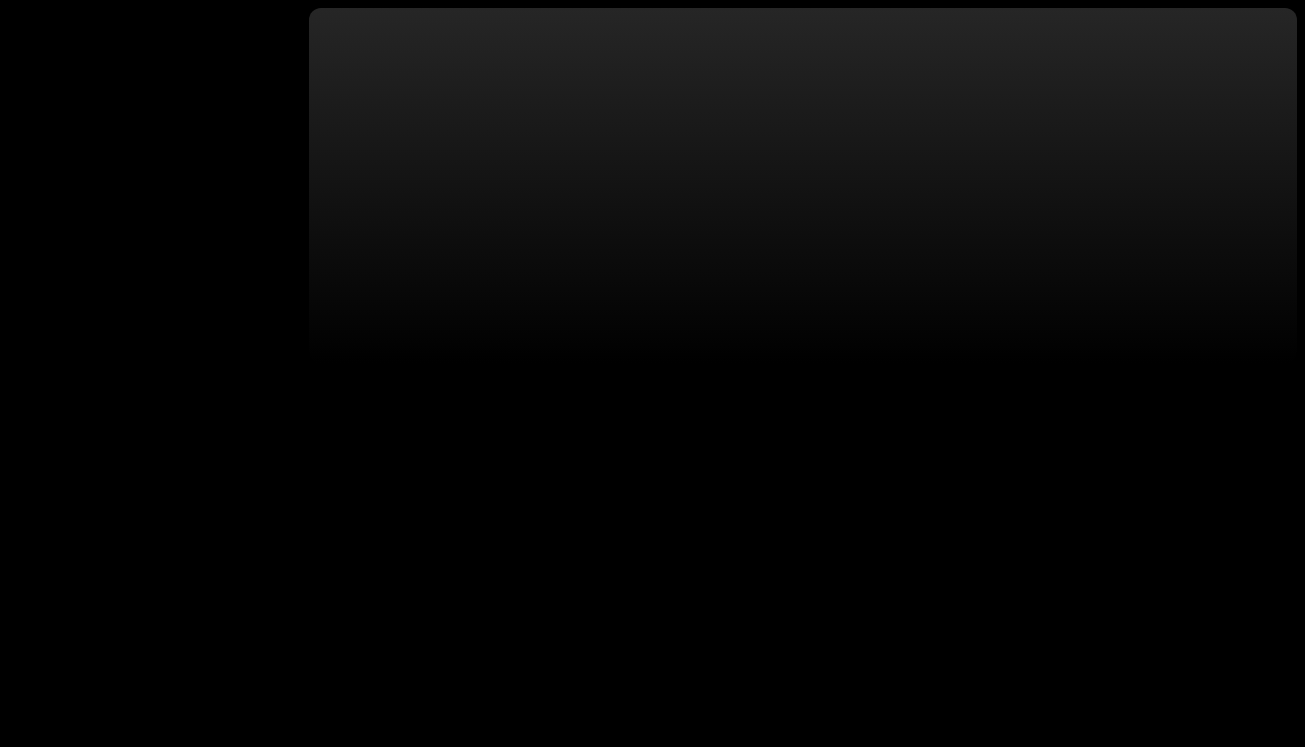 scroll, scrollTop: 0, scrollLeft: 0, axis: both 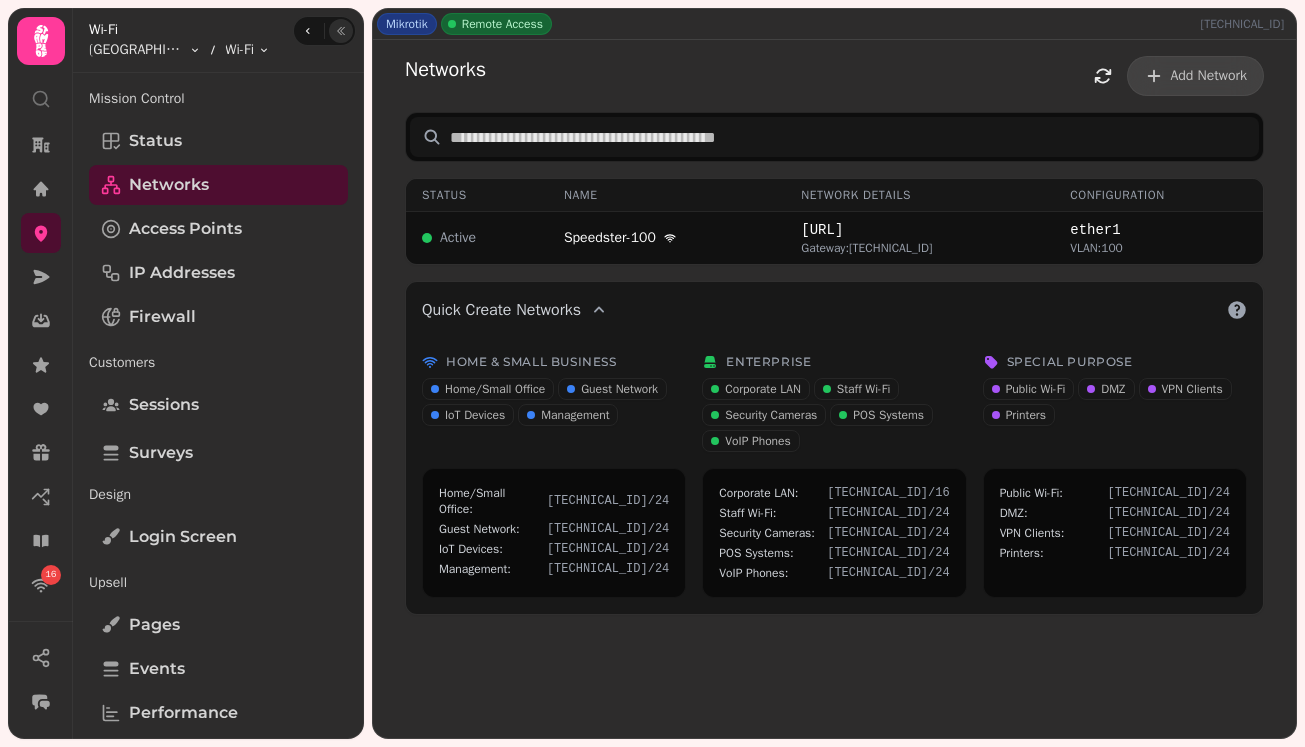 click 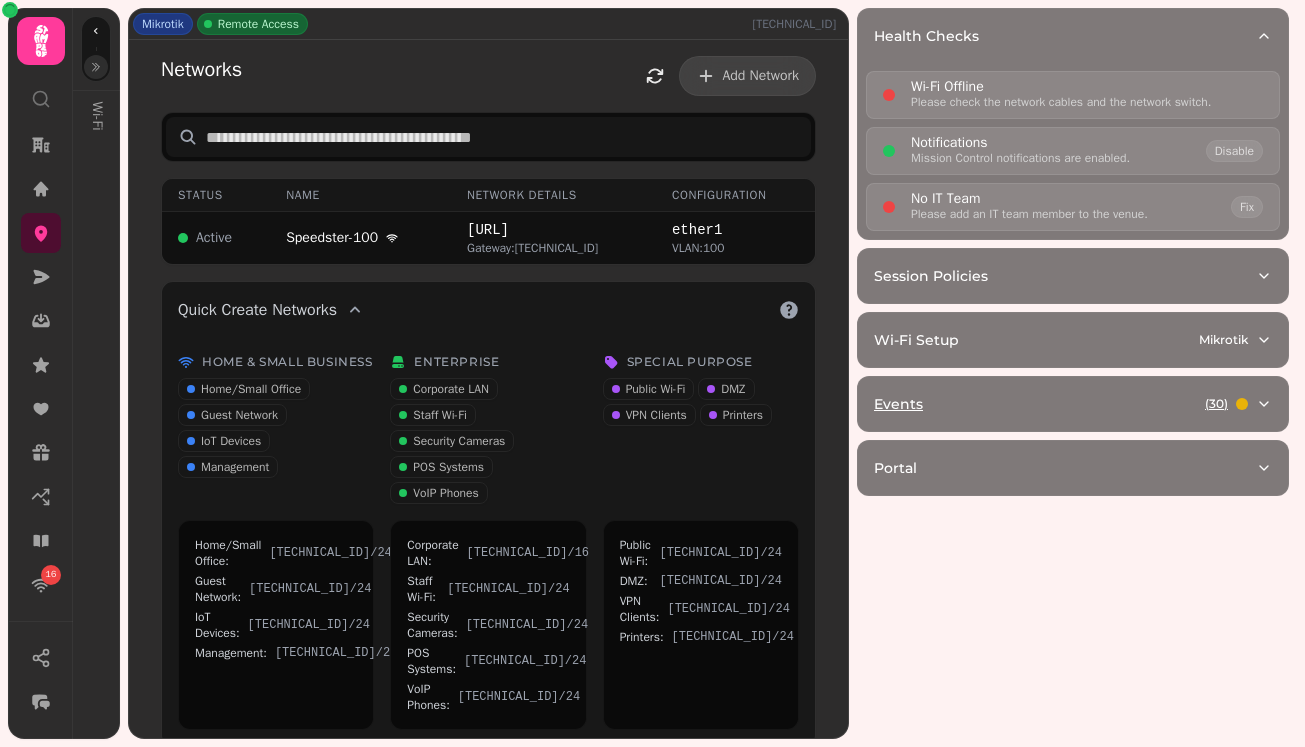 click on "Events ( 30 )" at bounding box center (1065, 404) 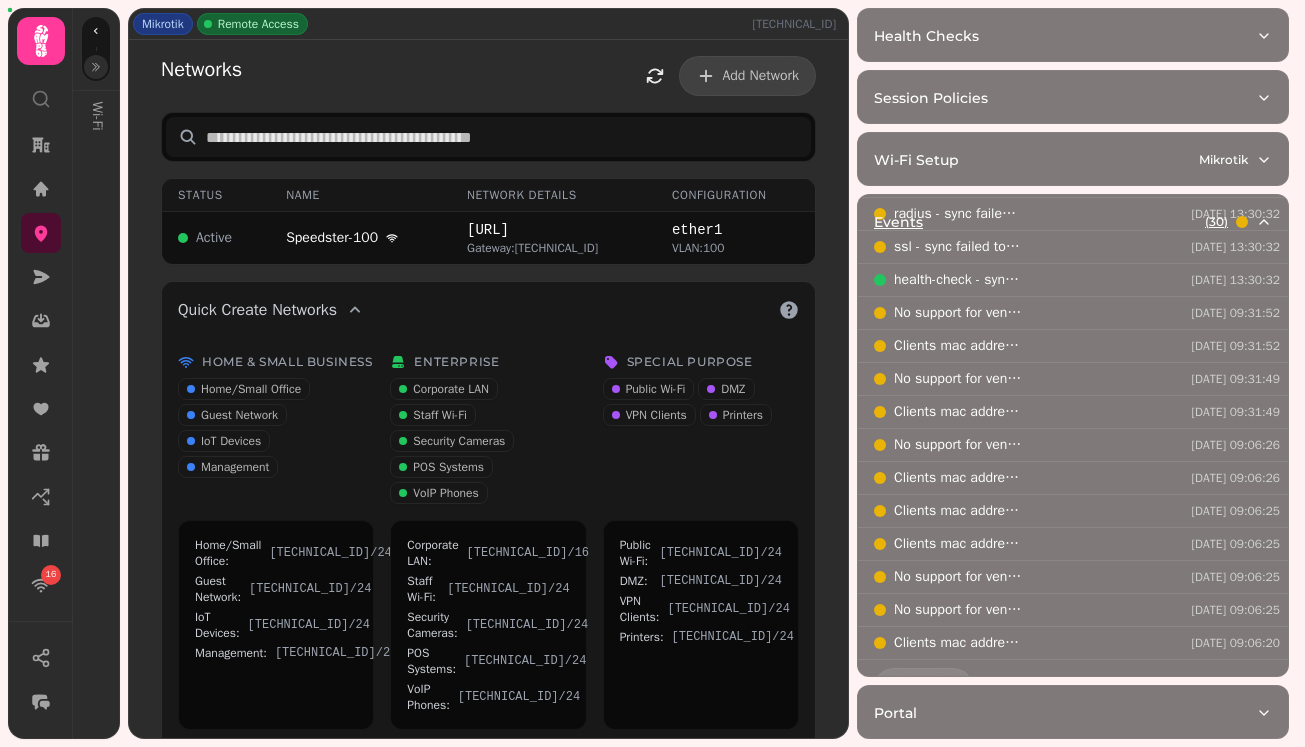 scroll, scrollTop: 725, scrollLeft: 0, axis: vertical 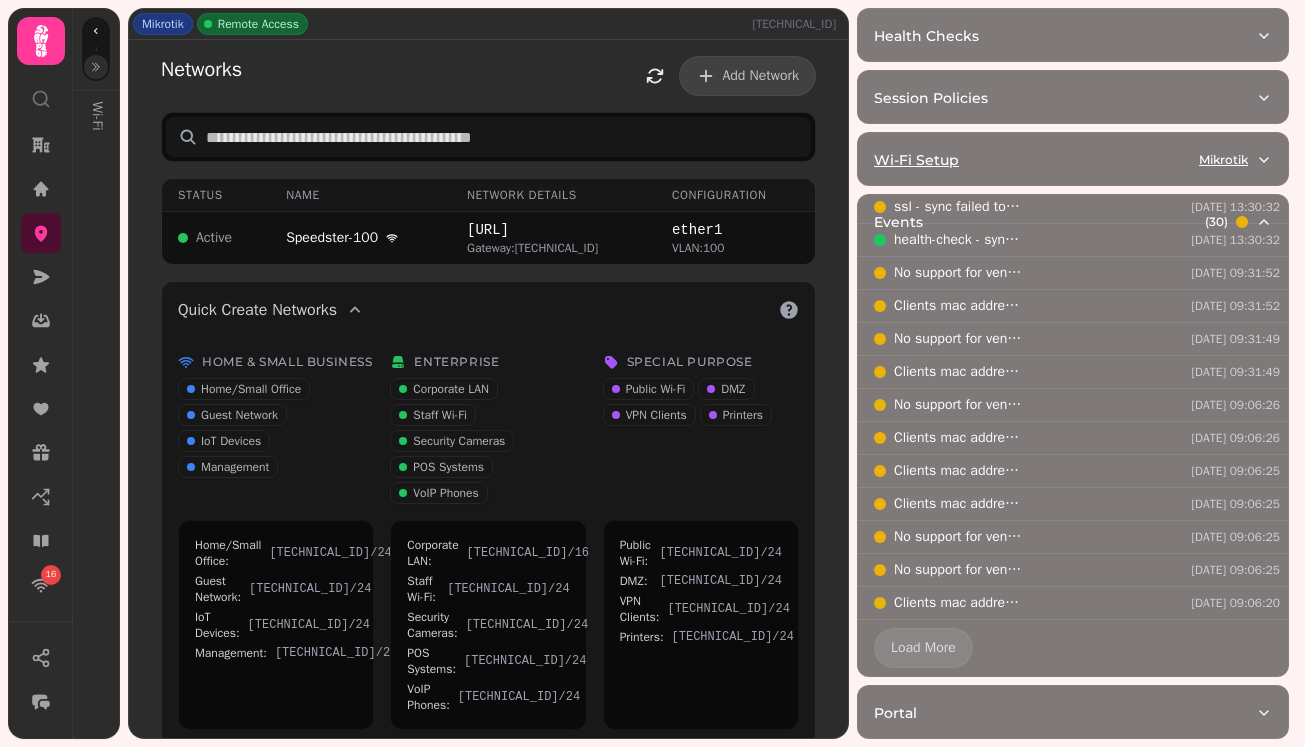 click on "Wi-Fi Setup Mikrotik" at bounding box center (1073, 160) 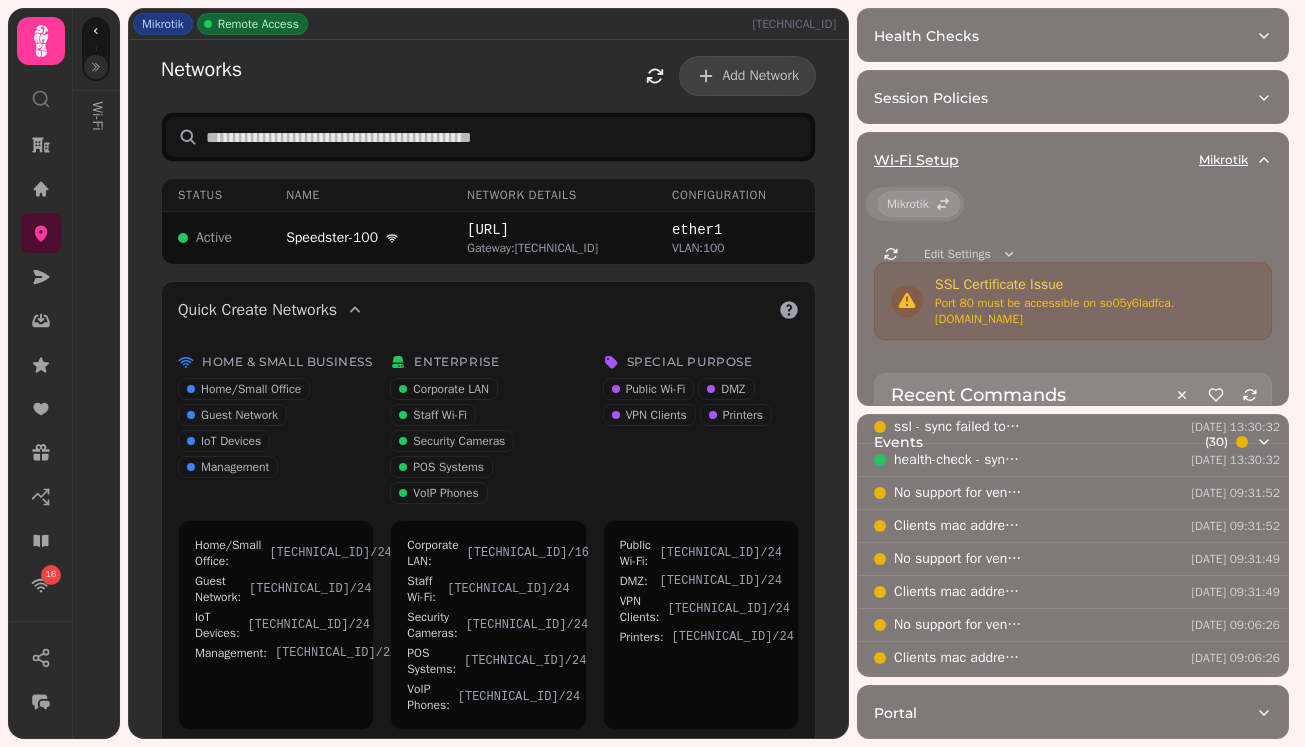 click on "Wi-Fi Setup Mikrotik" at bounding box center (1073, 160) 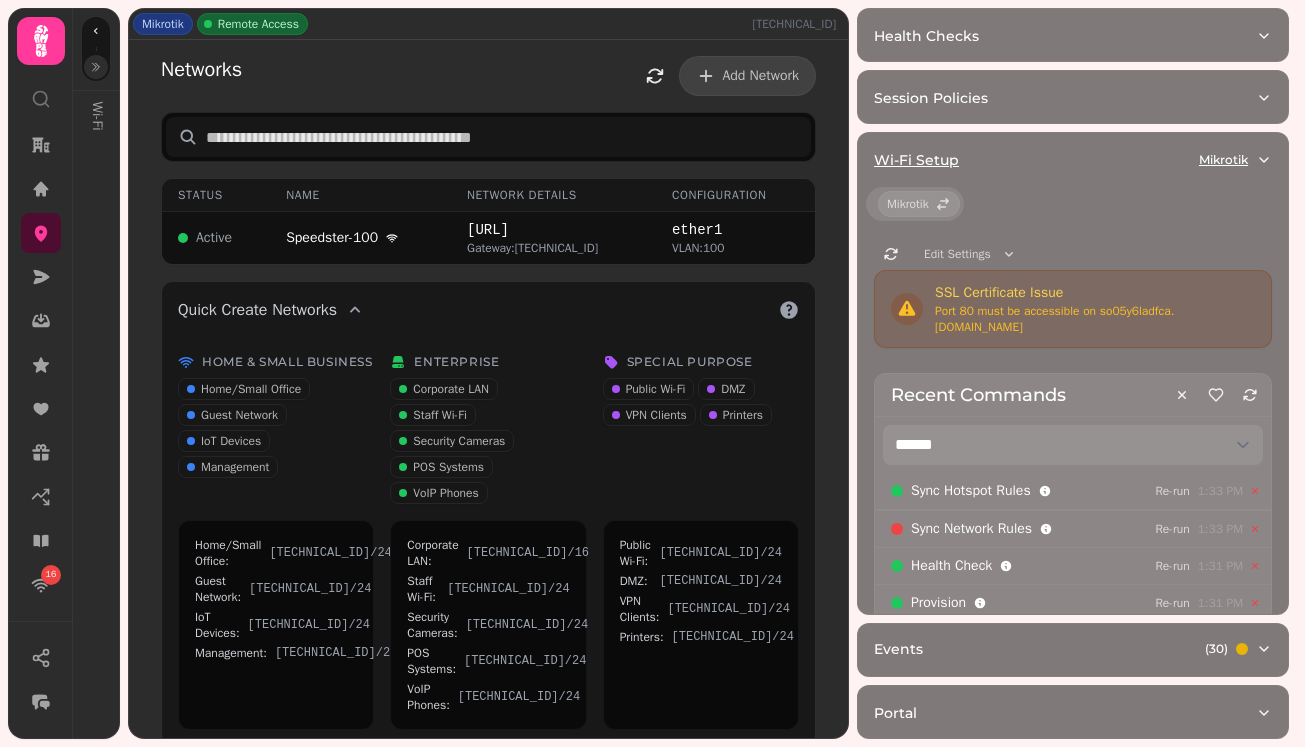 scroll, scrollTop: 0, scrollLeft: 0, axis: both 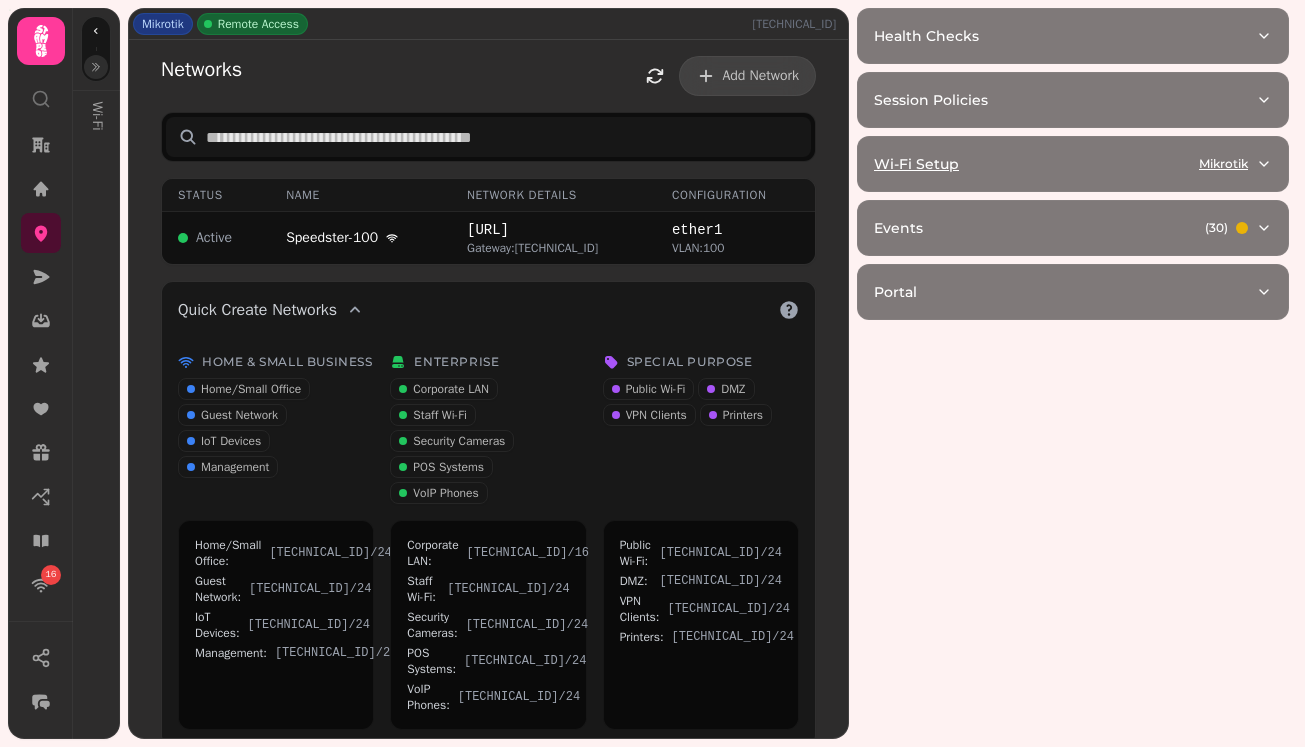 click on "Wi-Fi Setup Mikrotik" at bounding box center (1073, 164) 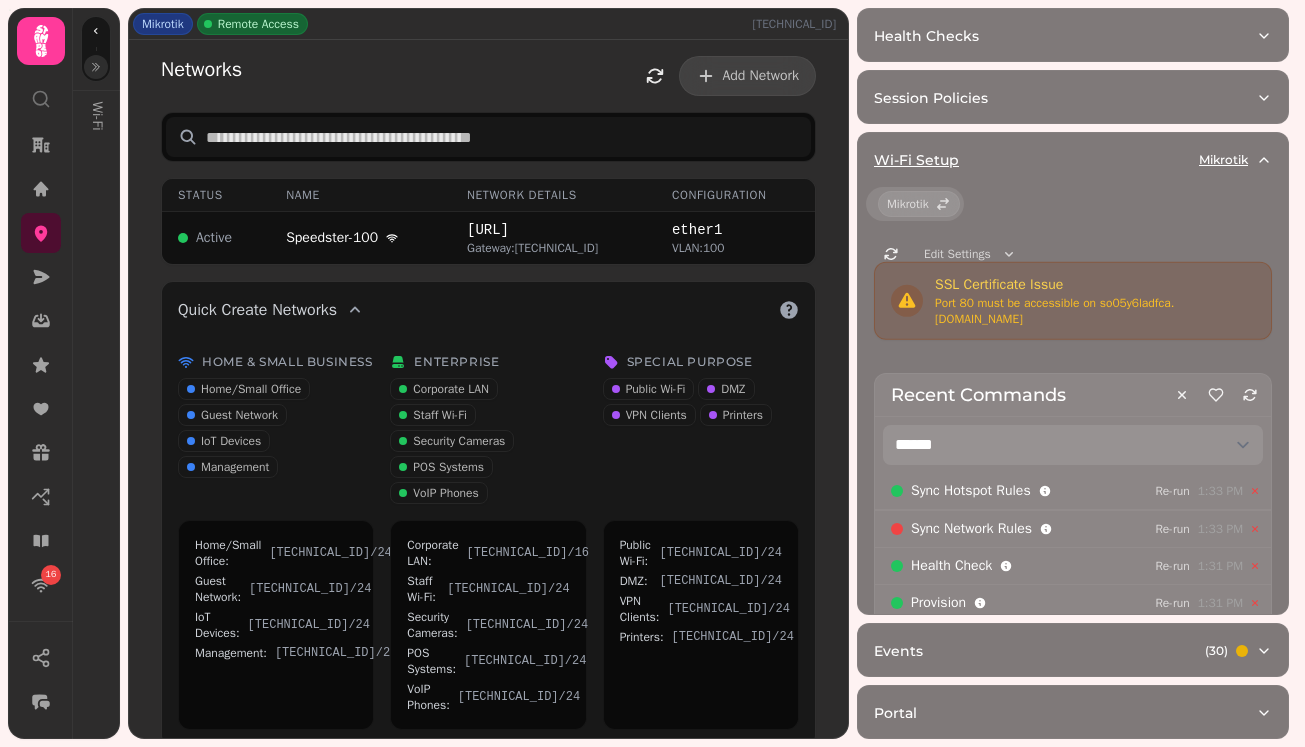 click on "Wi-Fi Setup Mikrotik" at bounding box center [1073, 160] 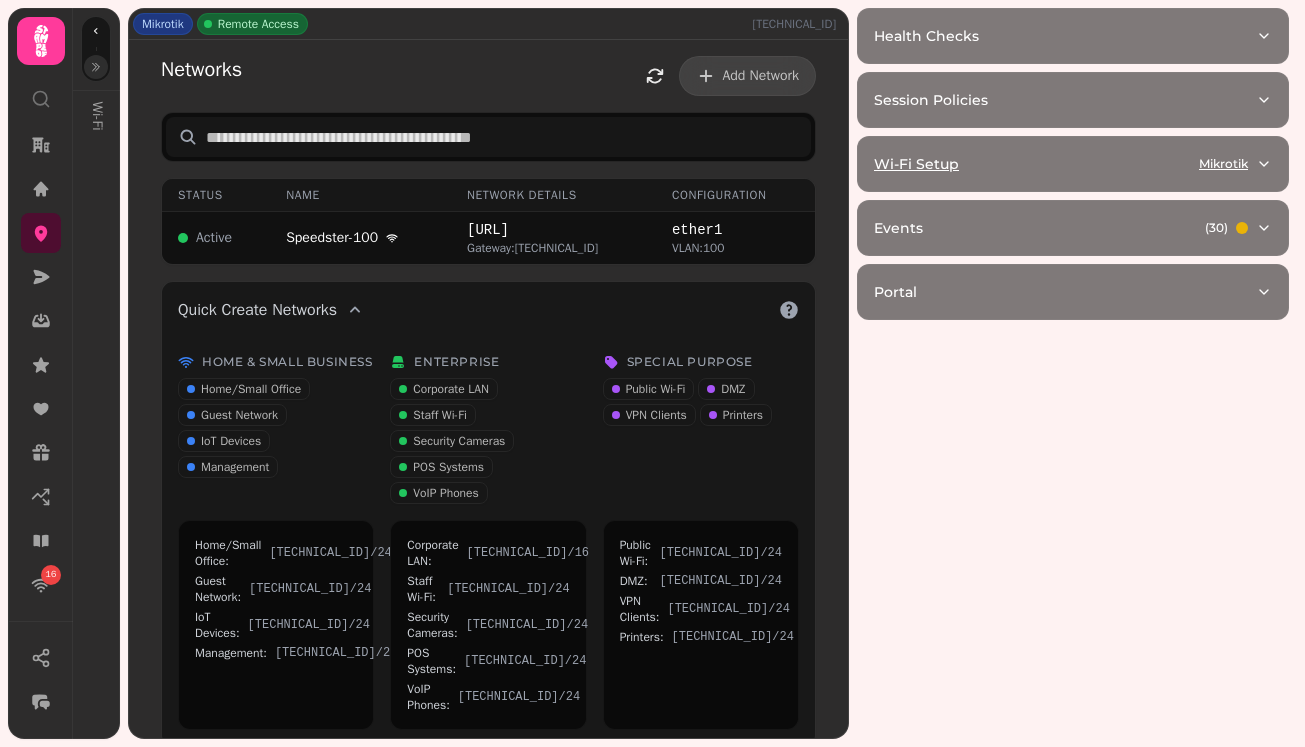 click on "Wi-Fi Setup Mikrotik" at bounding box center [1073, 164] 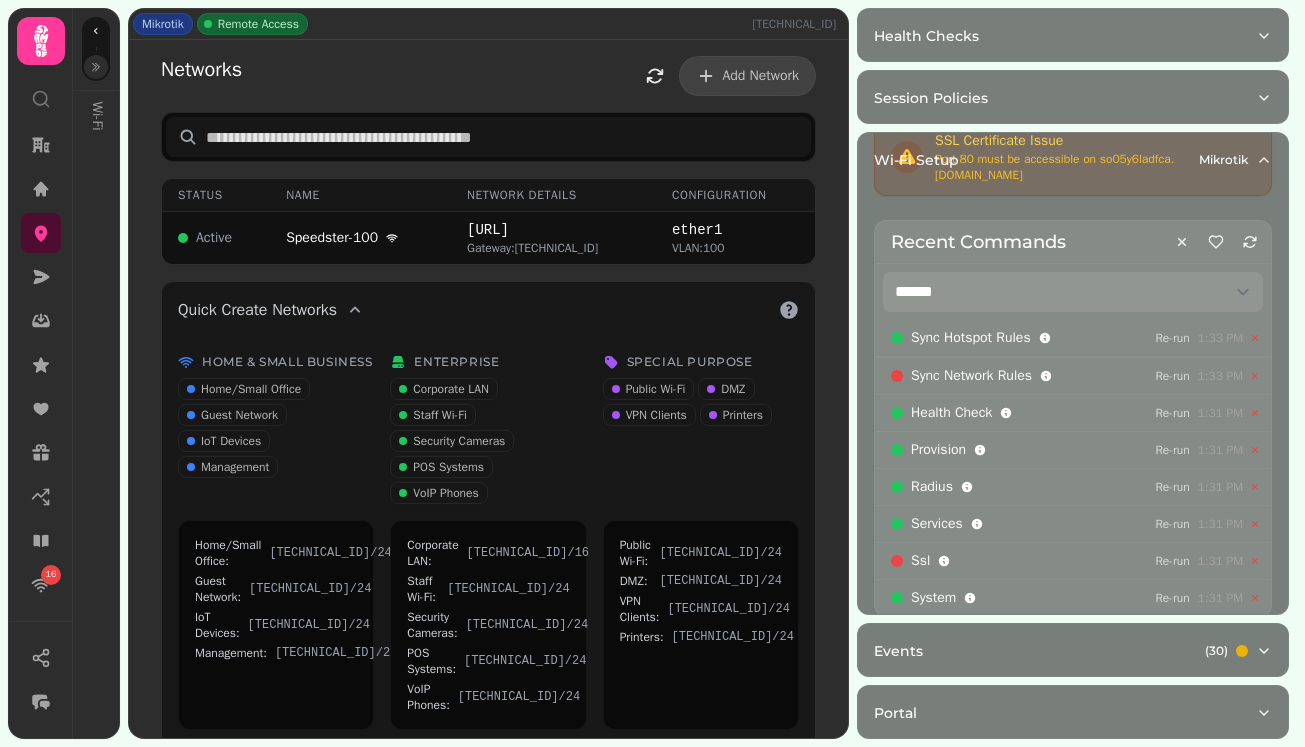 scroll, scrollTop: 0, scrollLeft: 0, axis: both 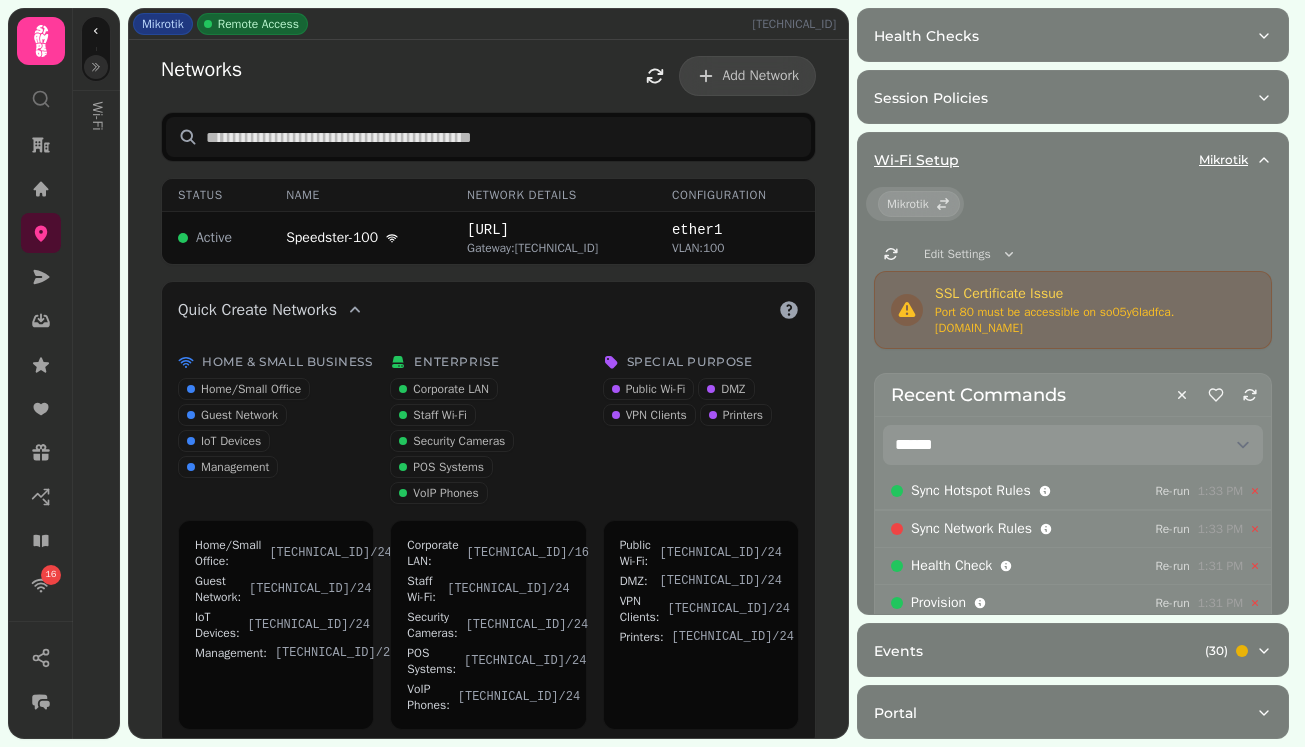 click on "Wi-Fi Setup Mikrotik" at bounding box center [1065, 160] 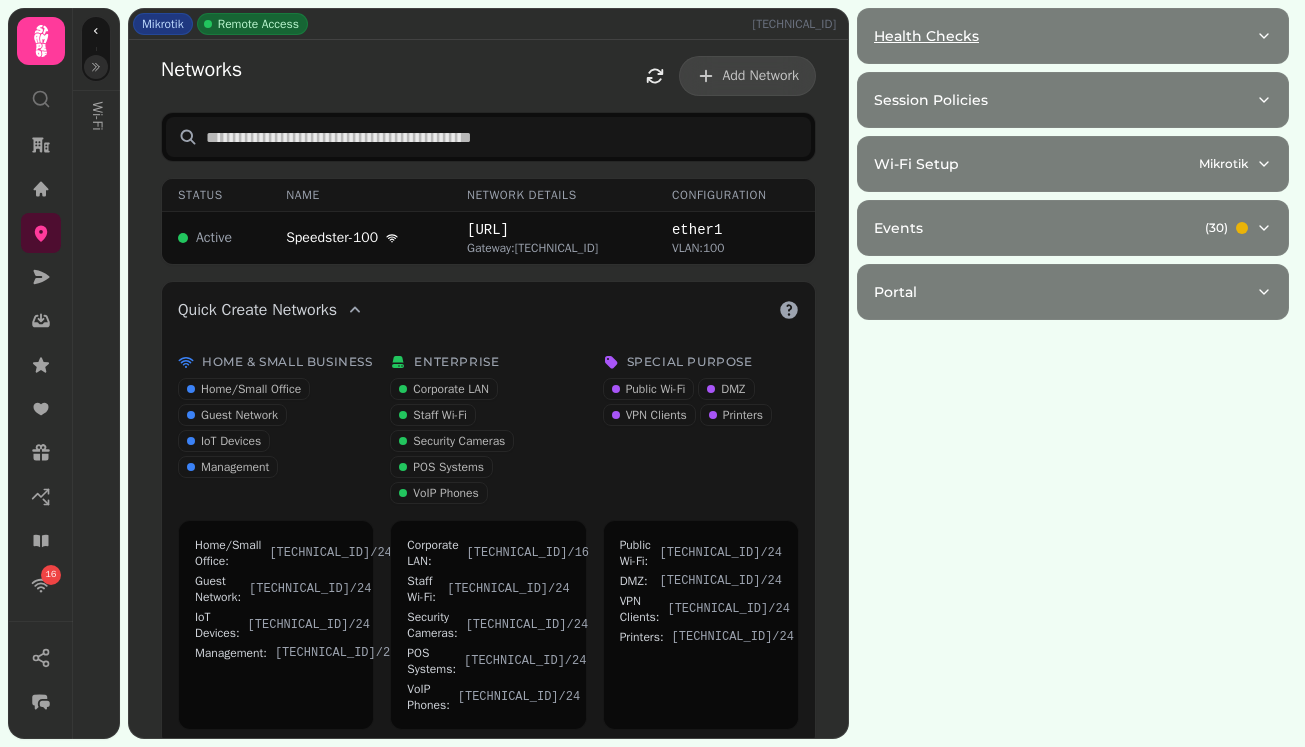 click on "Health Checks" at bounding box center [1065, 36] 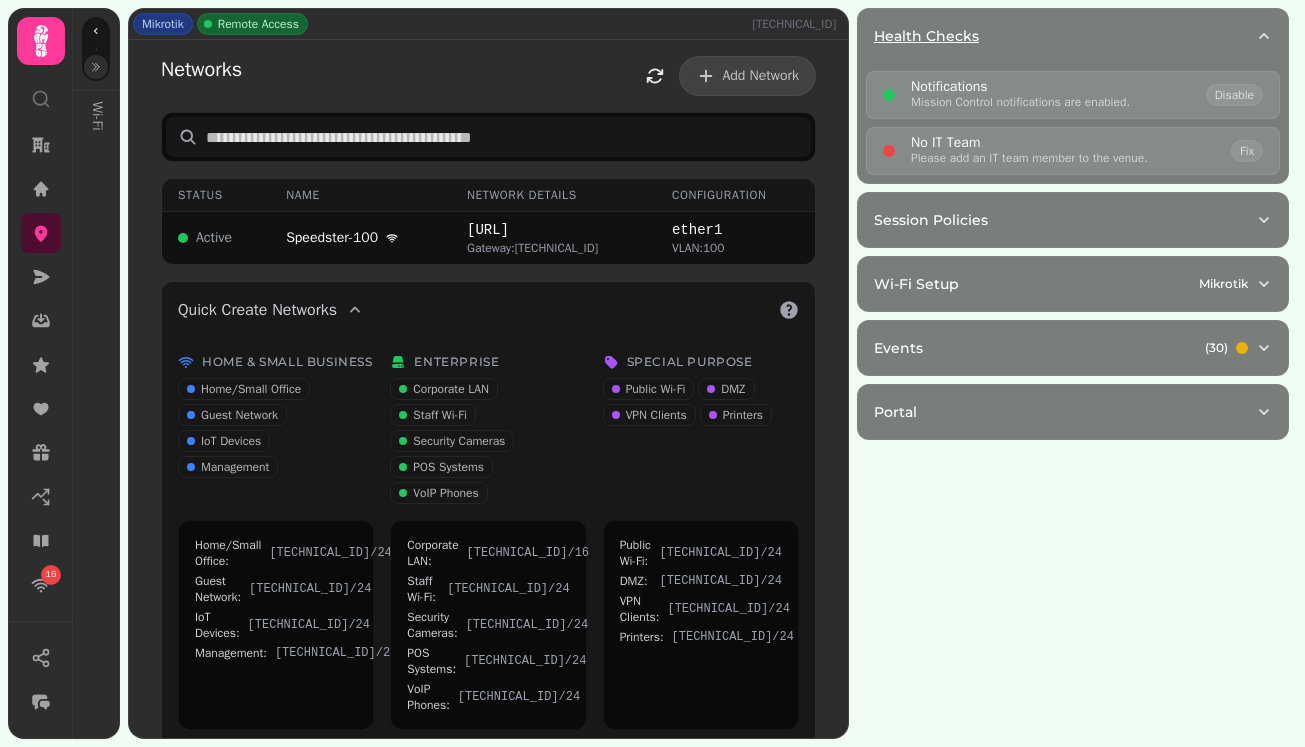 click on "Health Checks" at bounding box center [1065, 36] 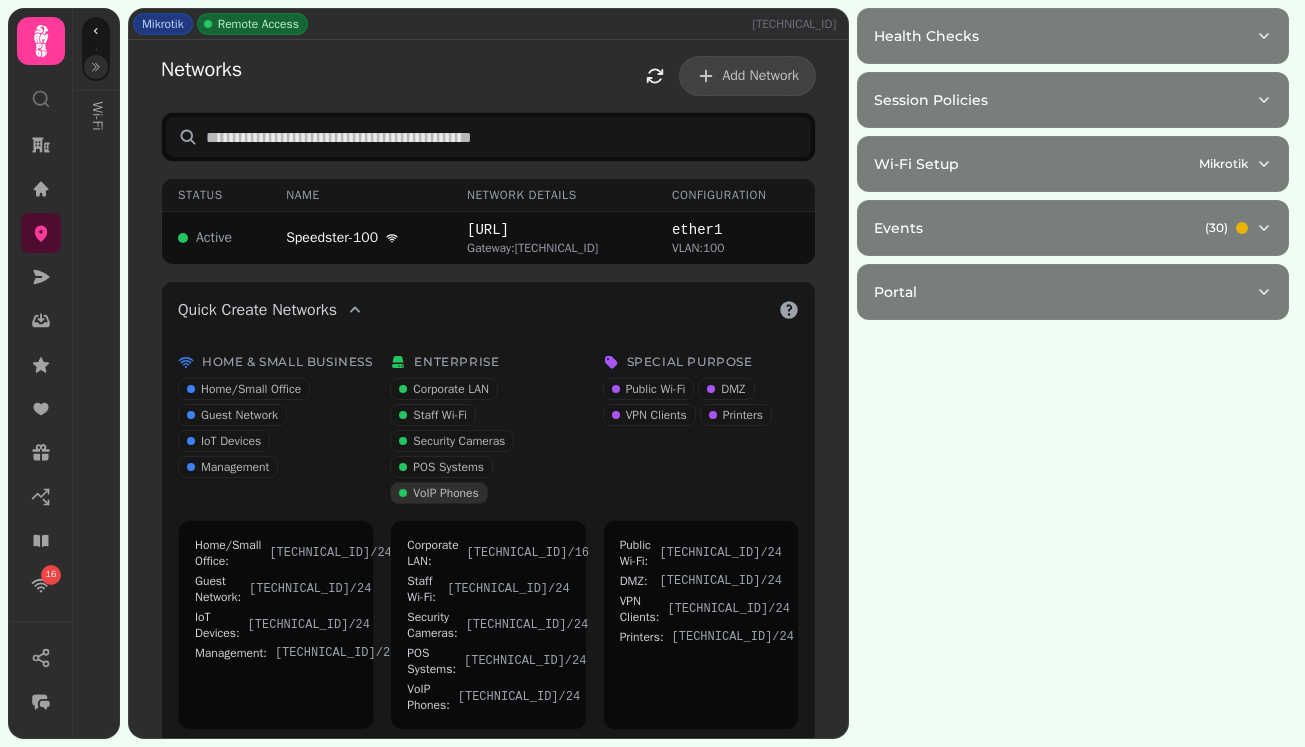 scroll, scrollTop: 1, scrollLeft: 0, axis: vertical 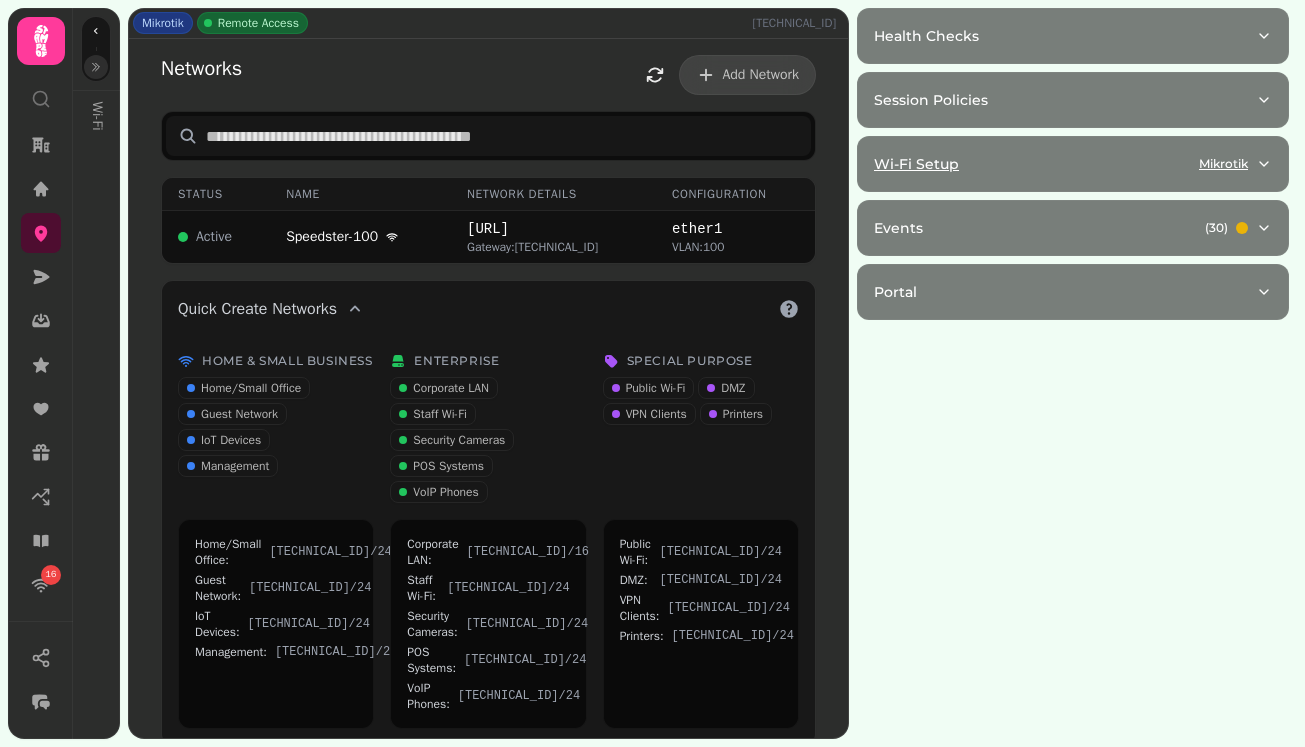 click on "Wi-Fi Setup Mikrotik" at bounding box center [1065, 164] 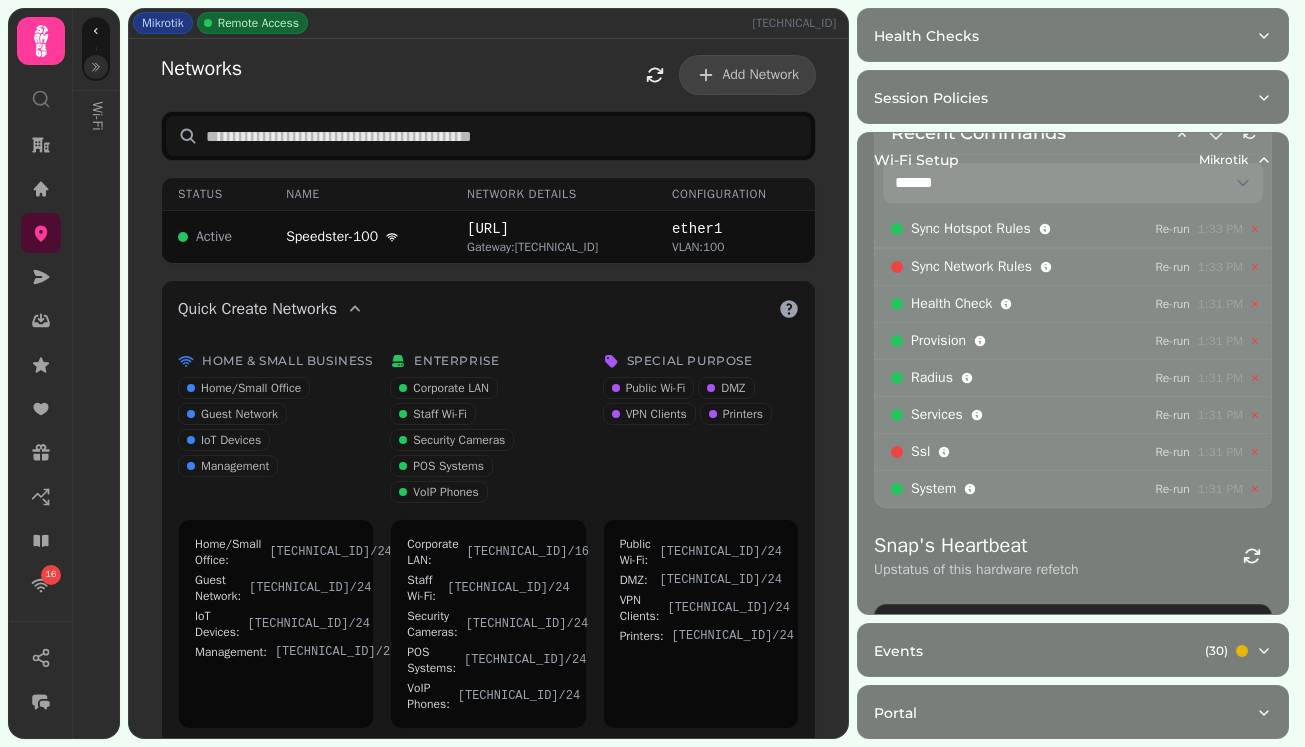 scroll, scrollTop: 261, scrollLeft: 0, axis: vertical 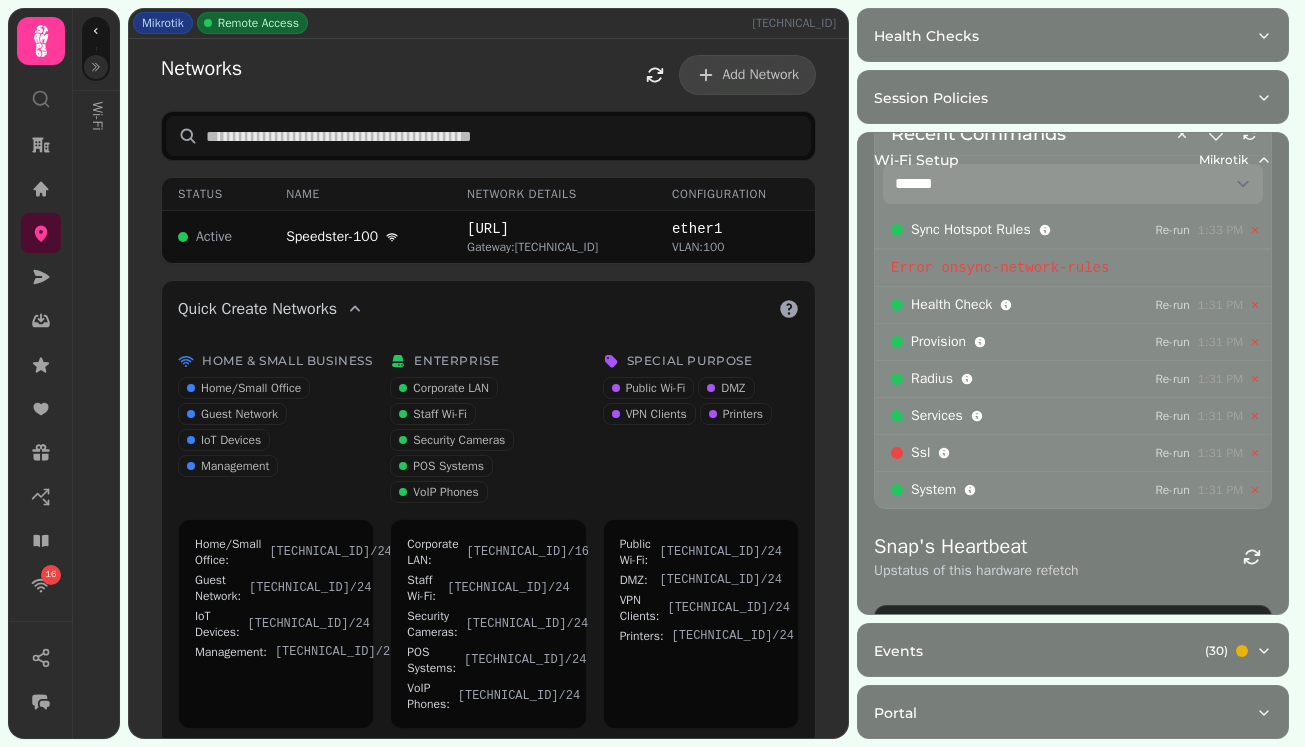 click at bounding box center (96, 67) 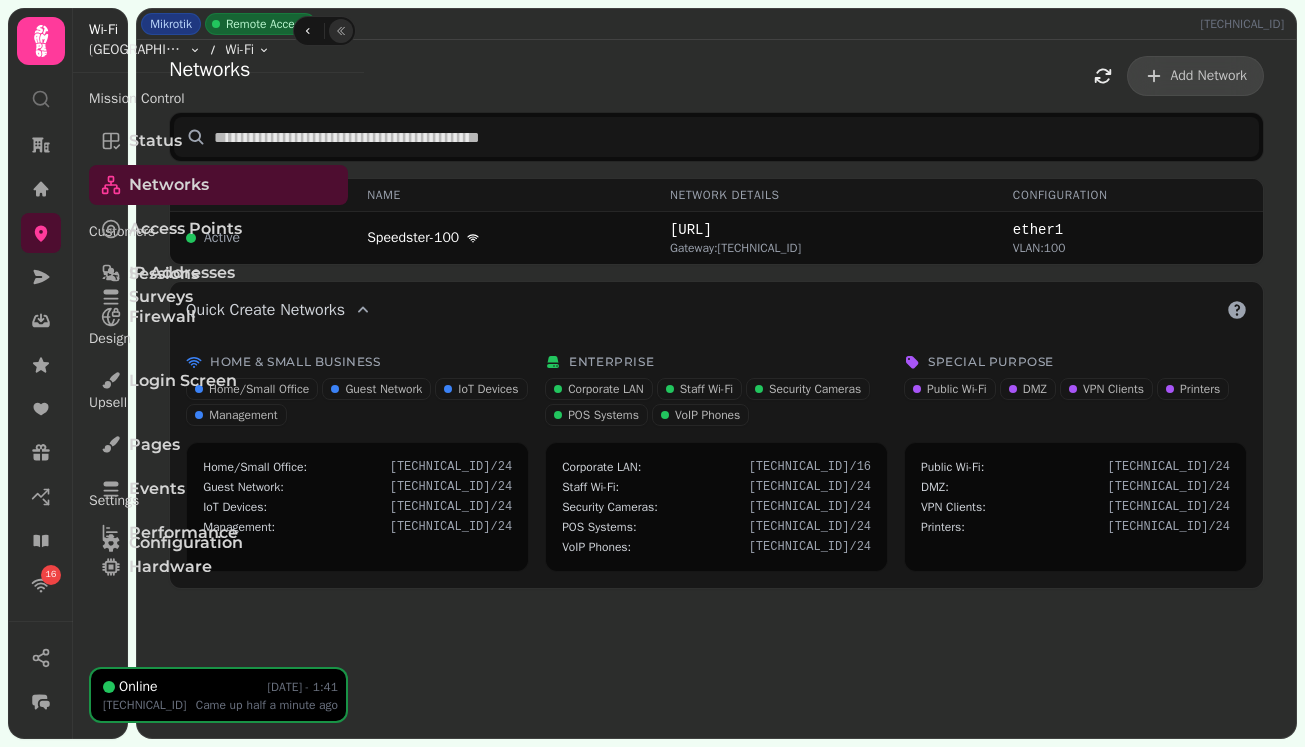 scroll, scrollTop: 0, scrollLeft: 0, axis: both 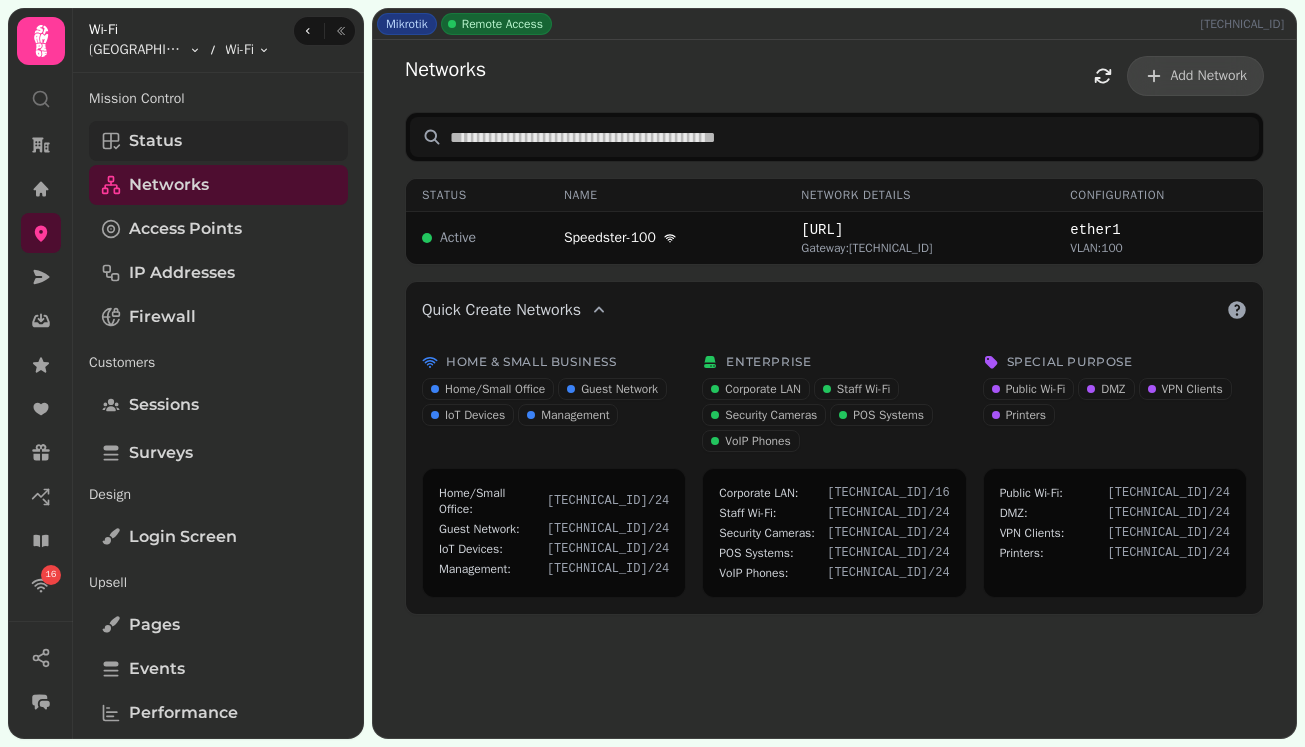click on "Status" at bounding box center [218, 141] 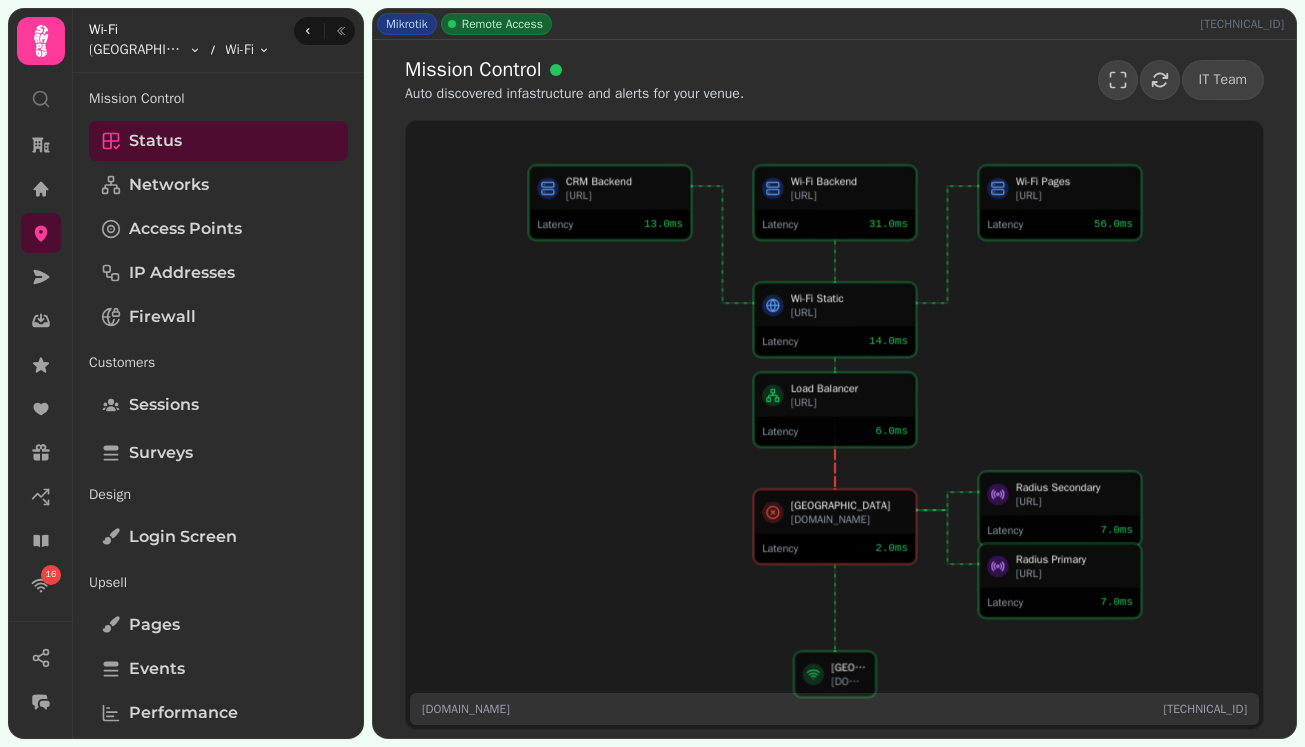 click on "Latency 2.0 ms" at bounding box center (834, 548) 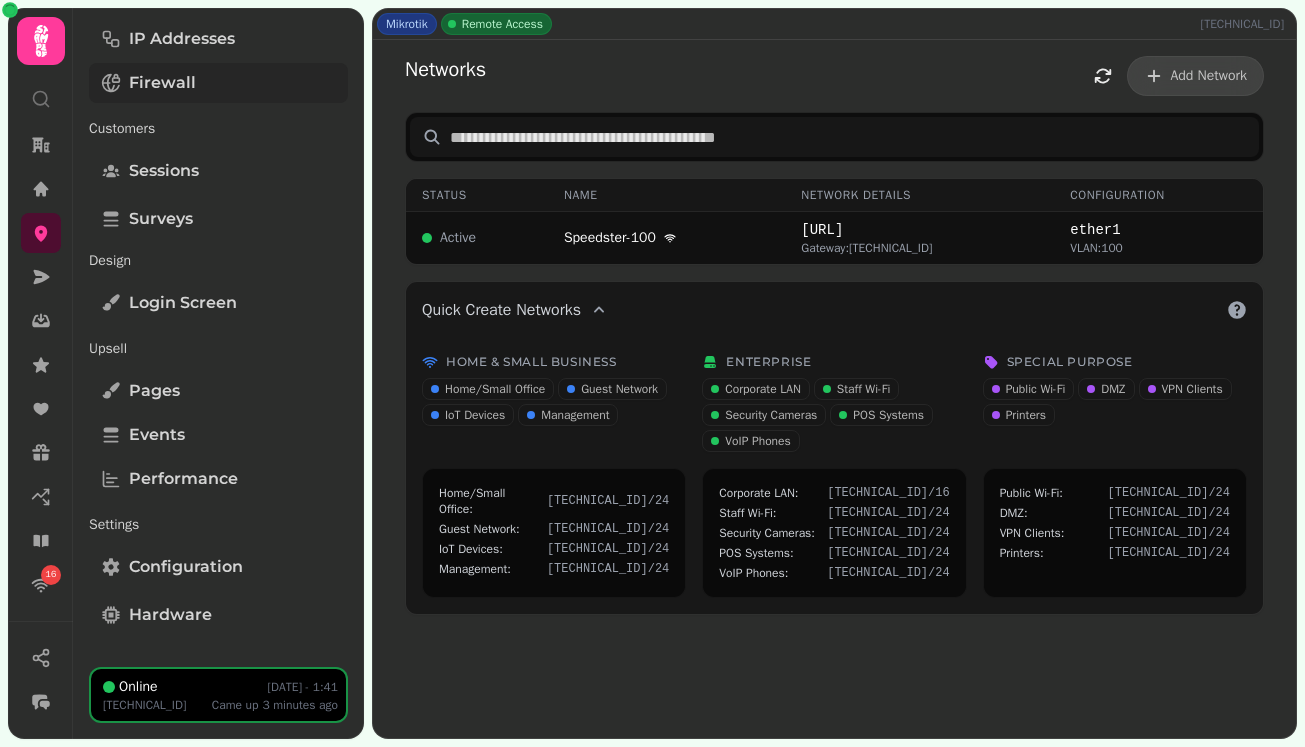 scroll, scrollTop: 0, scrollLeft: 0, axis: both 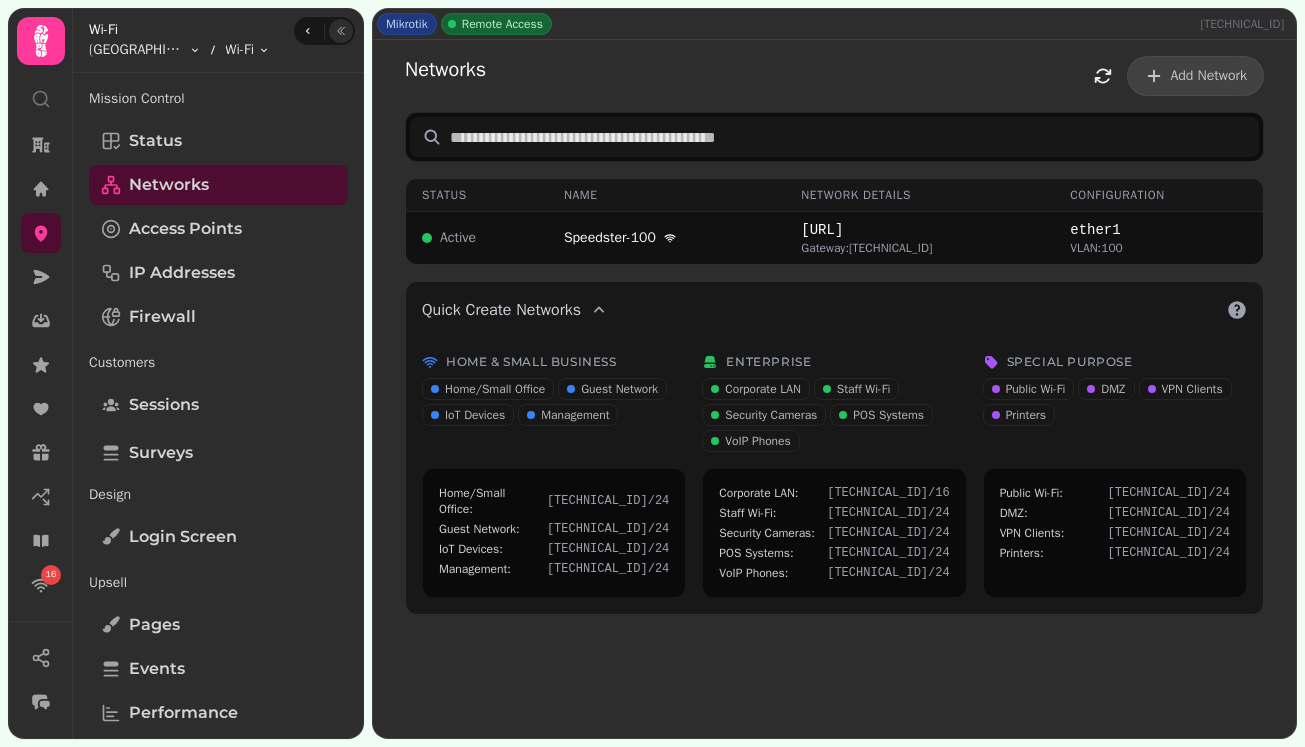 click at bounding box center [341, 31] 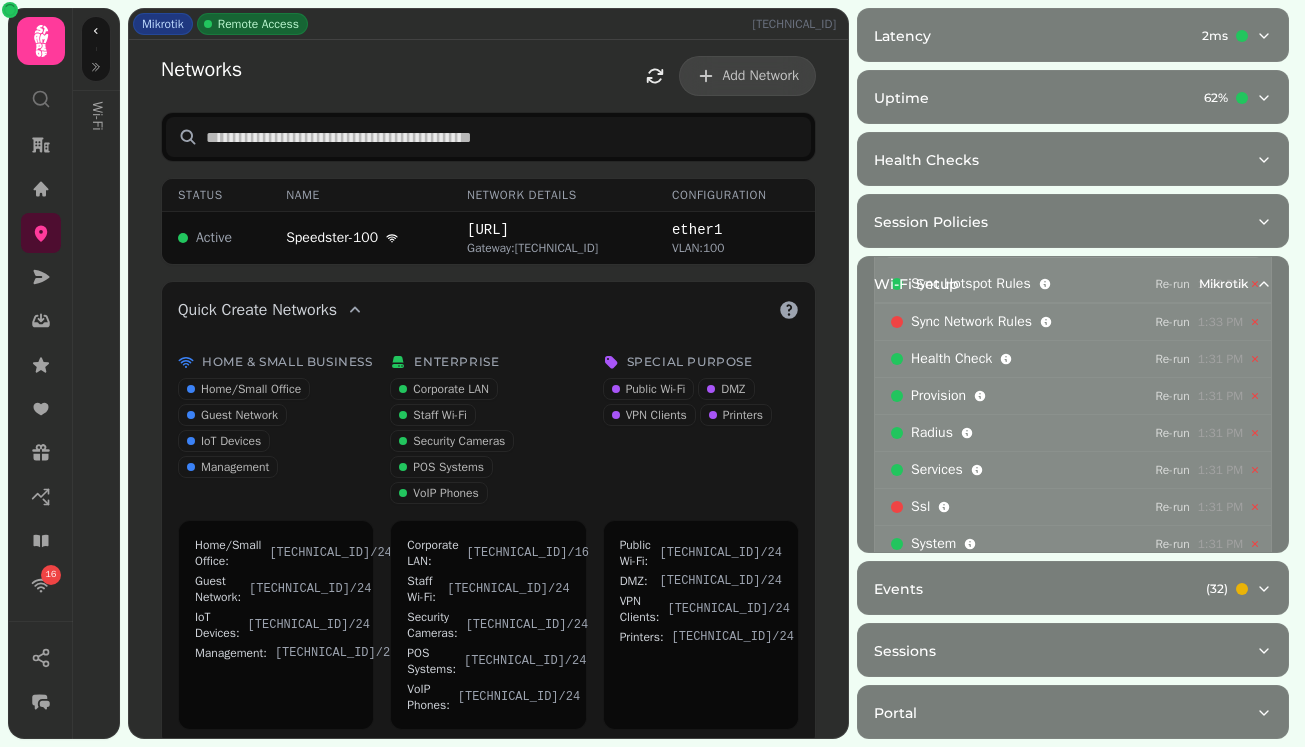 scroll, scrollTop: 330, scrollLeft: 0, axis: vertical 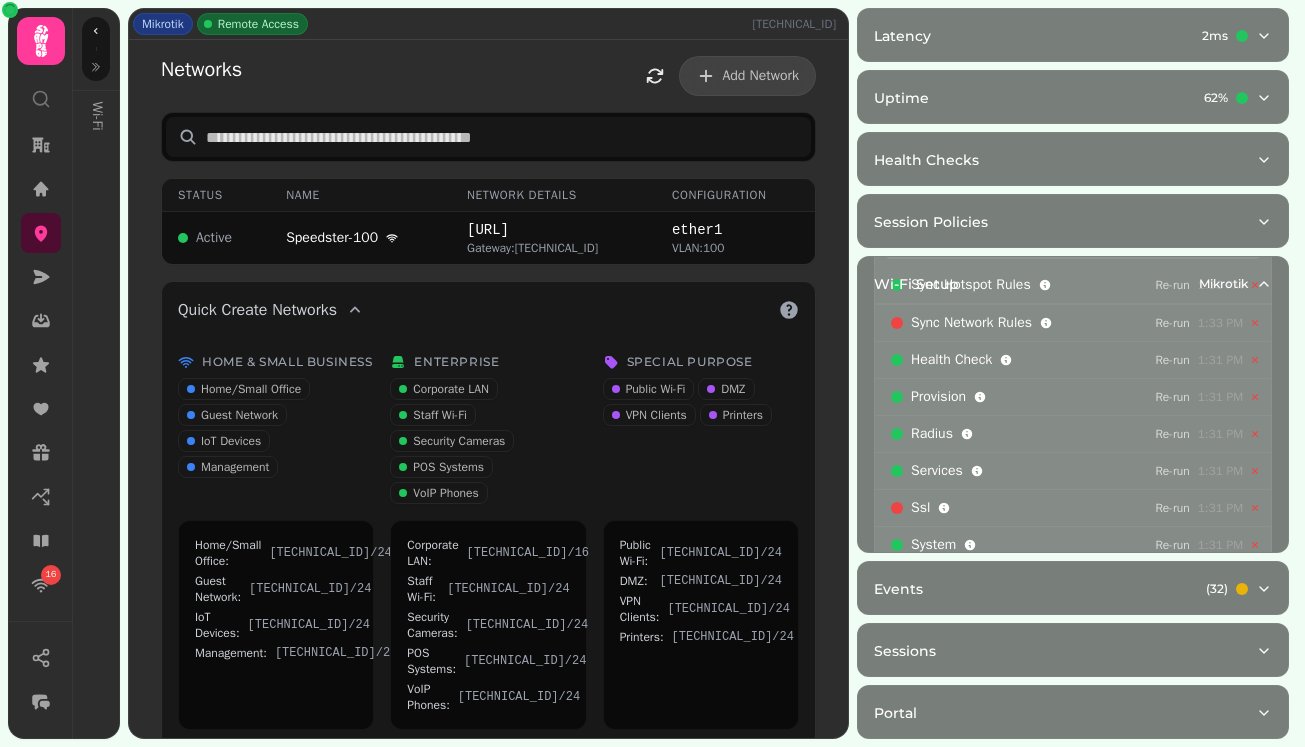 type 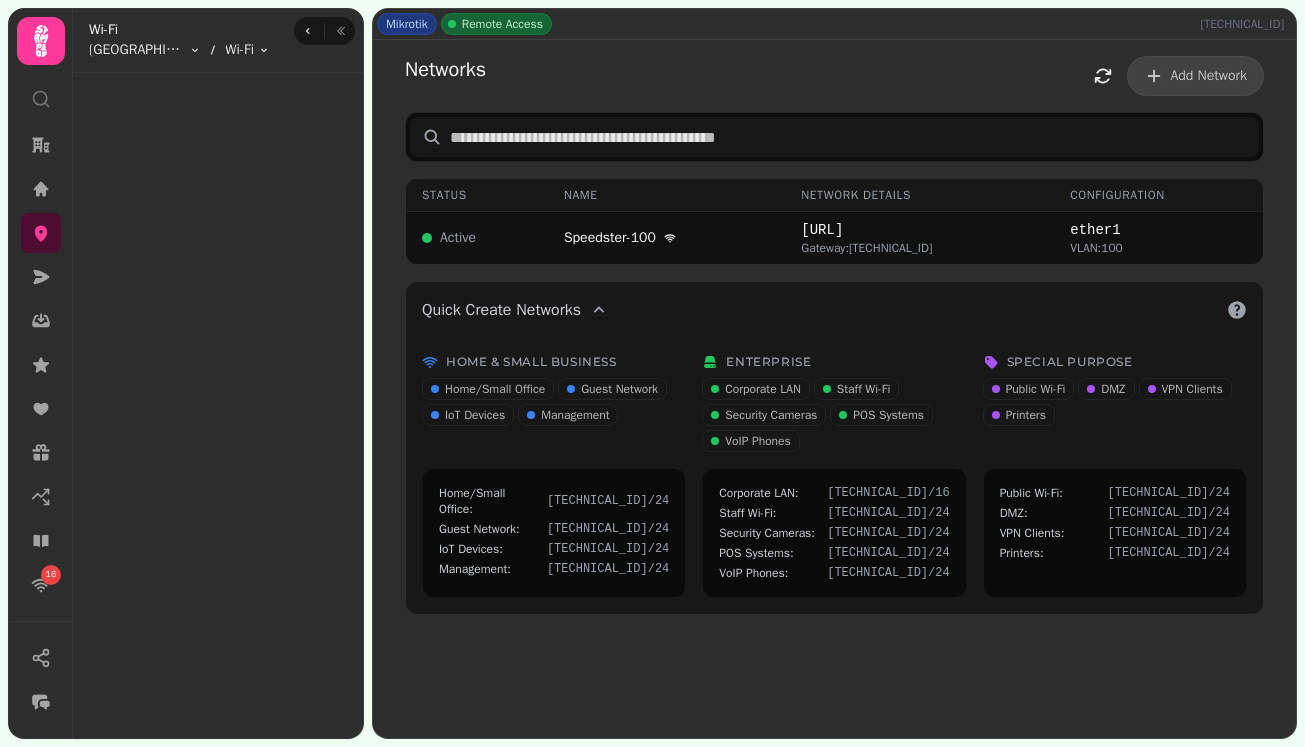 scroll, scrollTop: 0, scrollLeft: 0, axis: both 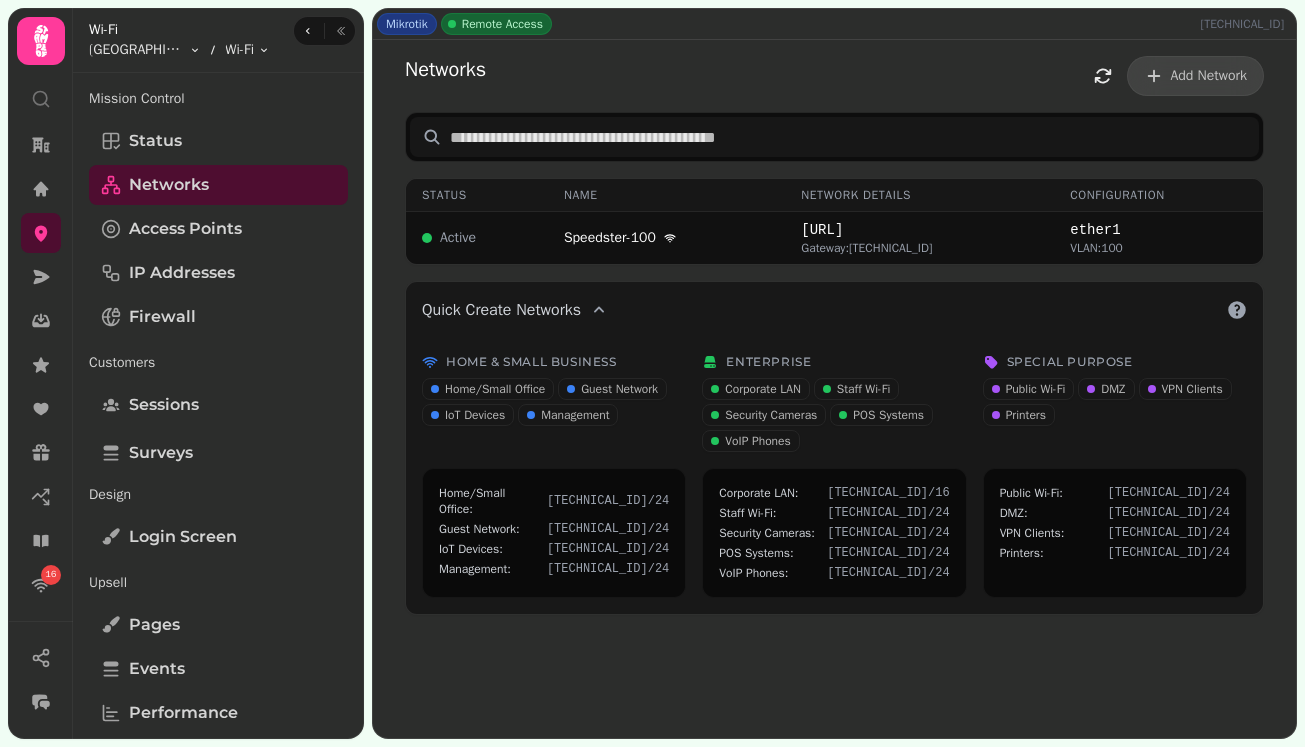 click at bounding box center [324, 31] 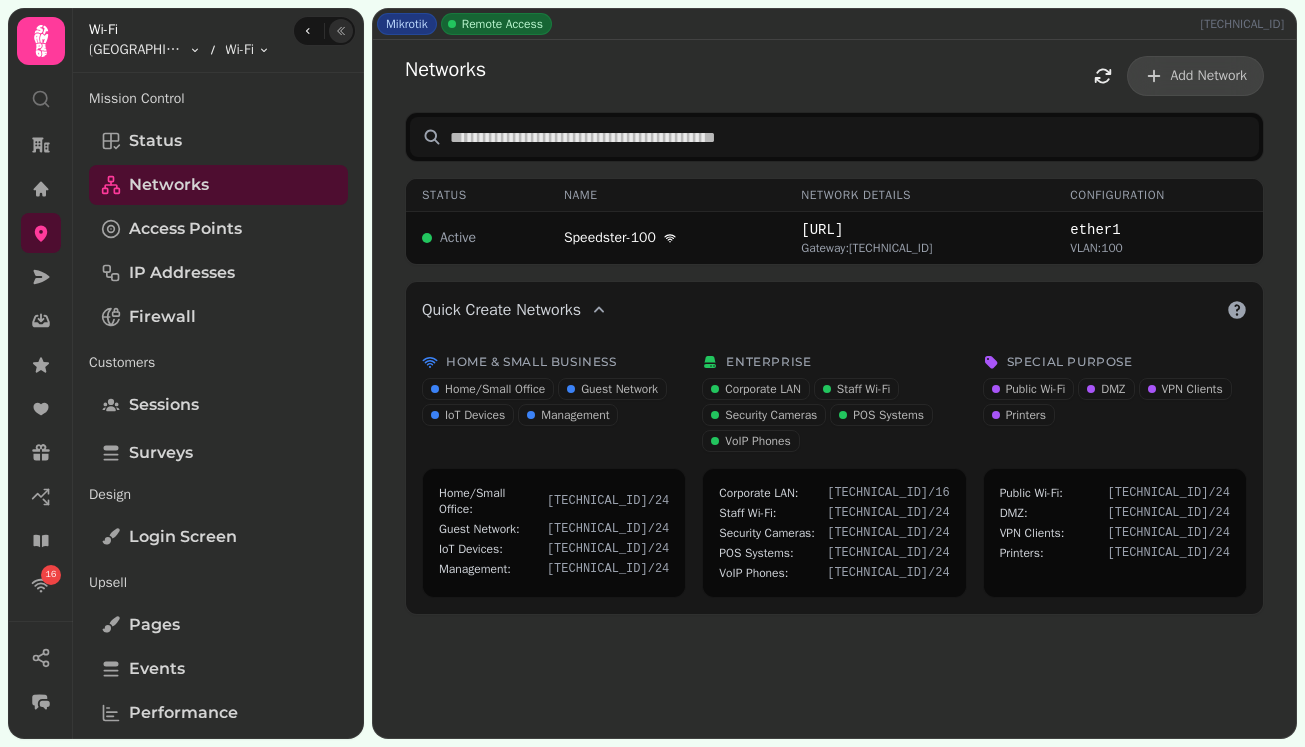 click at bounding box center (341, 31) 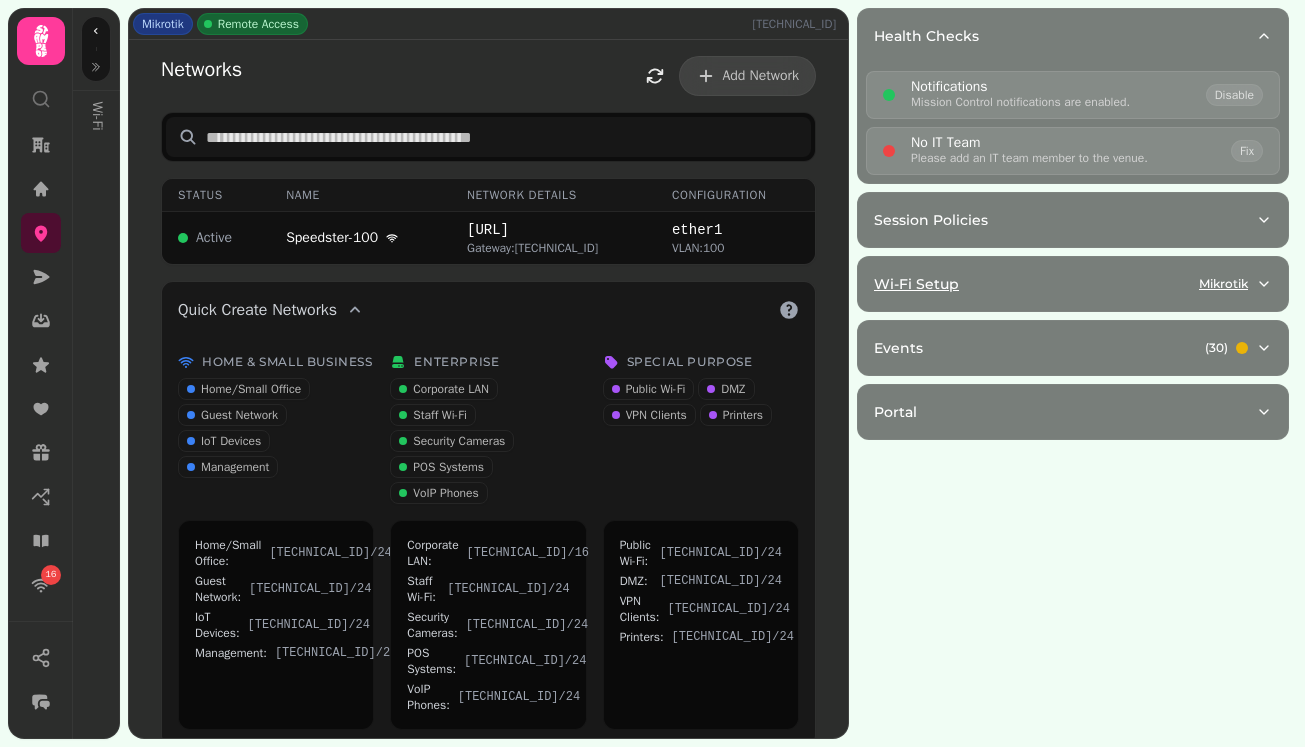 click on "Wi-Fi Setup Mikrotik" at bounding box center [1065, 284] 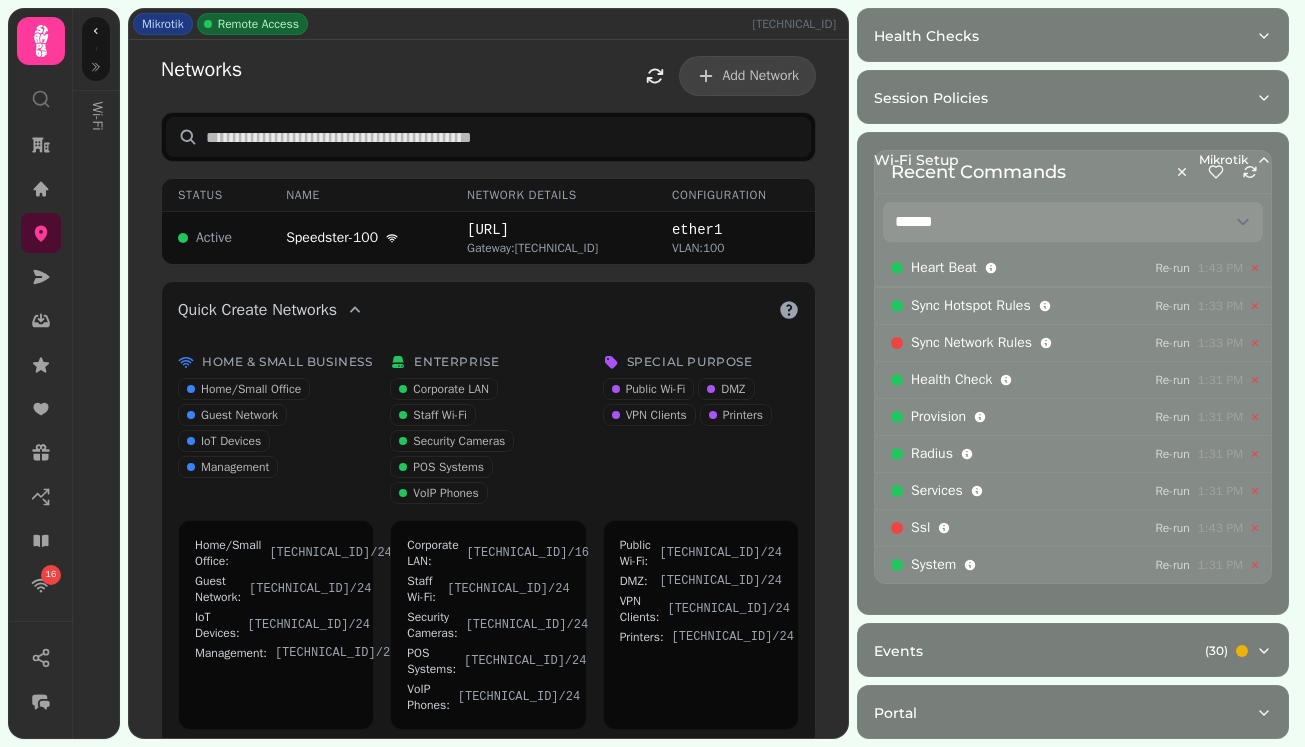 scroll, scrollTop: 232, scrollLeft: 0, axis: vertical 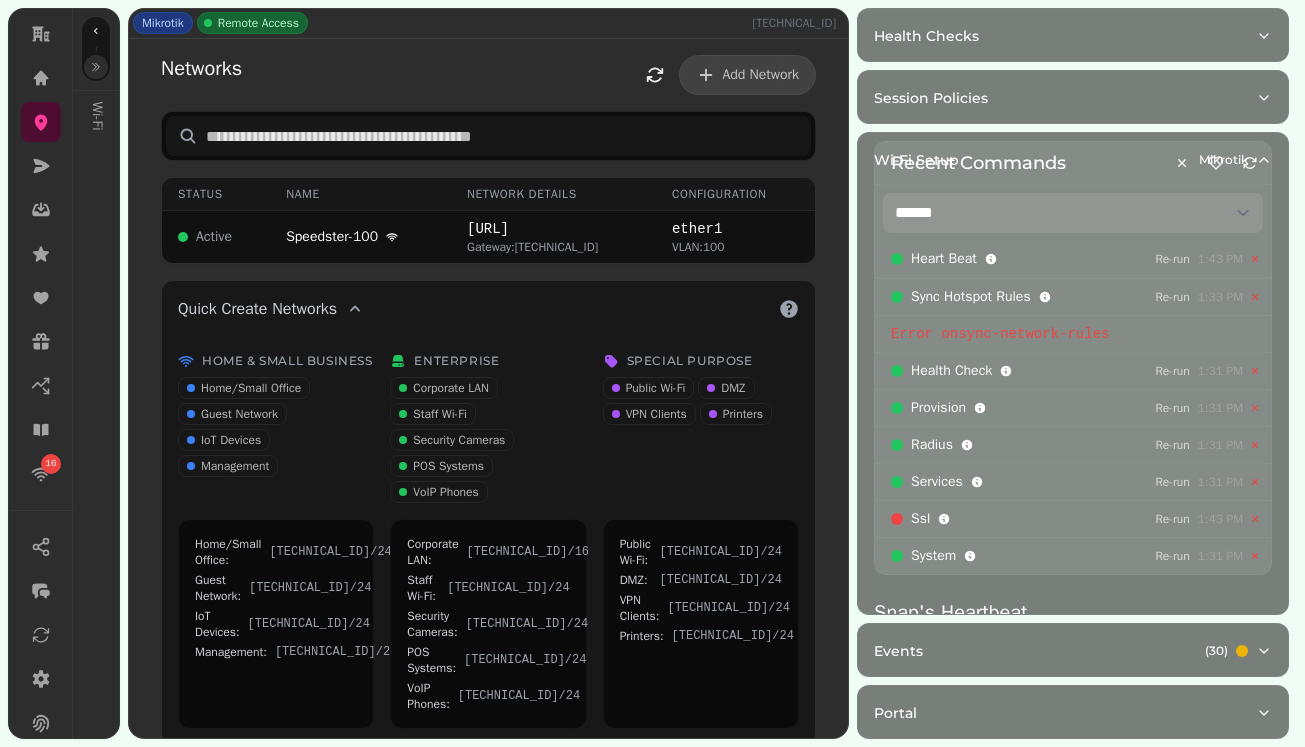 click 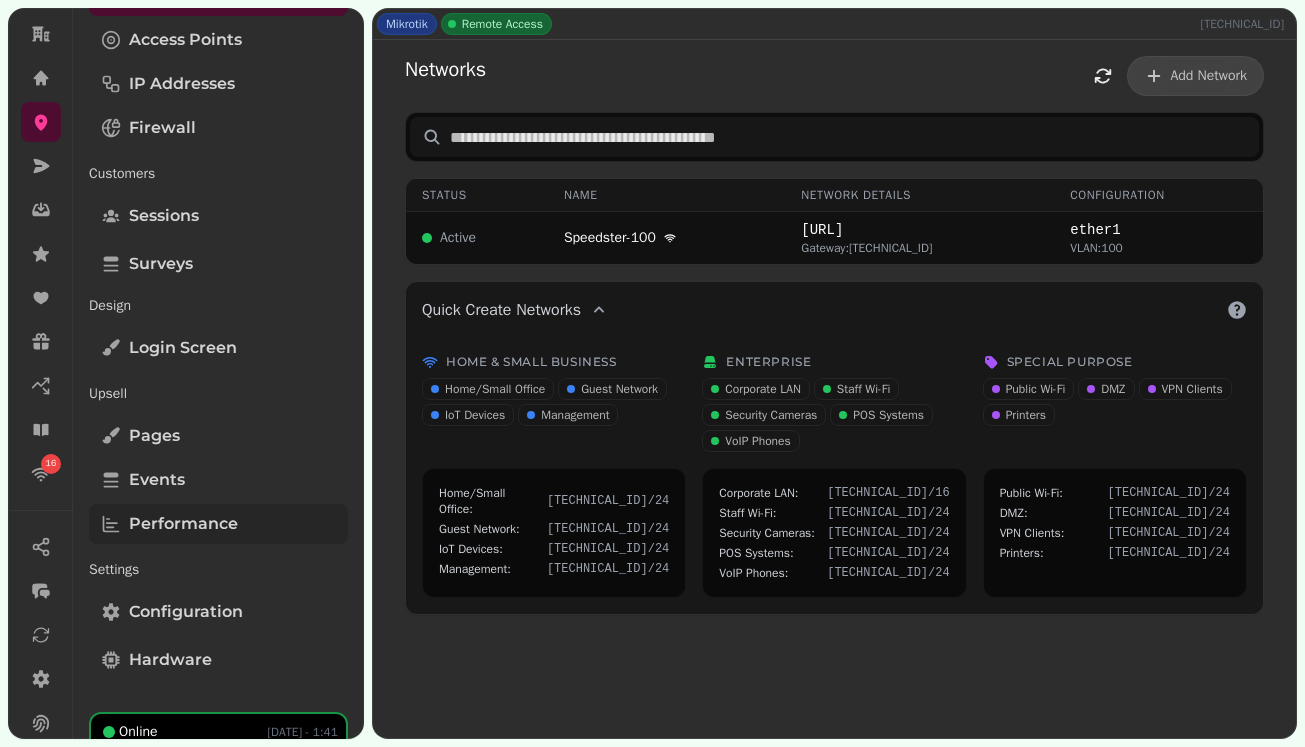 scroll, scrollTop: 218, scrollLeft: 0, axis: vertical 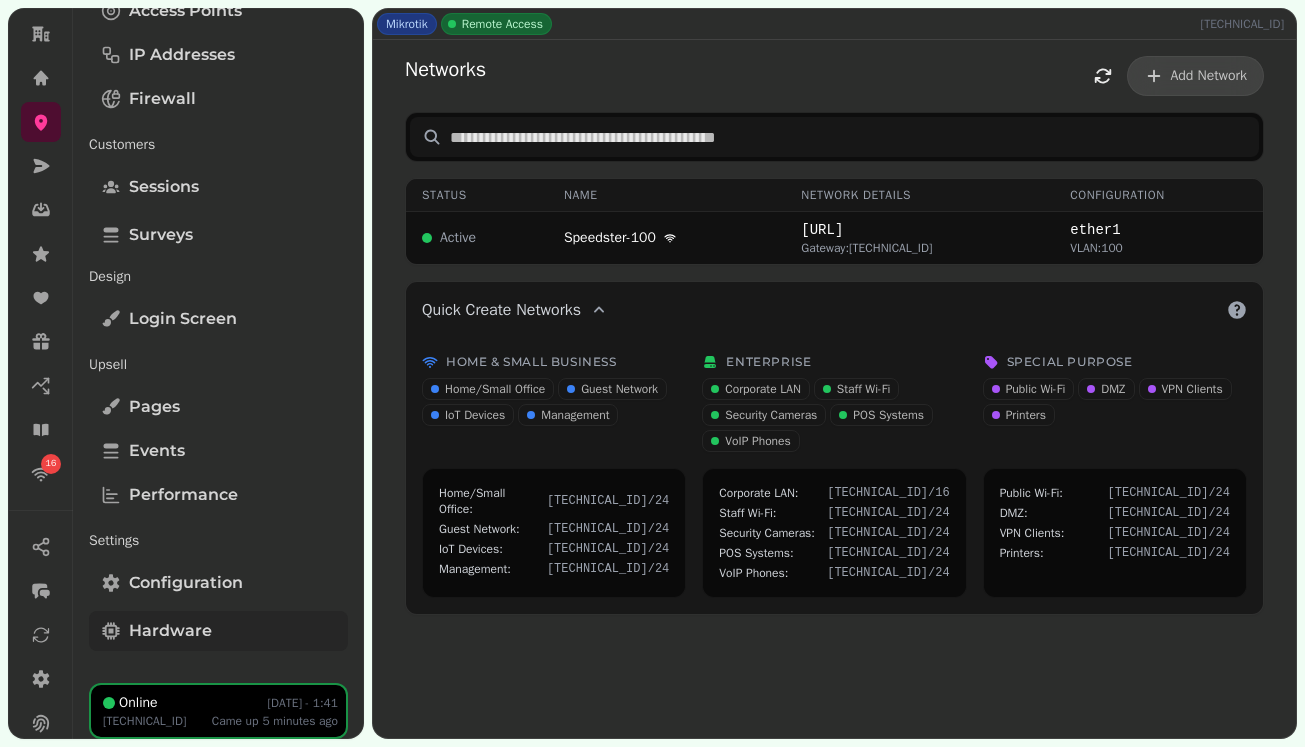 click on "Hardware" at bounding box center (218, 631) 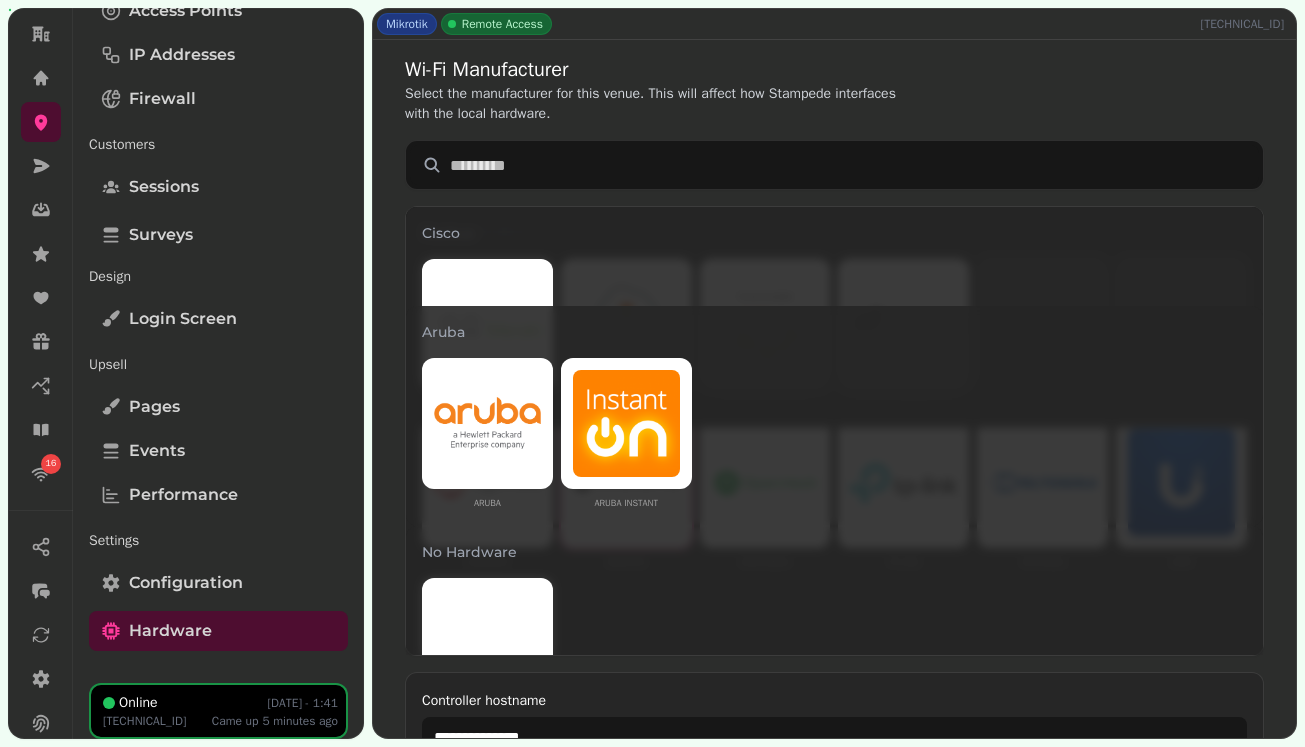 scroll, scrollTop: 974, scrollLeft: 0, axis: vertical 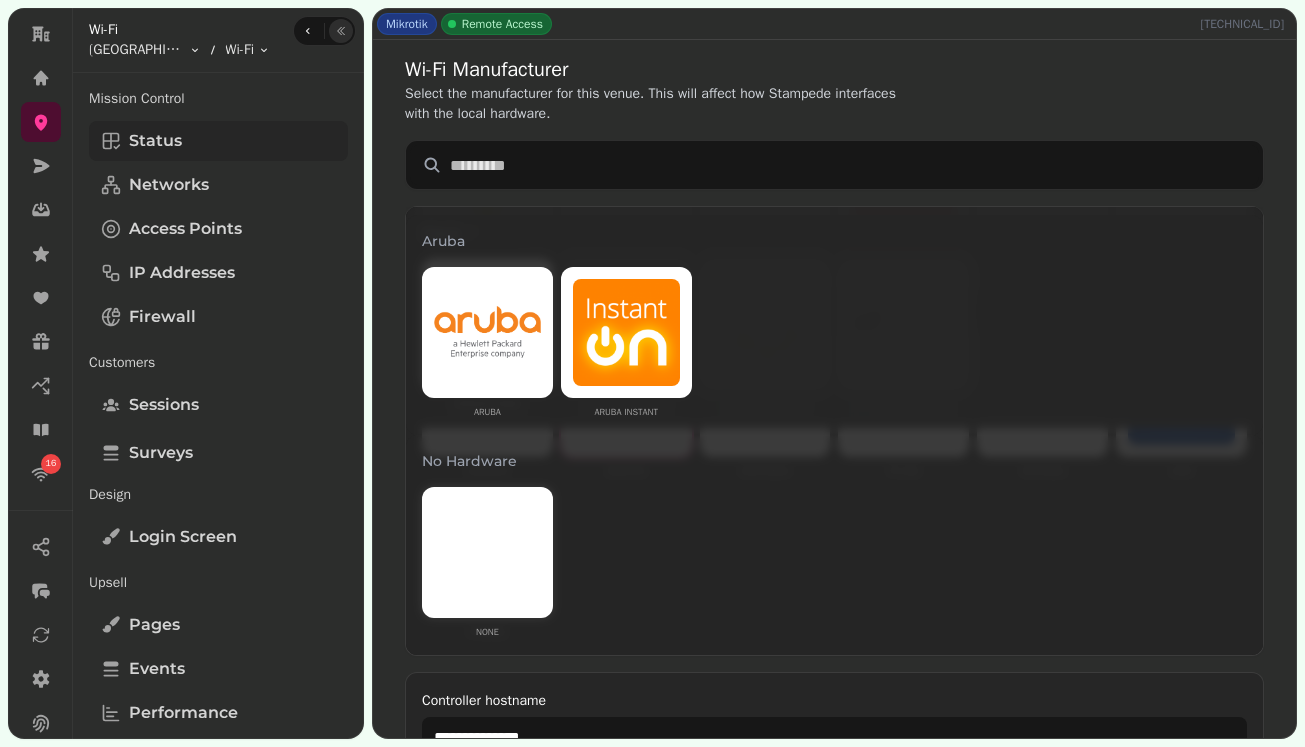 click on "Status" at bounding box center [218, 141] 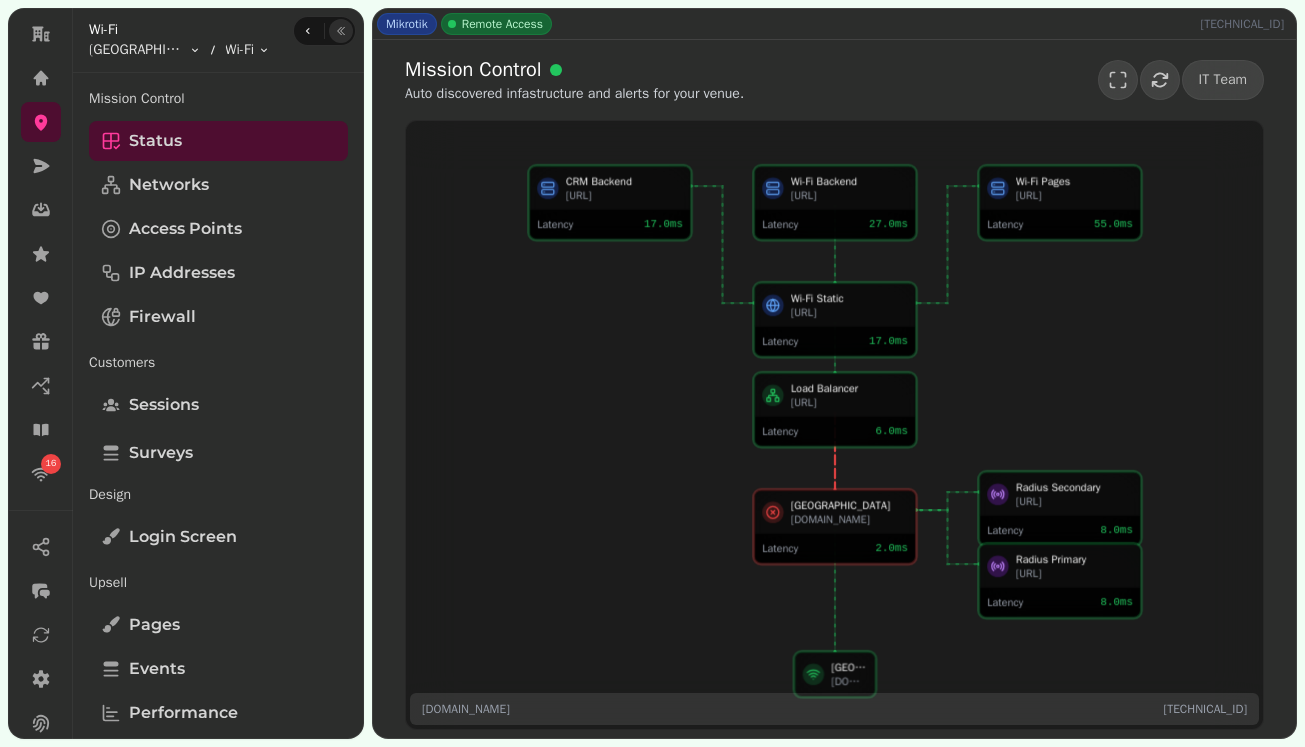 click at bounding box center [341, 31] 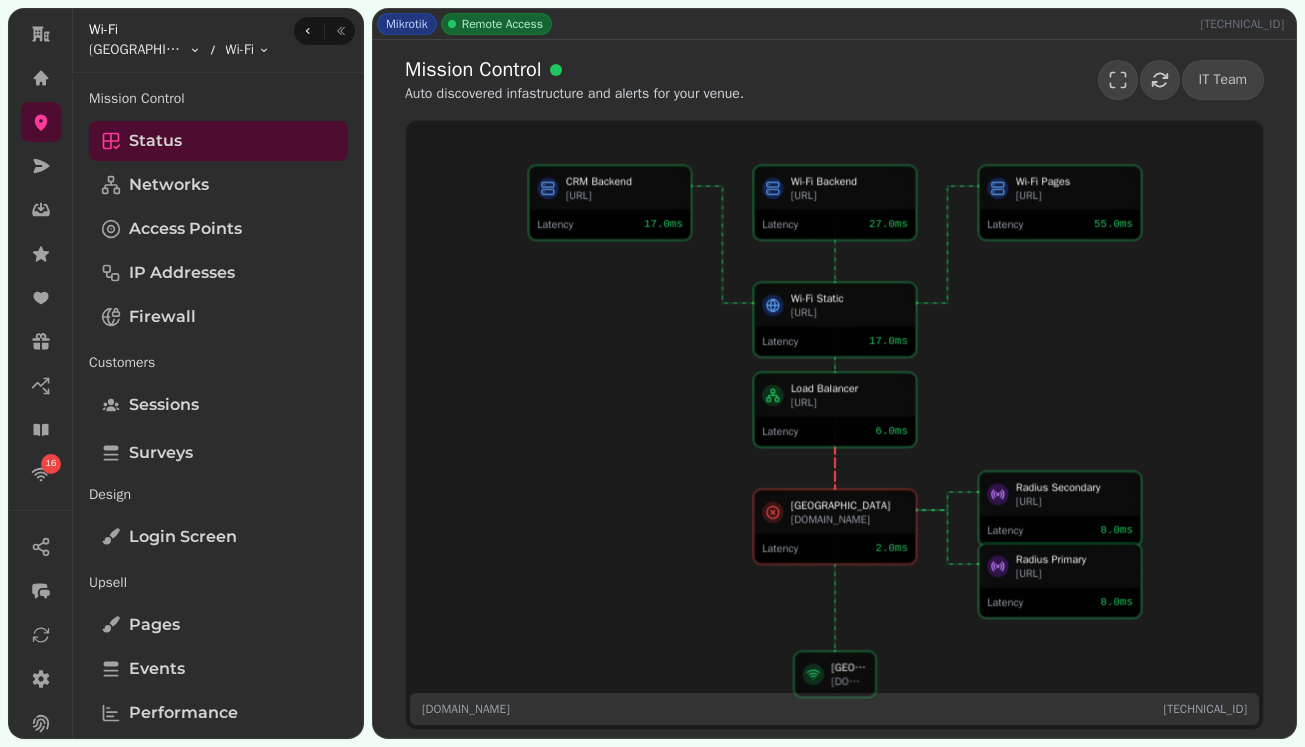select on "**" 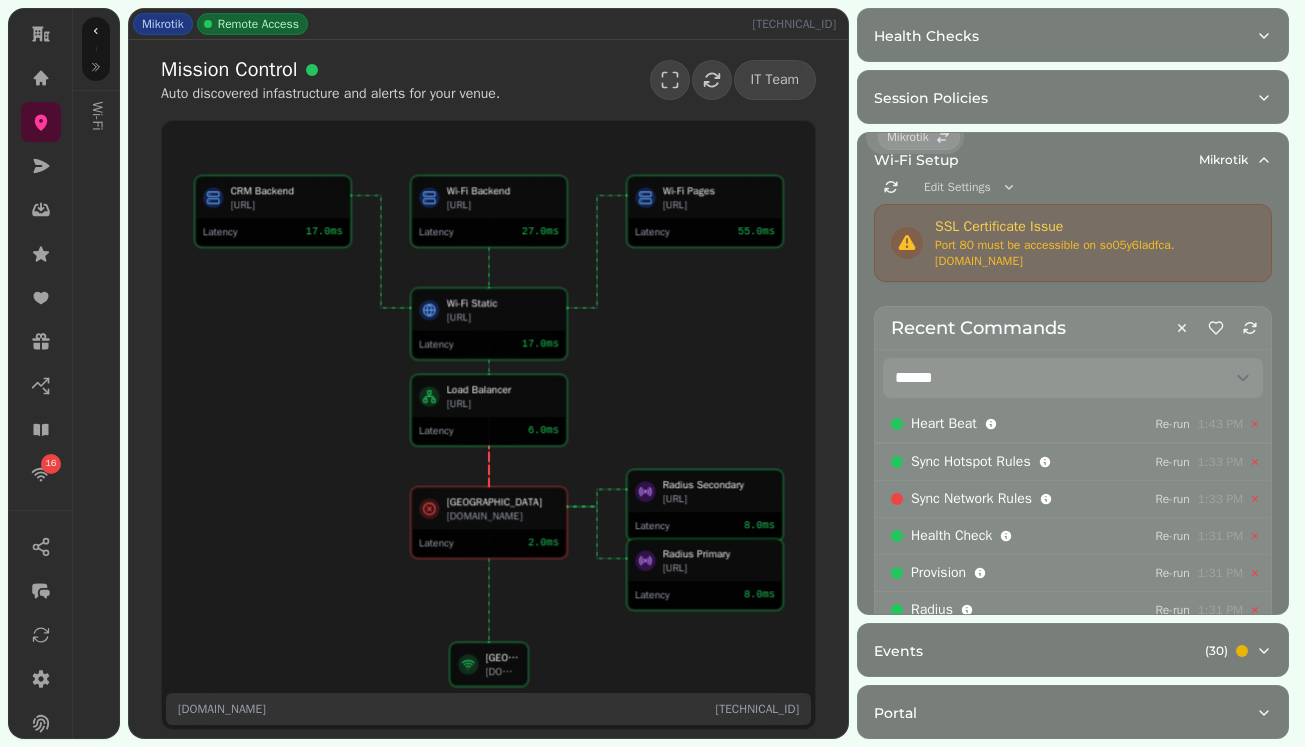 scroll, scrollTop: 68, scrollLeft: 0, axis: vertical 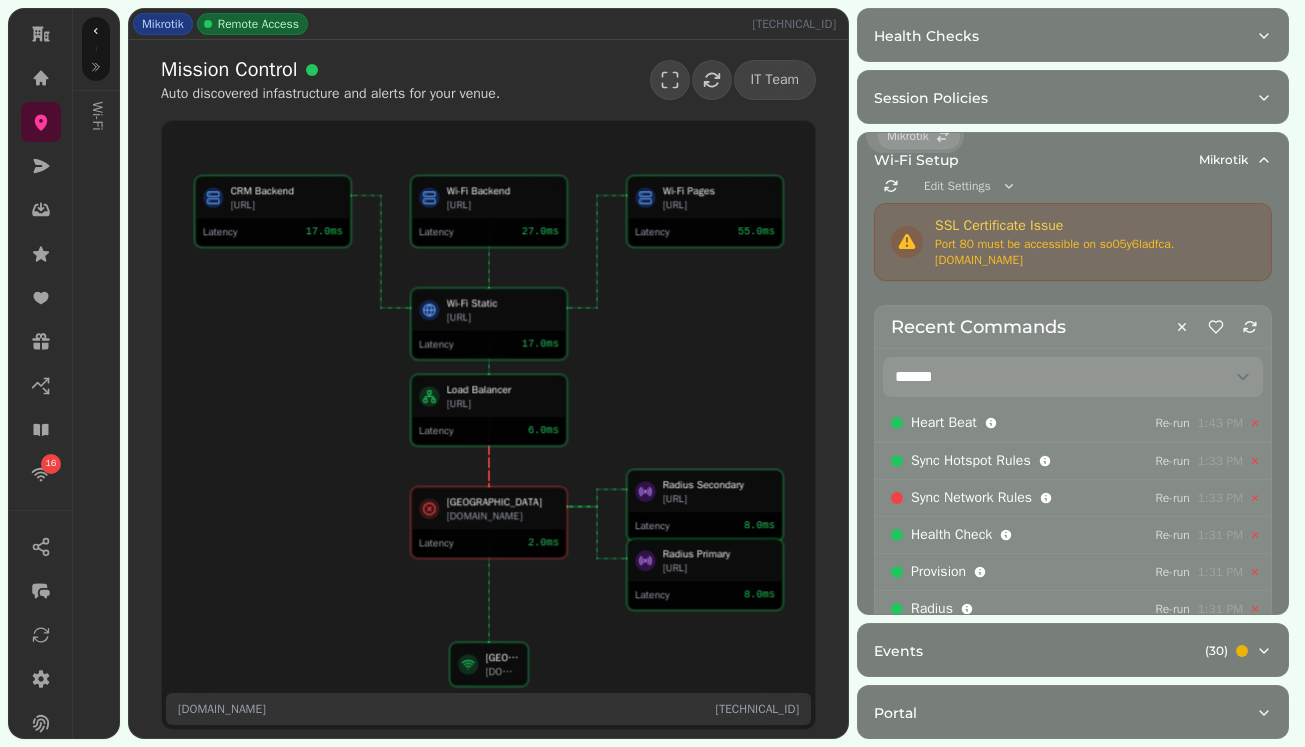 click on "**********" at bounding box center [1073, 377] 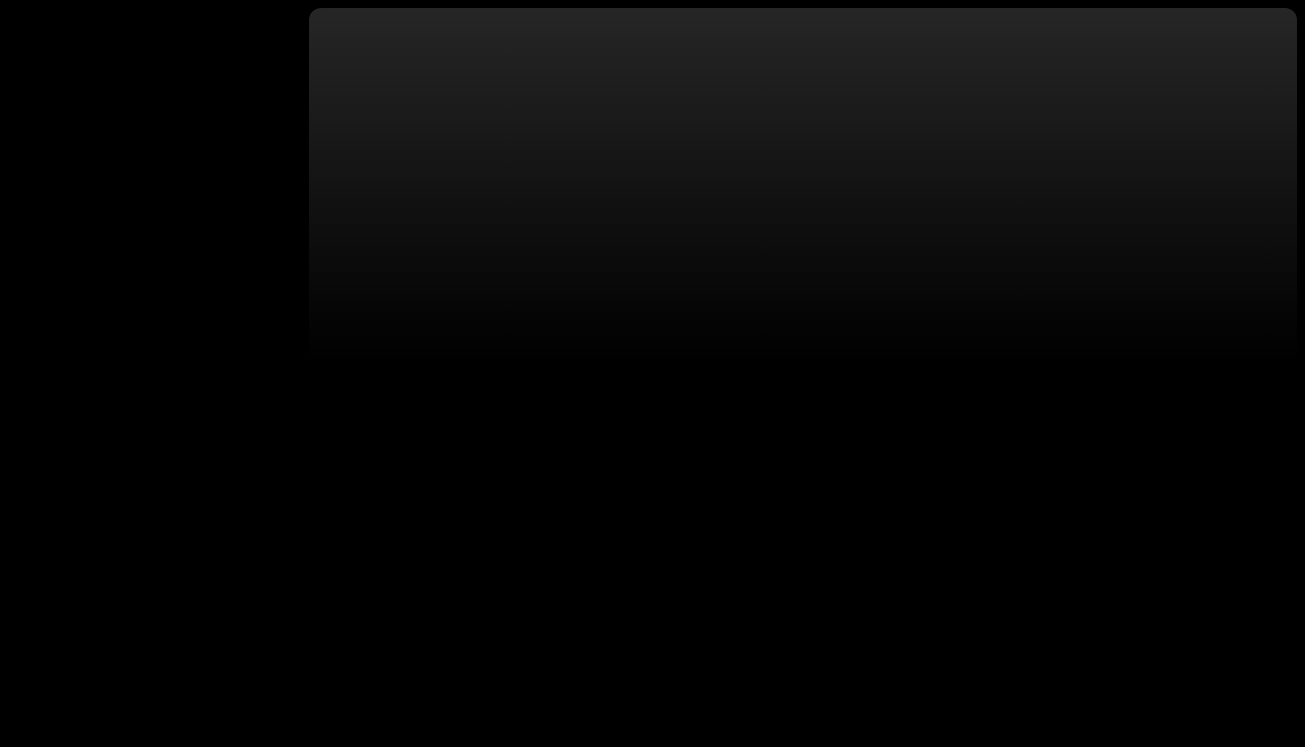 scroll, scrollTop: 0, scrollLeft: 0, axis: both 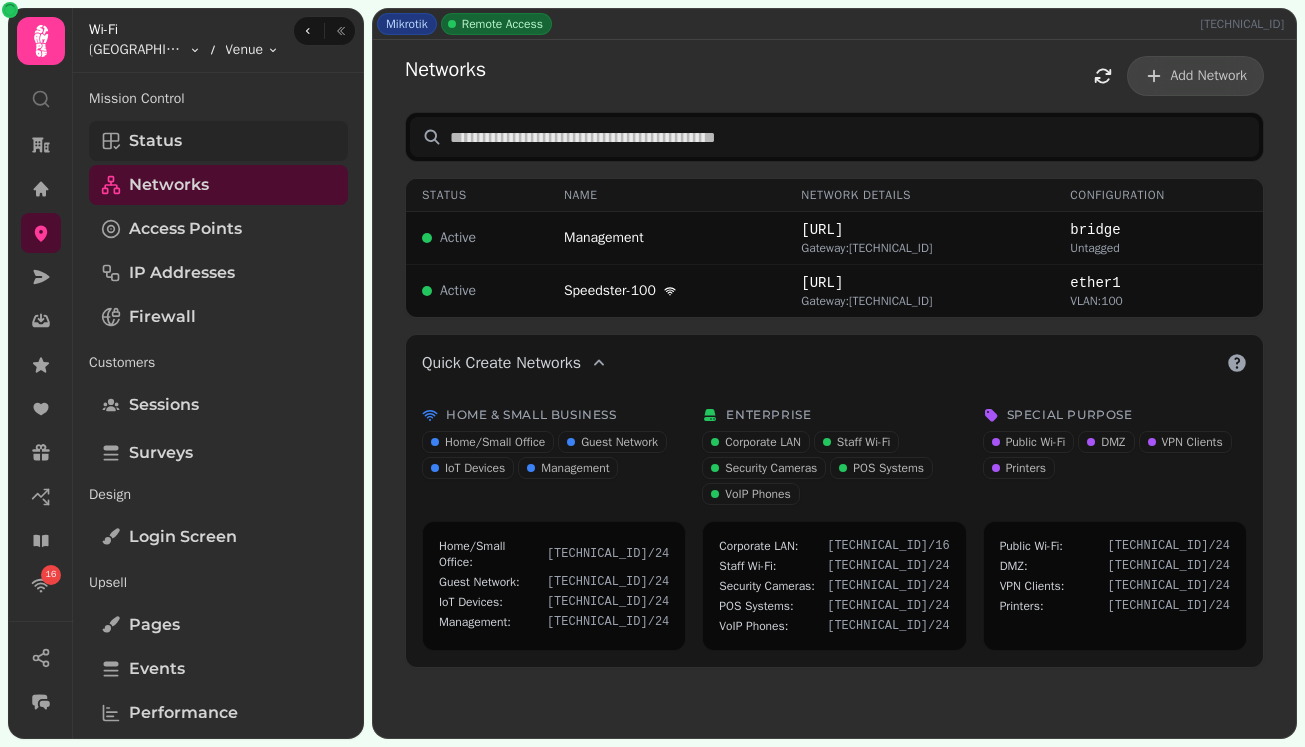 click on "Status" at bounding box center (218, 141) 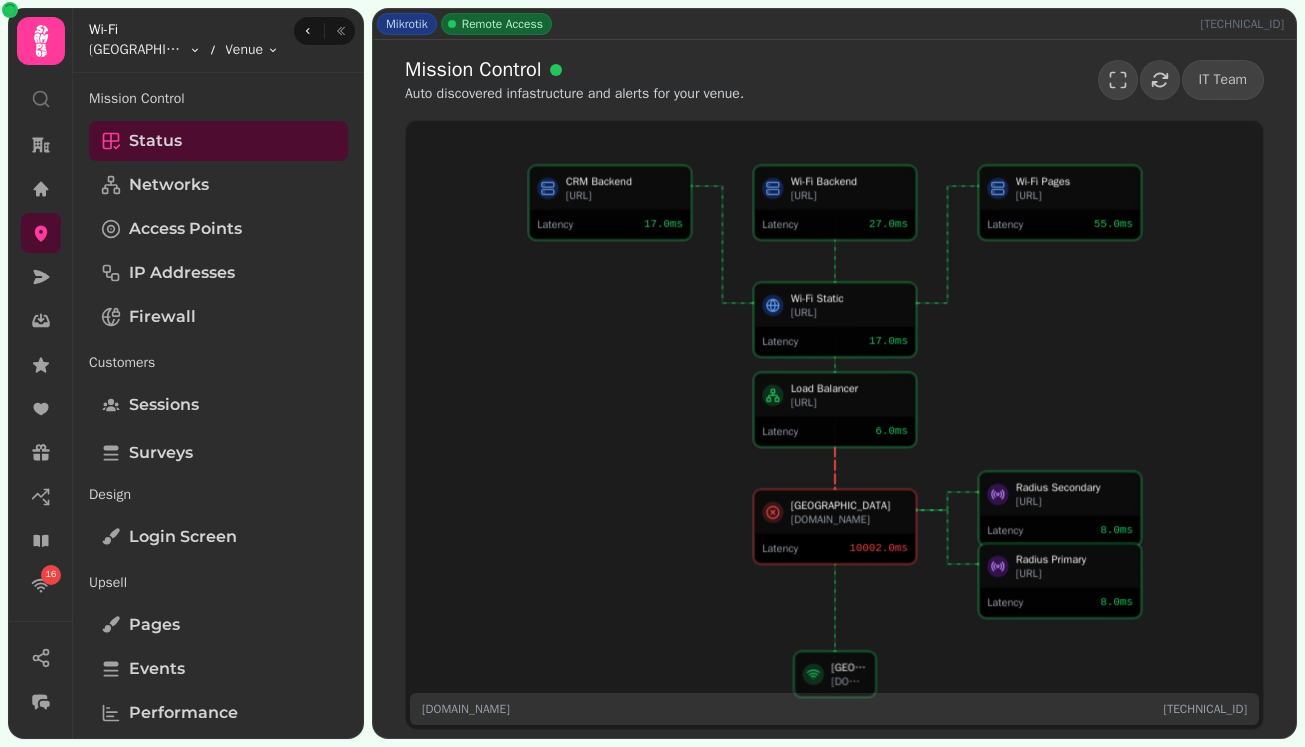 click on "fqds0kplf6sf.simpleddns.io" at bounding box center (848, 519) 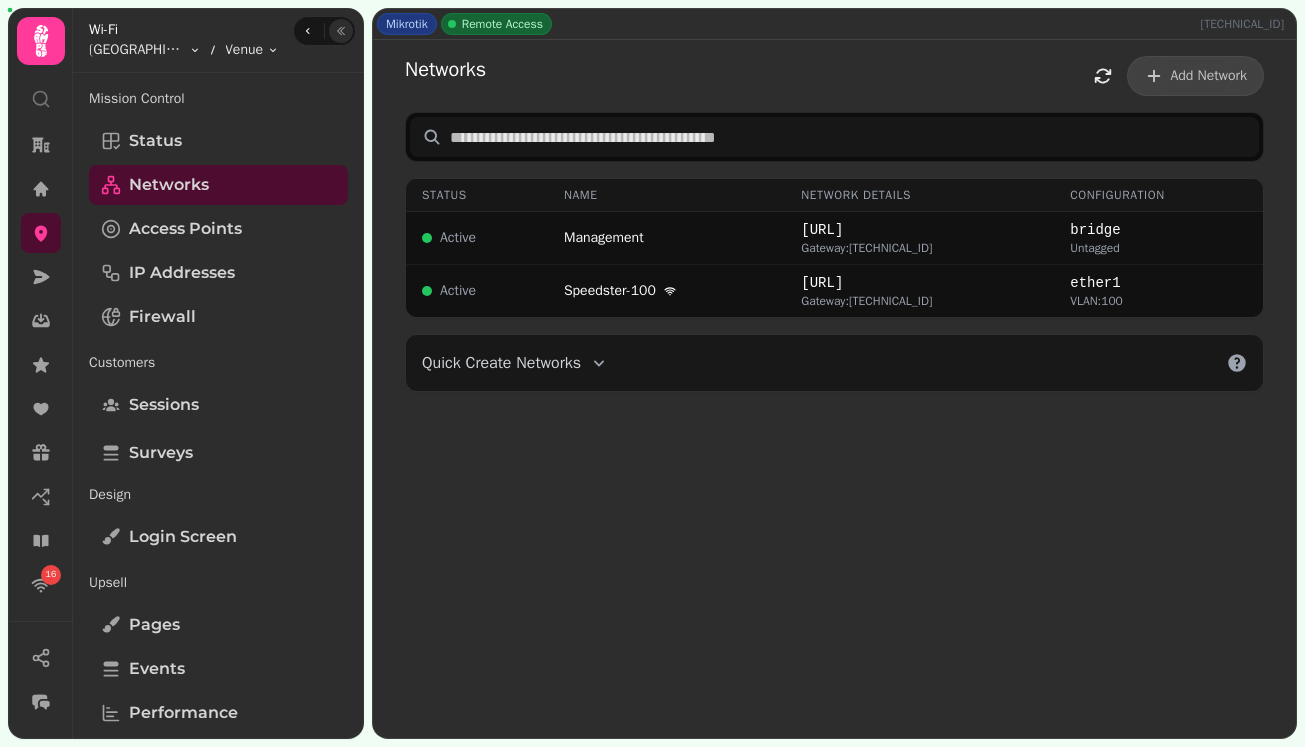 click 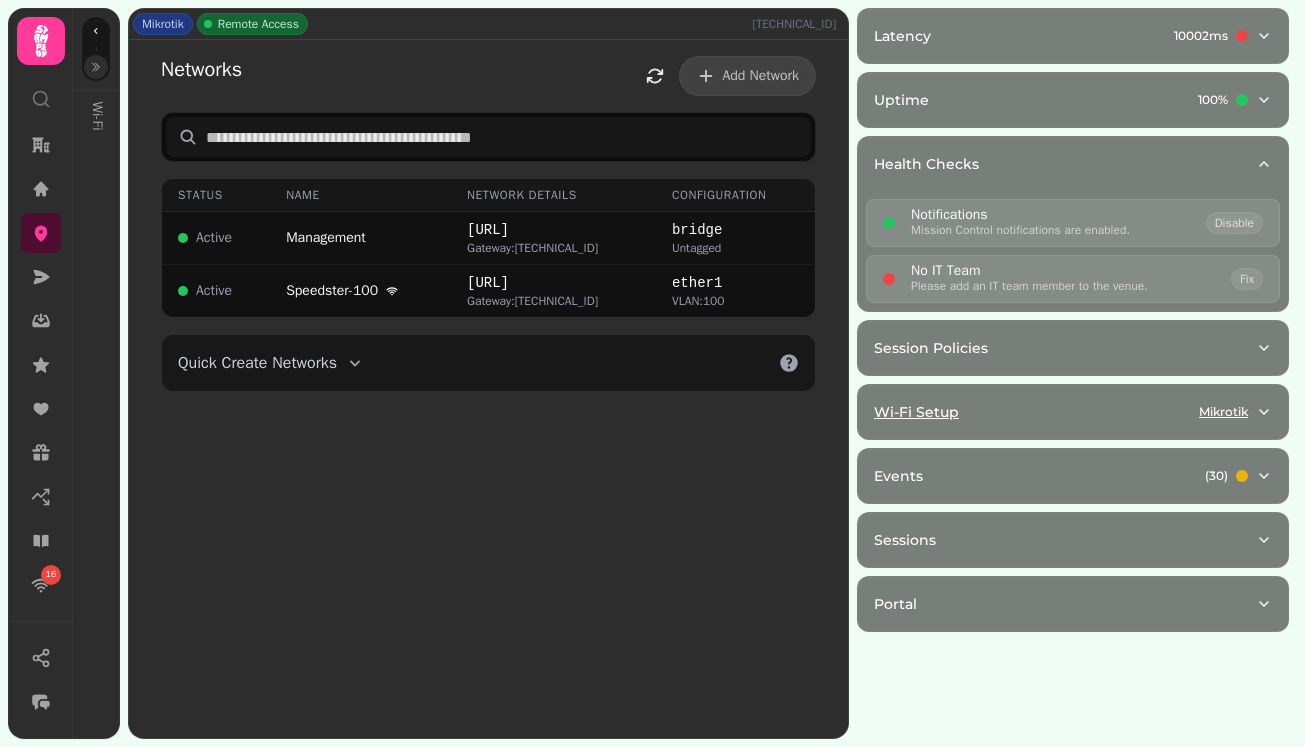 click on "Wi-Fi Setup Mikrotik" at bounding box center [1065, 412] 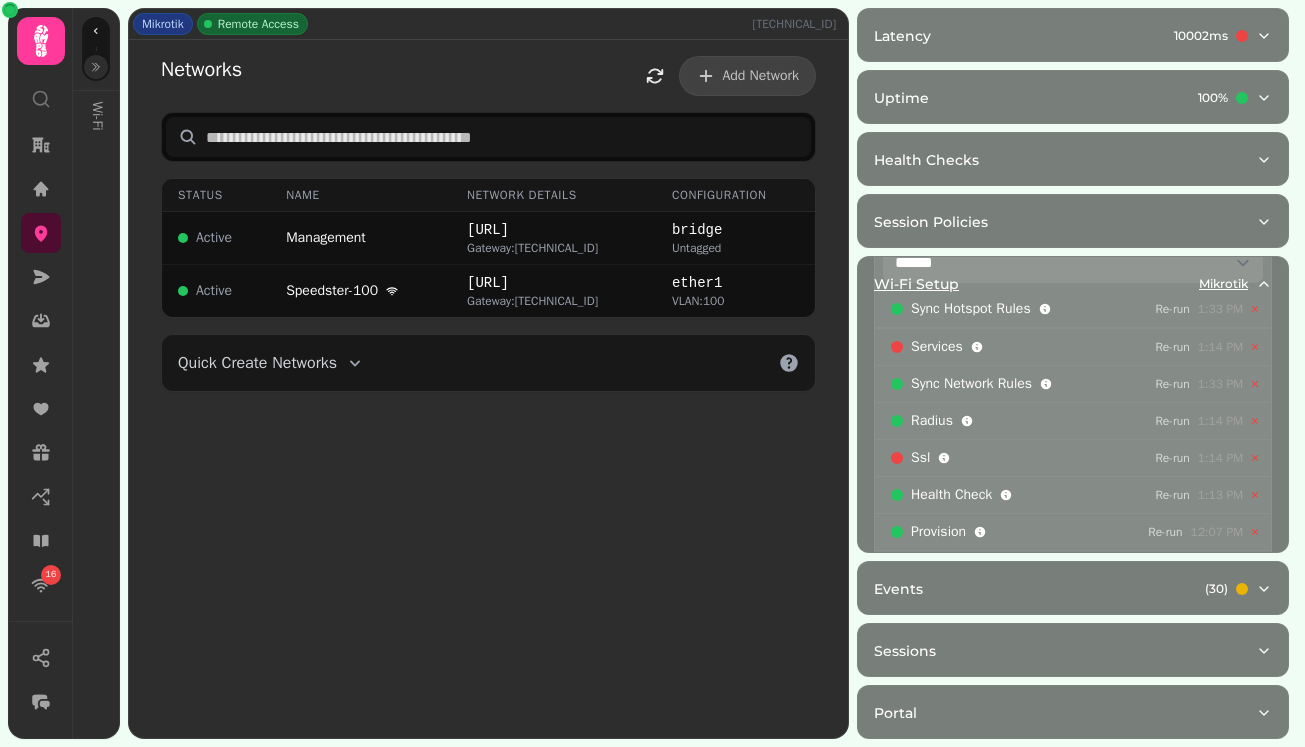 scroll, scrollTop: 308, scrollLeft: 0, axis: vertical 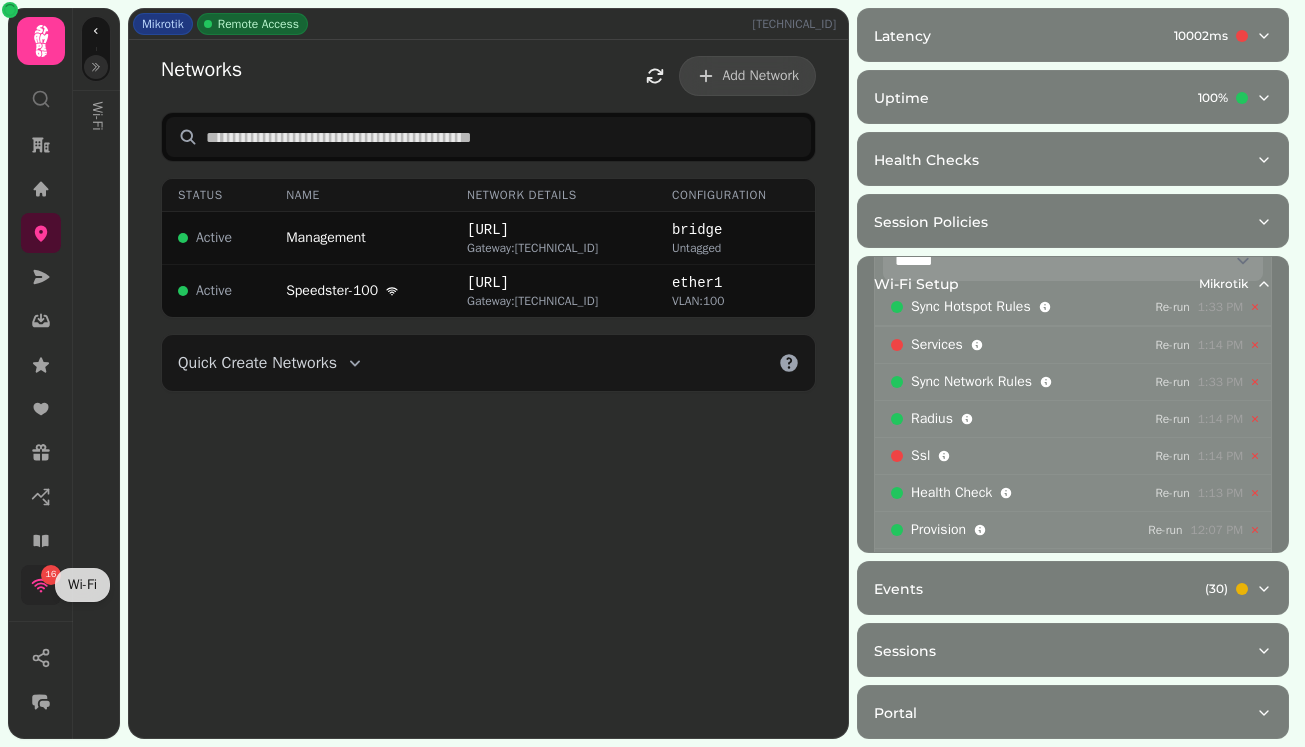 click 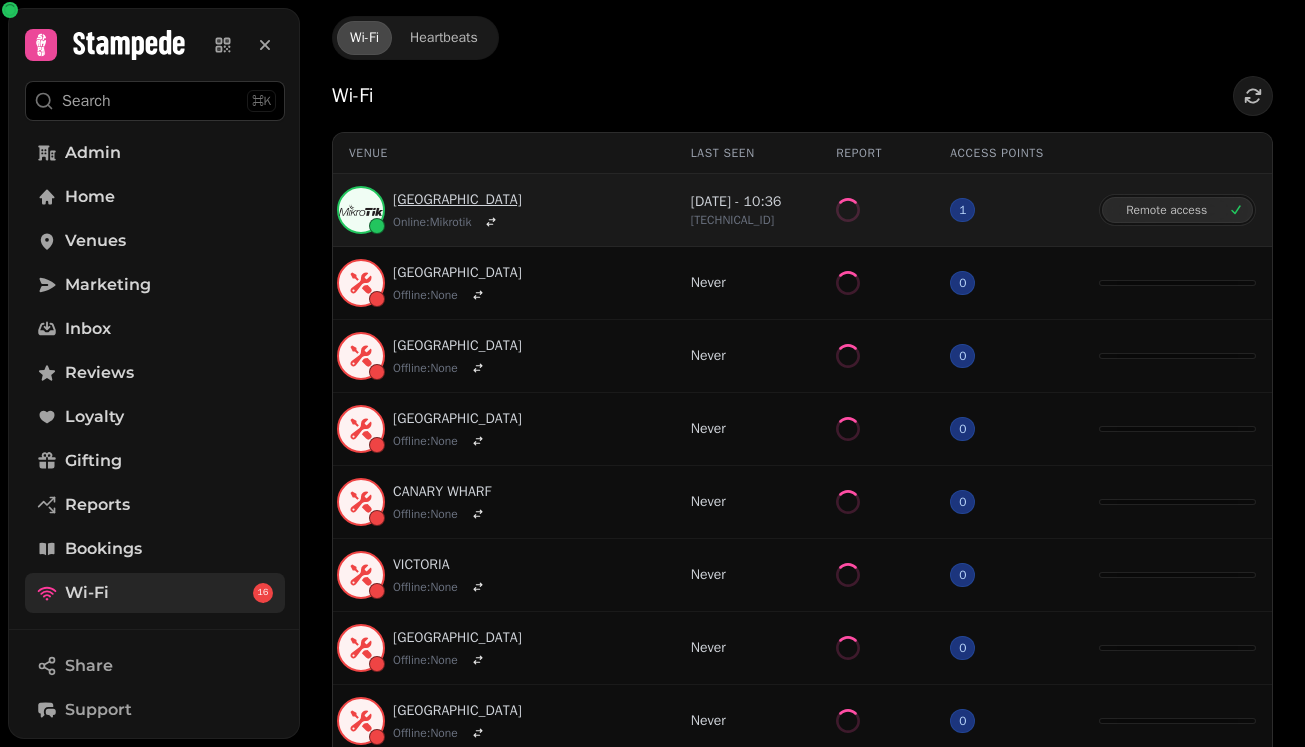 click on "Edinburgh" at bounding box center [457, 200] 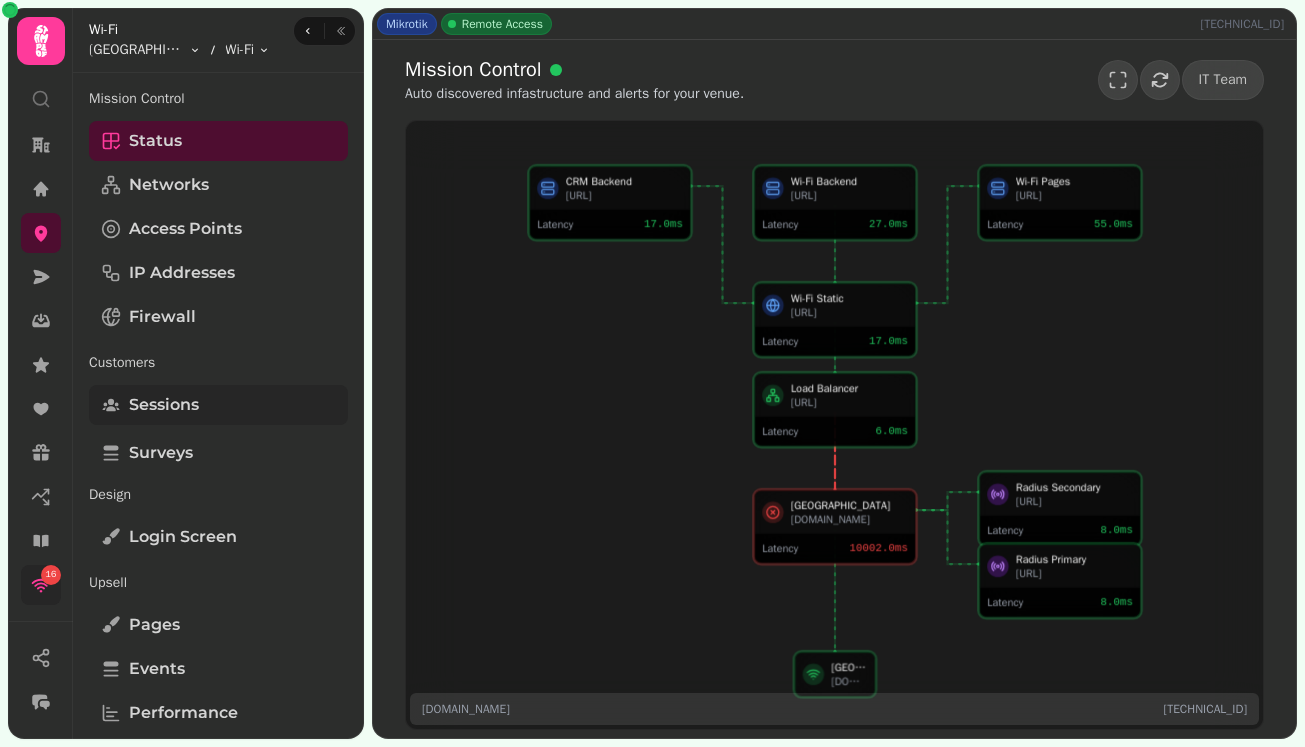 click on "Sessions" at bounding box center (164, 405) 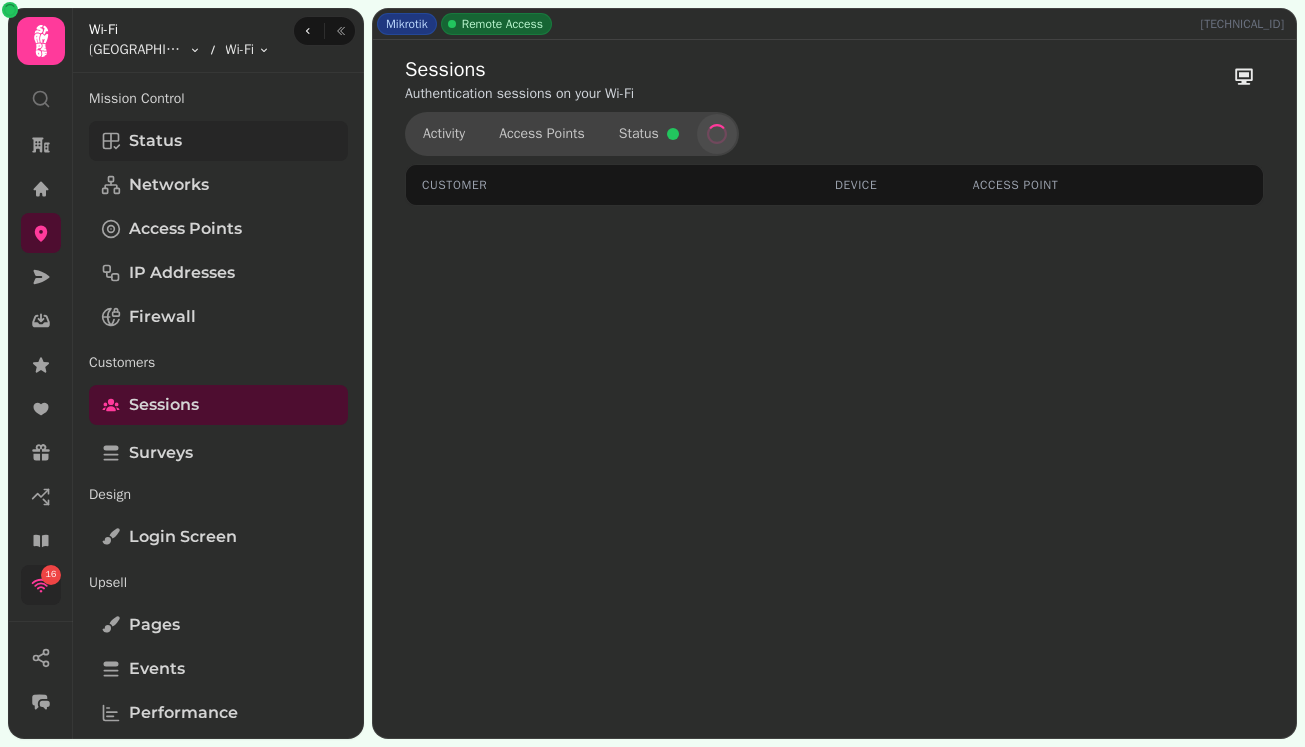 select on "**" 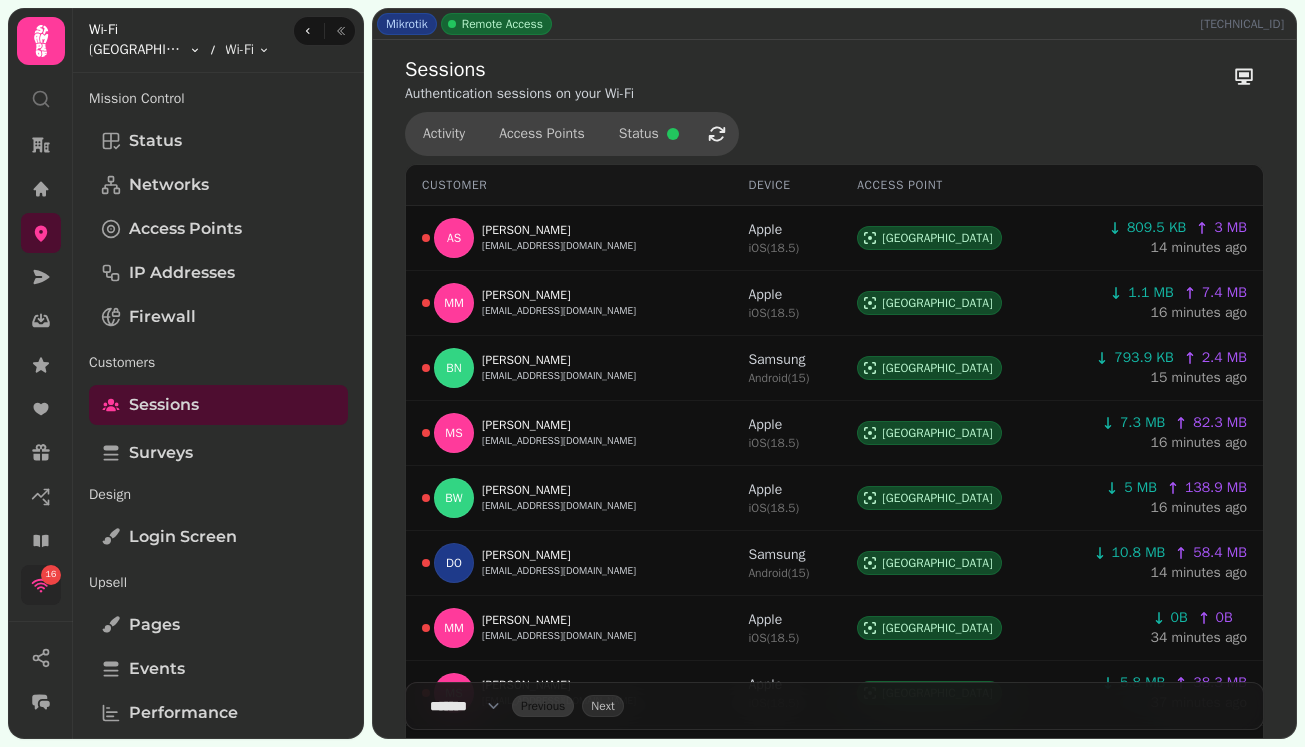 click on "16 Mikrotik Remote Access 62.64.184.66 Sessions Authentication sessions on your Wi-Fi Activity Access Points Status Customer Device Access Point AS Andrew Squair andrew_squair1961@icloud.com Apple iOS  ( 18.5 ) Edinburgh 809.5   KB 3   MB 14 minutes ago MM Murrin Mckenzie mmckenzie1690@gmail.com Apple iOS  ( 18.5 ) Edinburgh 1.1   MB 7.4   MB 16 minutes ago BN Billy Nisbet  billydhmfc08@gmail.com Samsung Android  ( 15 ) Edinburgh 793.9   KB 2.4   MB 15 minutes ago MS Marcus Smith marcuslsmith224@gmail.com Apple iOS  ( 18.5 ) Edinburgh 7.3   MB 82.3   MB 16 minutes ago BW Ben Wilson benwilson57800@icloud.com Apple iOS  ( 18.5 ) Edinburgh 5   MB 138.9   MB 16 minutes ago DO Drew Oldham drewoldham74@gmail.com Samsung Android  ( 15 ) Edinburgh 10.8   MB 58.4   MB 14 minutes ago MM Murrin Mckenzie mmckenzie1690@gmail.com Apple iOS  ( 18.5 ) Edinburgh 0B 0B 34 minutes ago MS Marcus Smith marcuslsmith224@gmail.com Apple iOS  ( 18.5 ) Edinburgh 5.8   MB 38.3   MB 37 minutes ago DM Donald  Macphee  (" at bounding box center (652, 373) 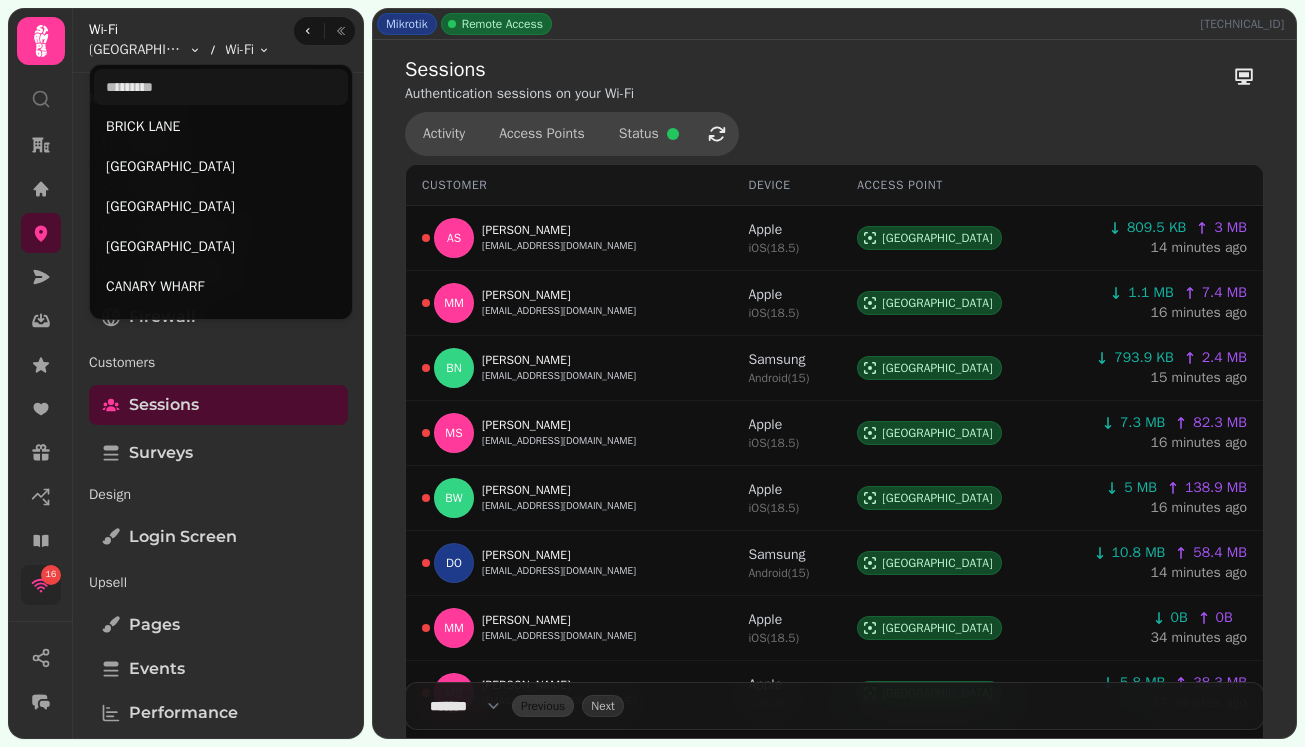 click on "16 Mikrotik Remote Access 62.64.184.66 Sessions Authentication sessions on your Wi-Fi Activity Access Points Status Customer Device Access Point AS Andrew Squair andrew_squair1961@icloud.com Apple iOS  ( 18.5 ) Edinburgh 809.5   KB 3   MB 14 minutes ago MM Murrin Mckenzie mmckenzie1690@gmail.com Apple iOS  ( 18.5 ) Edinburgh 1.1   MB 7.4   MB 16 minutes ago BN Billy Nisbet  billydhmfc08@gmail.com Samsung Android  ( 15 ) Edinburgh 793.9   KB 2.4   MB 15 minutes ago MS Marcus Smith marcuslsmith224@gmail.com Apple iOS  ( 18.5 ) Edinburgh 7.3   MB 82.3   MB 16 minutes ago BW Ben Wilson benwilson57800@icloud.com Apple iOS  ( 18.5 ) Edinburgh 5   MB 138.9   MB 16 minutes ago DO Drew Oldham drewoldham74@gmail.com Samsung Android  ( 15 ) Edinburgh 10.8   MB 58.4   MB 14 minutes ago MM Murrin Mckenzie mmckenzie1690@gmail.com Apple iOS  ( 18.5 ) Edinburgh 0B 0B 34 minutes ago MS Marcus Smith marcuslsmith224@gmail.com Apple iOS  ( 18.5 ) Edinburgh 5.8   MB 38.3   MB 37 minutes ago DM Donald  Macphee  (" at bounding box center [652, 373] 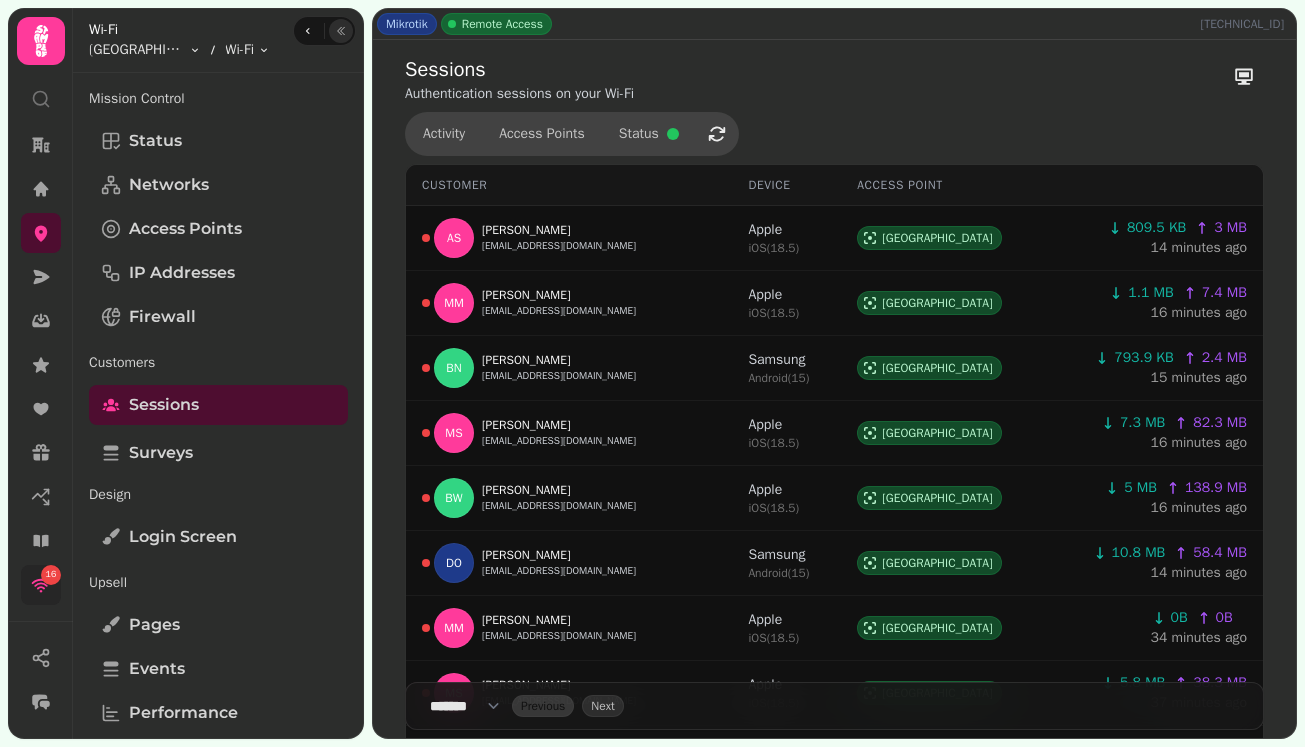click 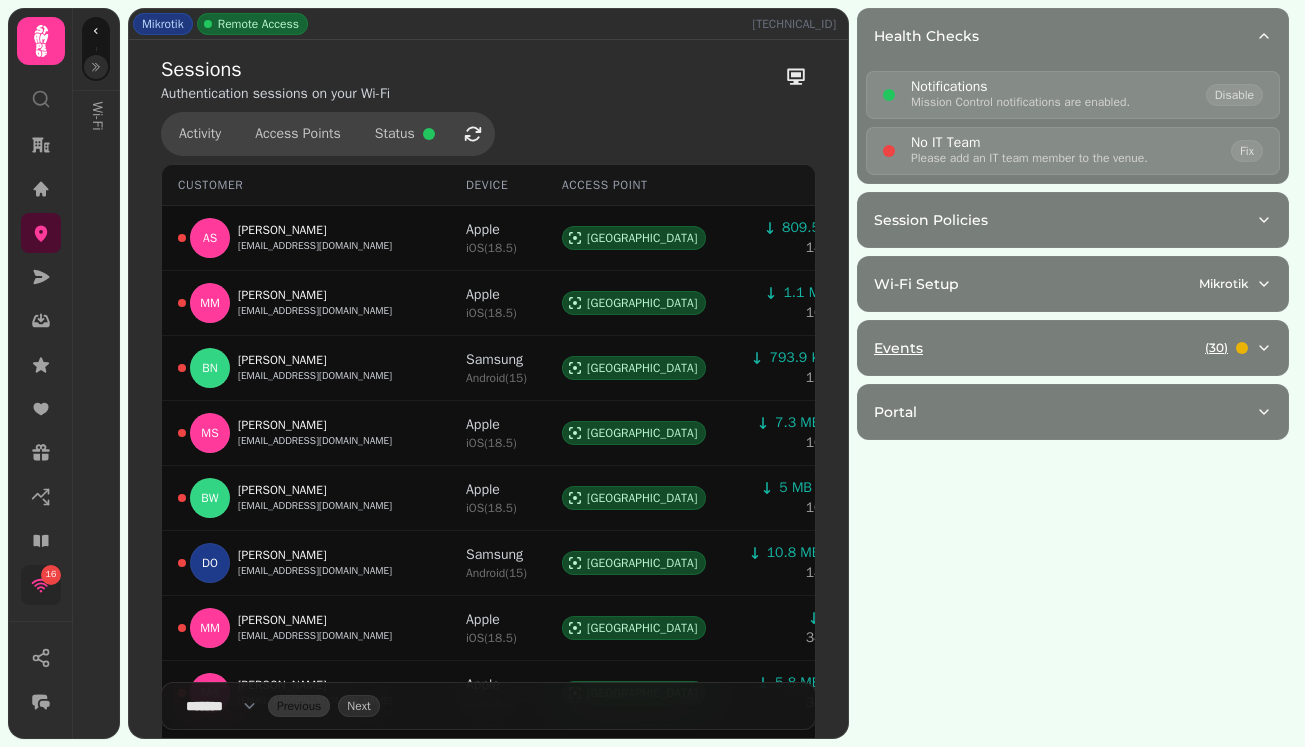 click on "Events ( 30 )" at bounding box center [1065, 348] 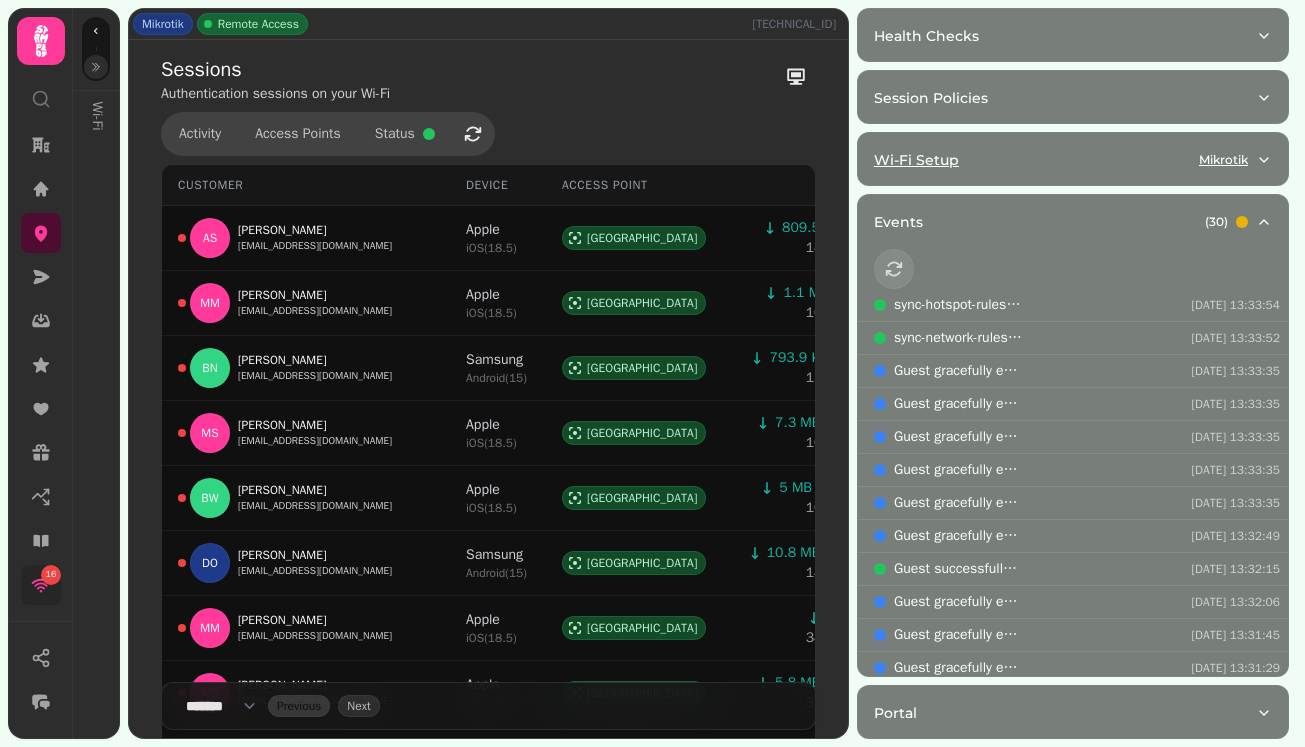 click on "Wi-Fi Setup Mikrotik" at bounding box center (1065, 160) 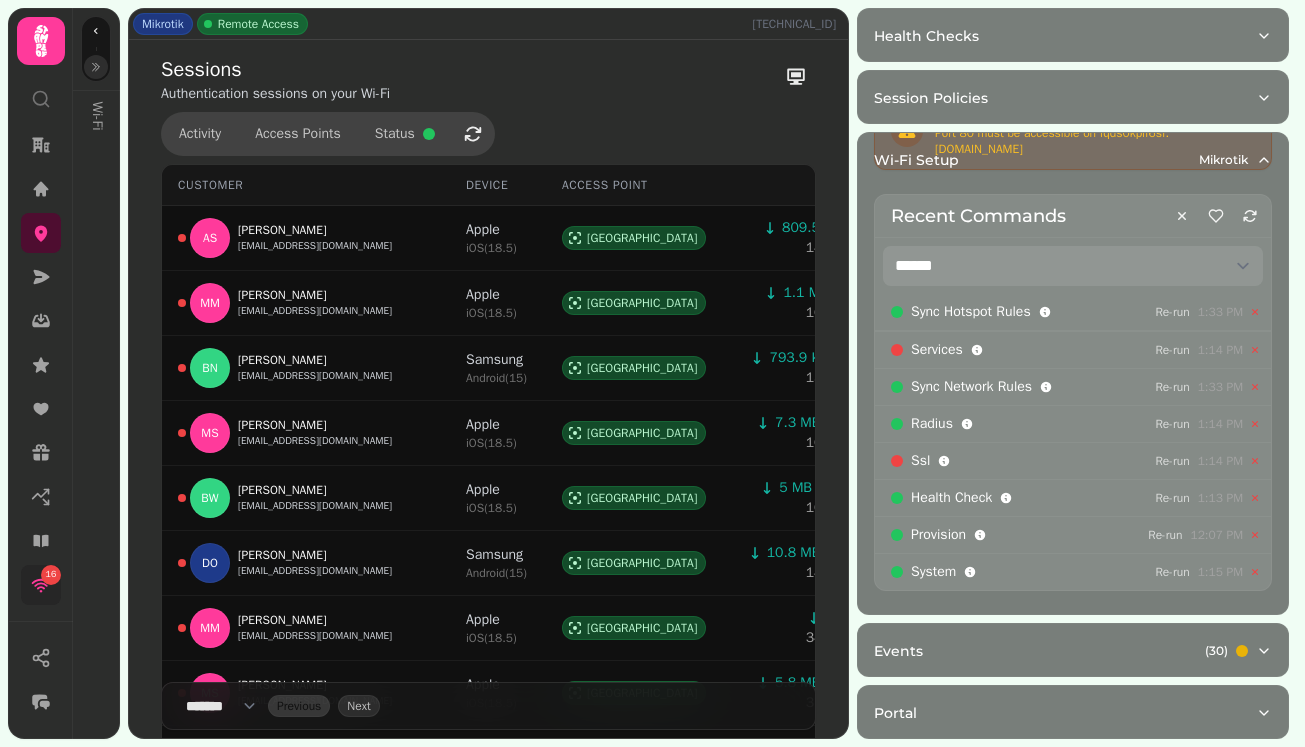 scroll, scrollTop: 175, scrollLeft: 0, axis: vertical 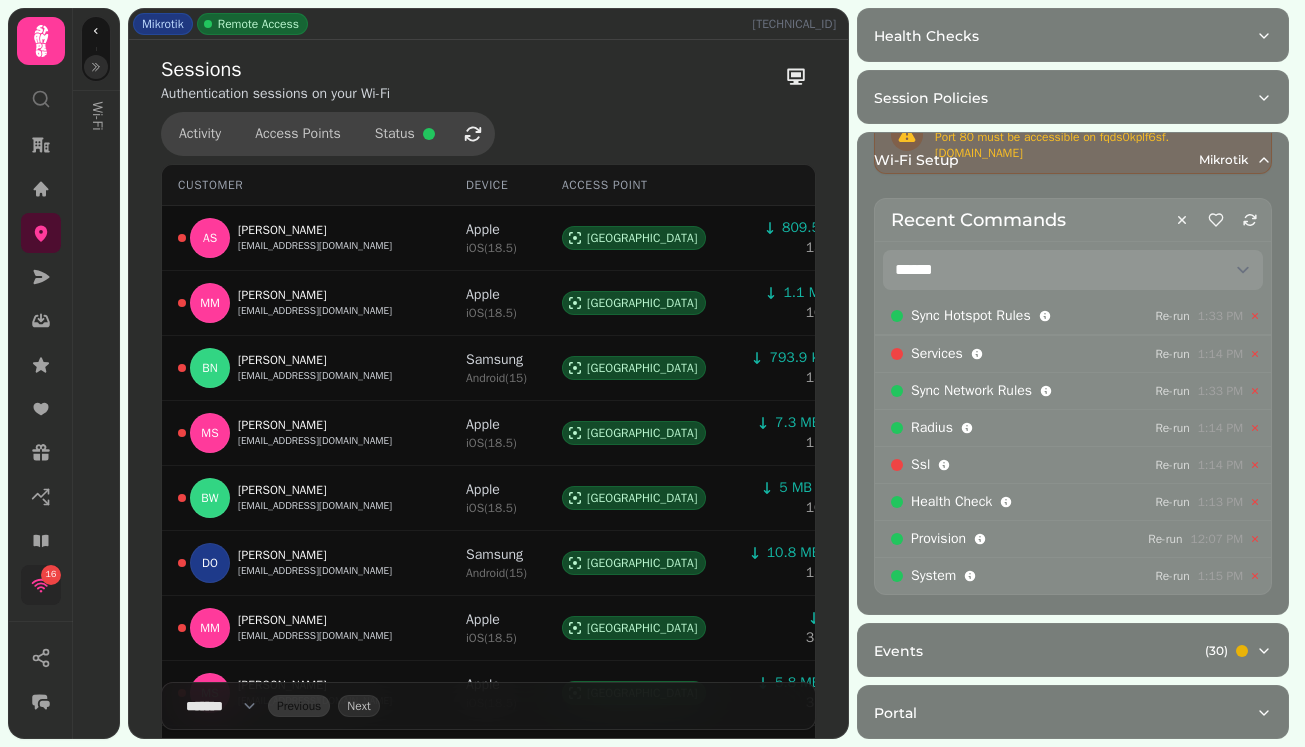 click 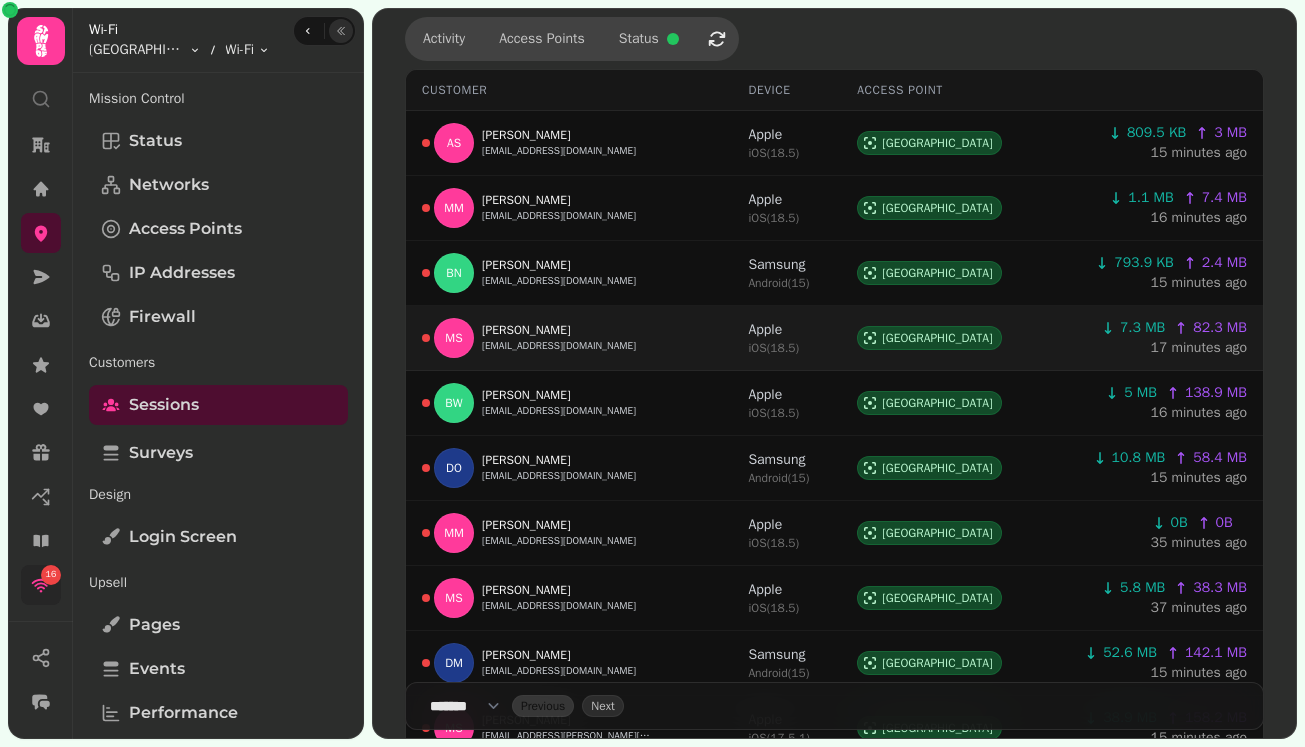 scroll, scrollTop: 237, scrollLeft: 0, axis: vertical 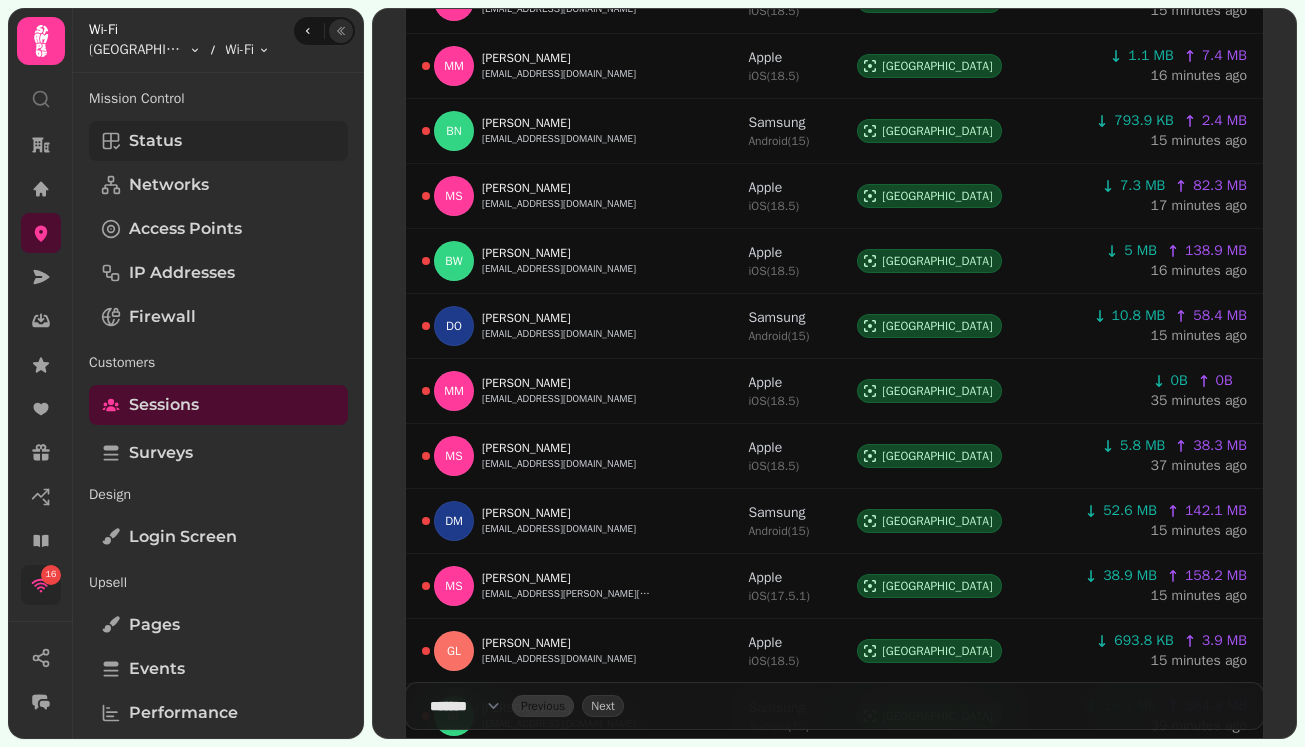 click on "Status" at bounding box center [218, 141] 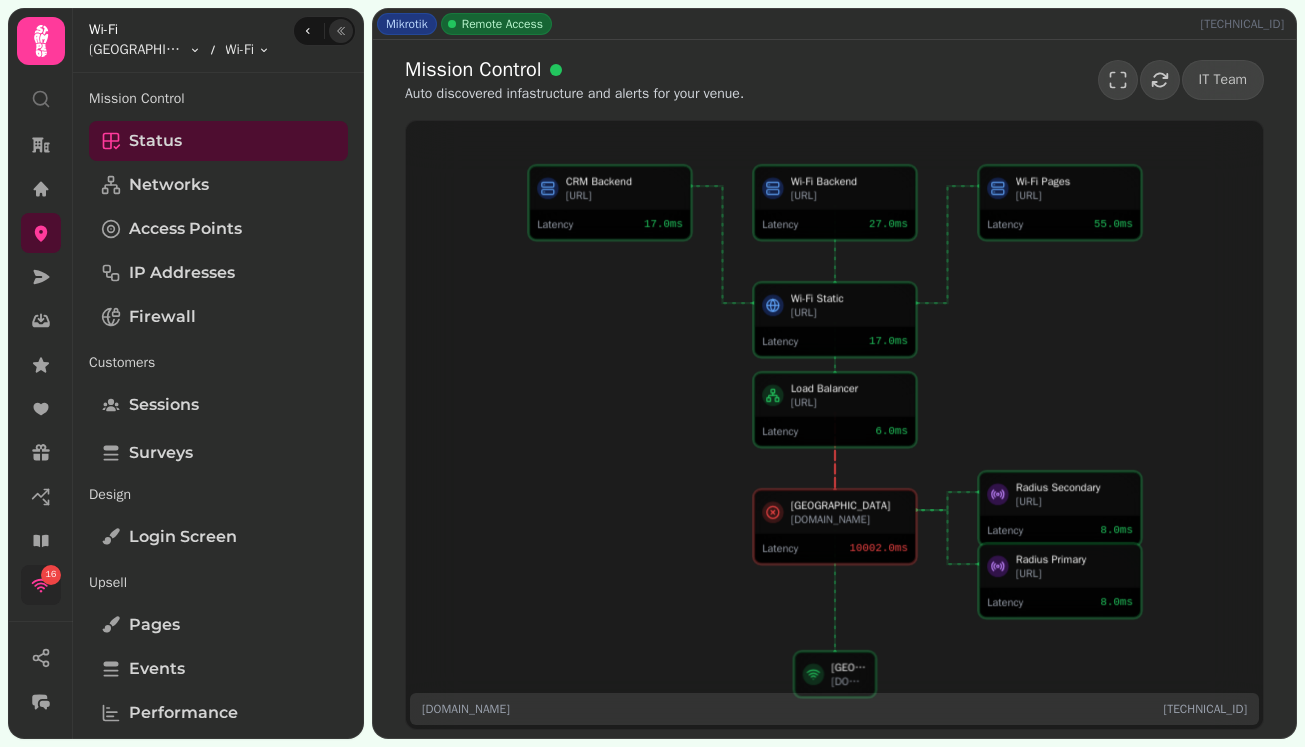 drag, startPoint x: 592, startPoint y: 709, endPoint x: 423, endPoint y: 709, distance: 169 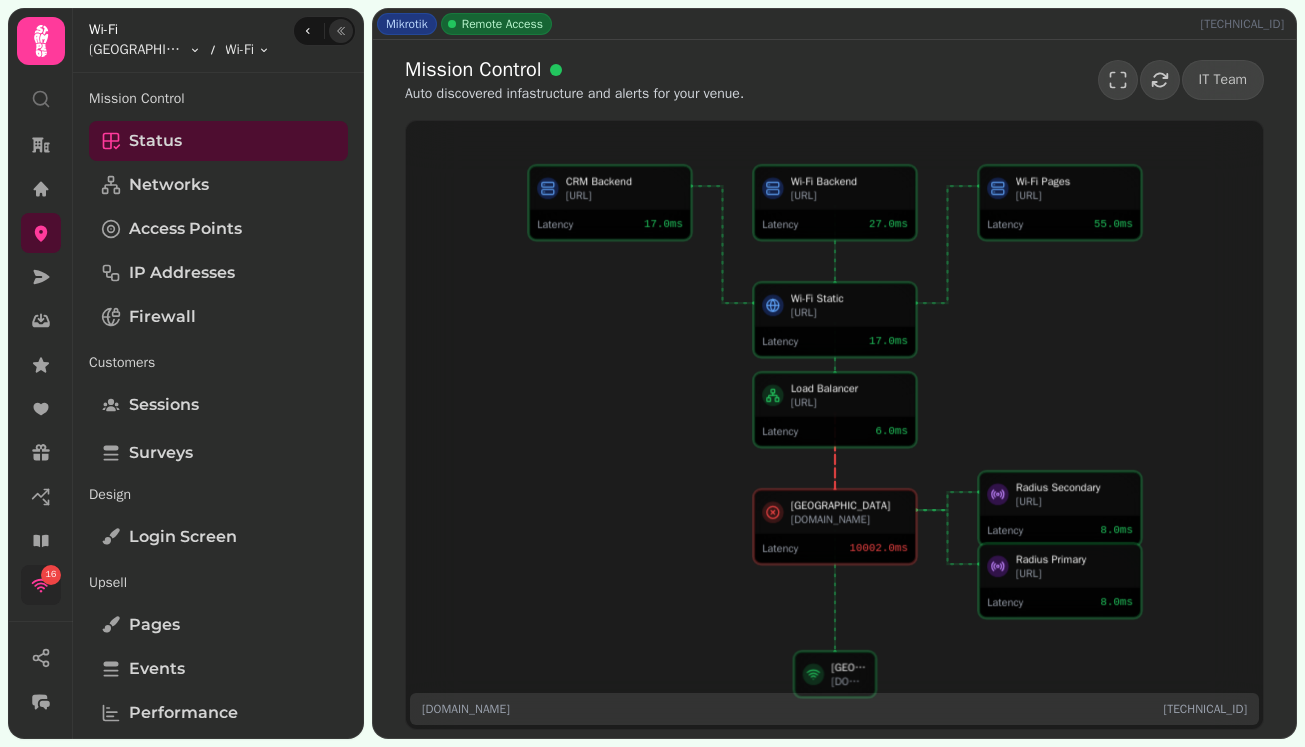 click on "fqds0kplf6sf.simpleddns.io 62.64.184.66" at bounding box center [834, 709] 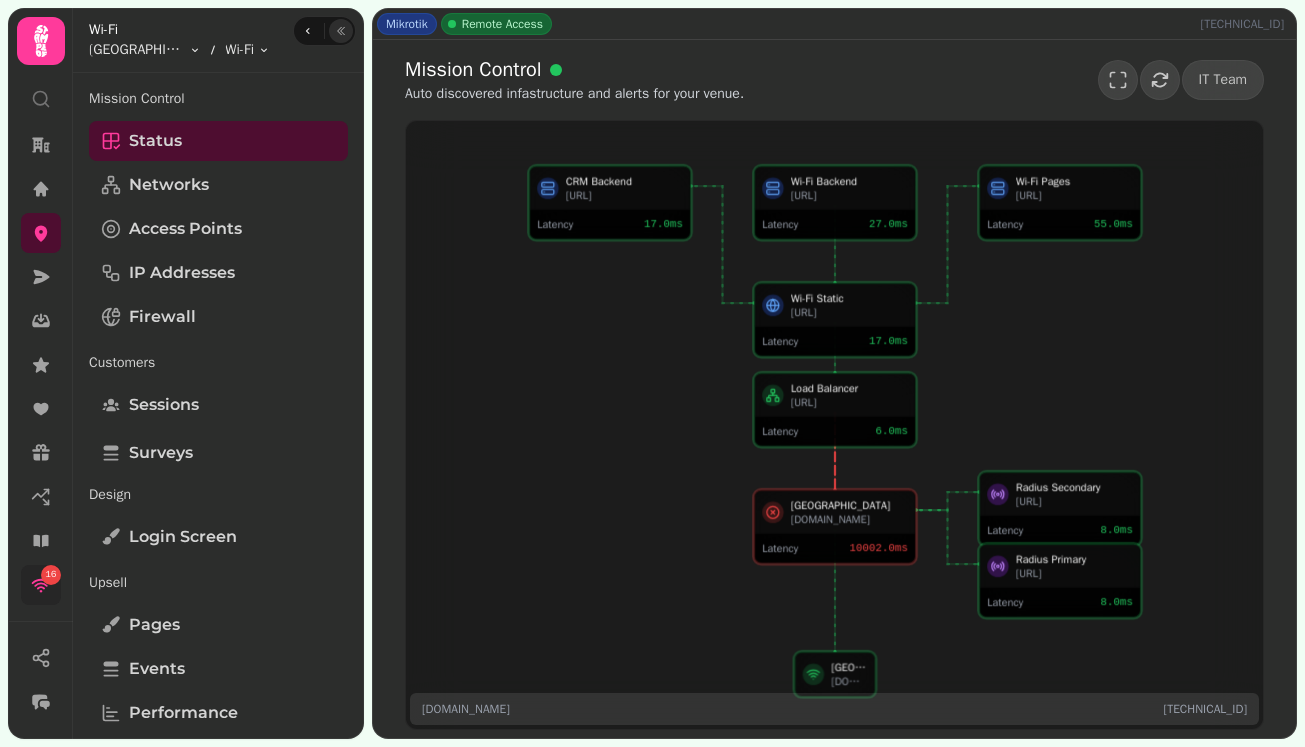 copy on "fqds0kplf6sf.simpleddns.io" 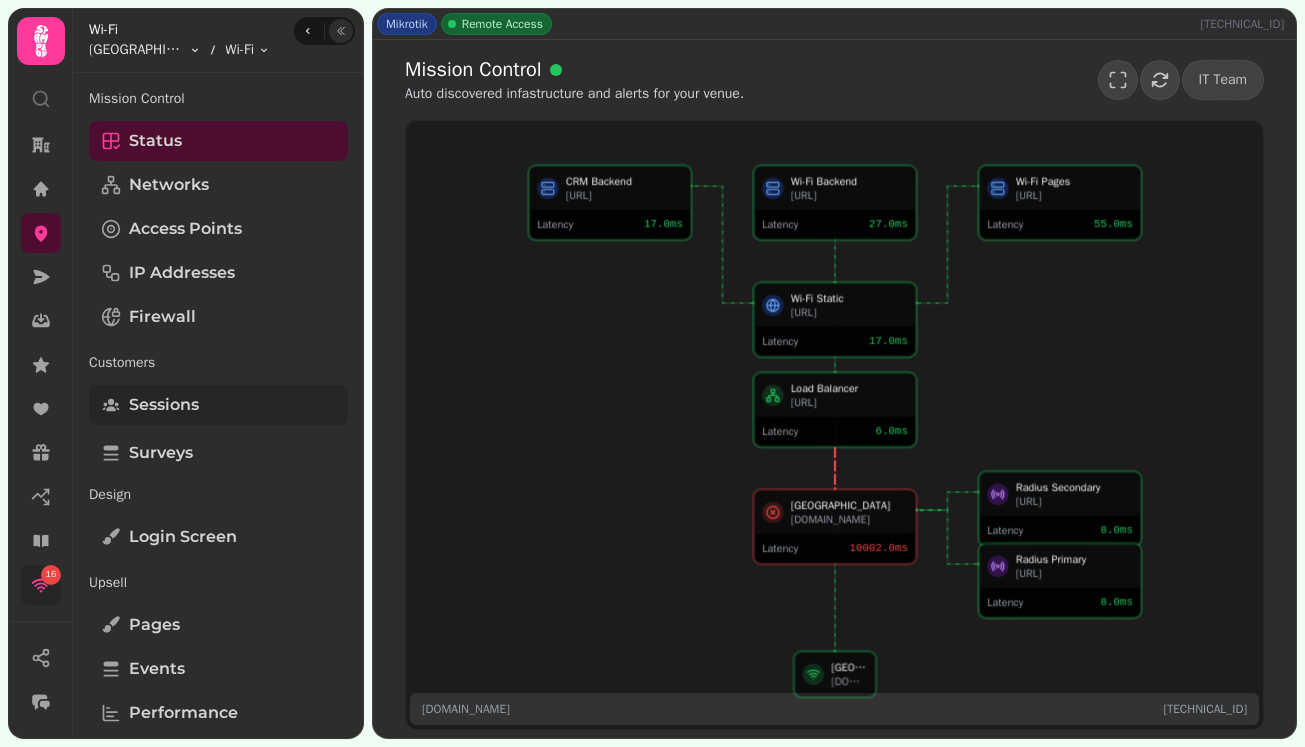 click on "Sessions" at bounding box center (164, 405) 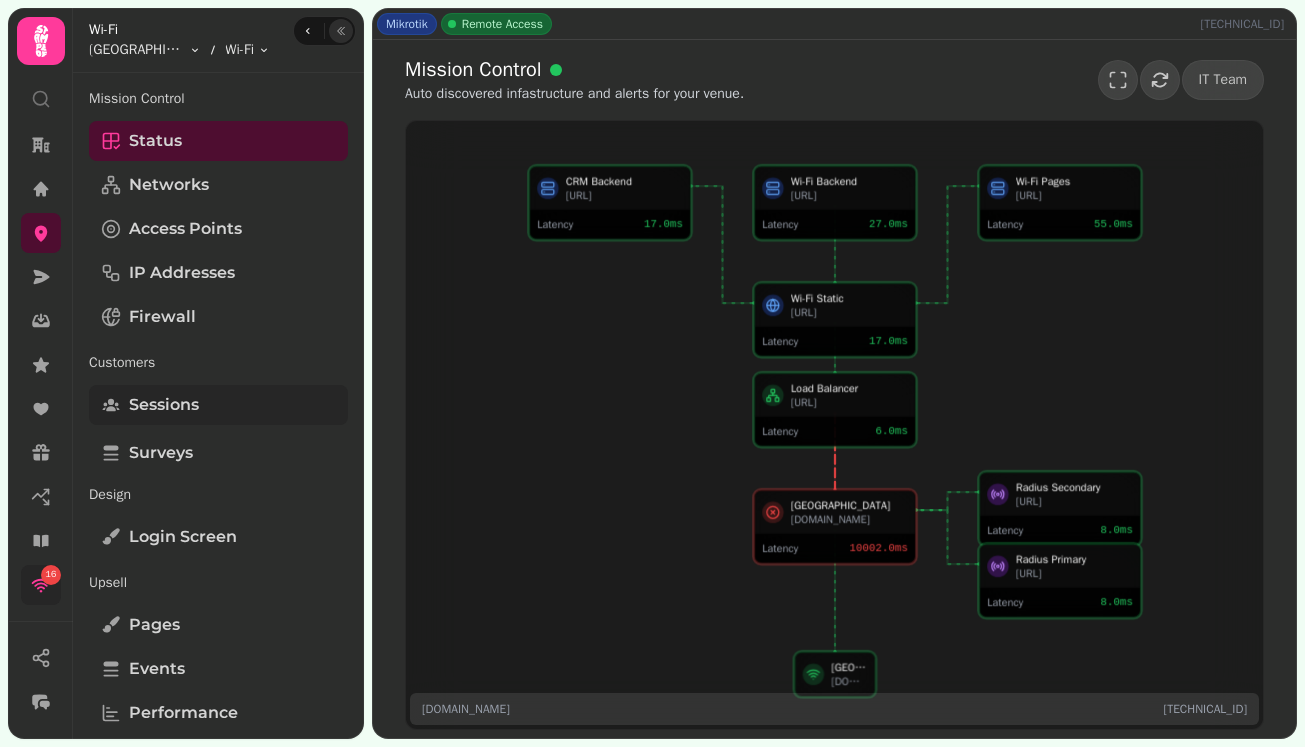 select on "**" 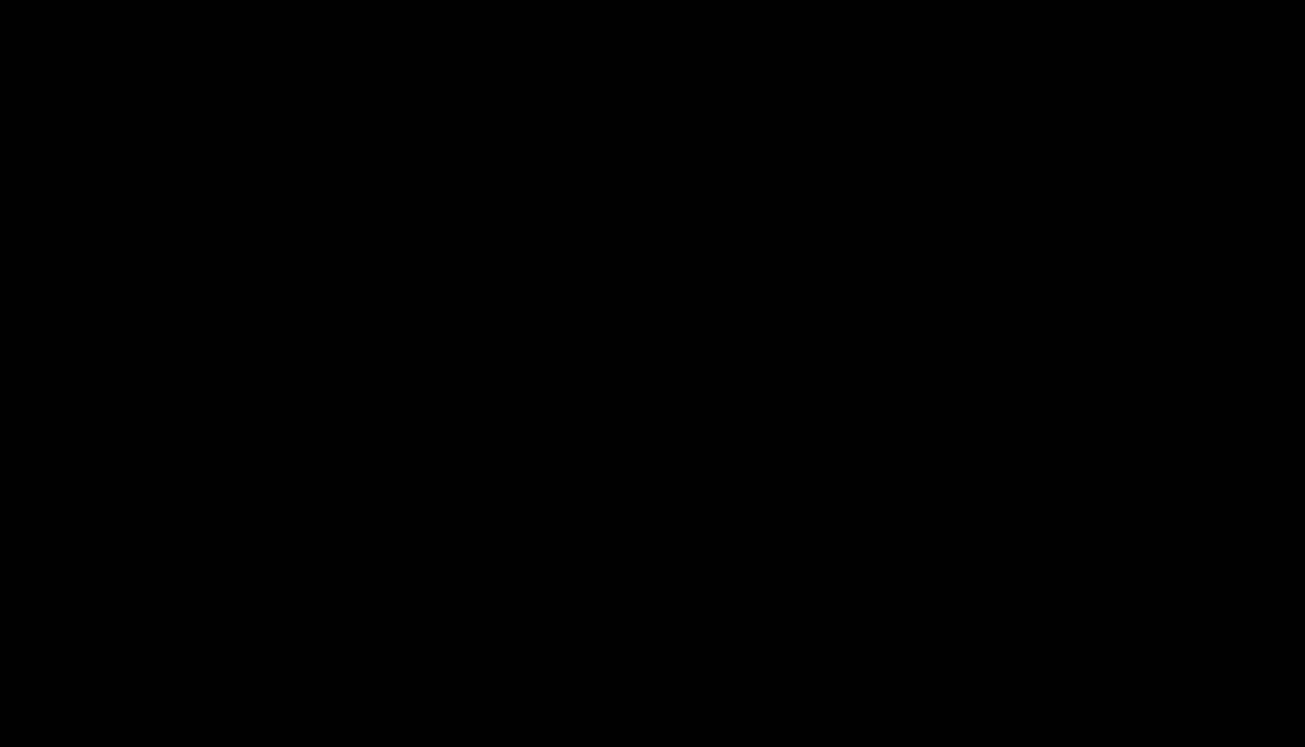 scroll, scrollTop: 0, scrollLeft: 0, axis: both 